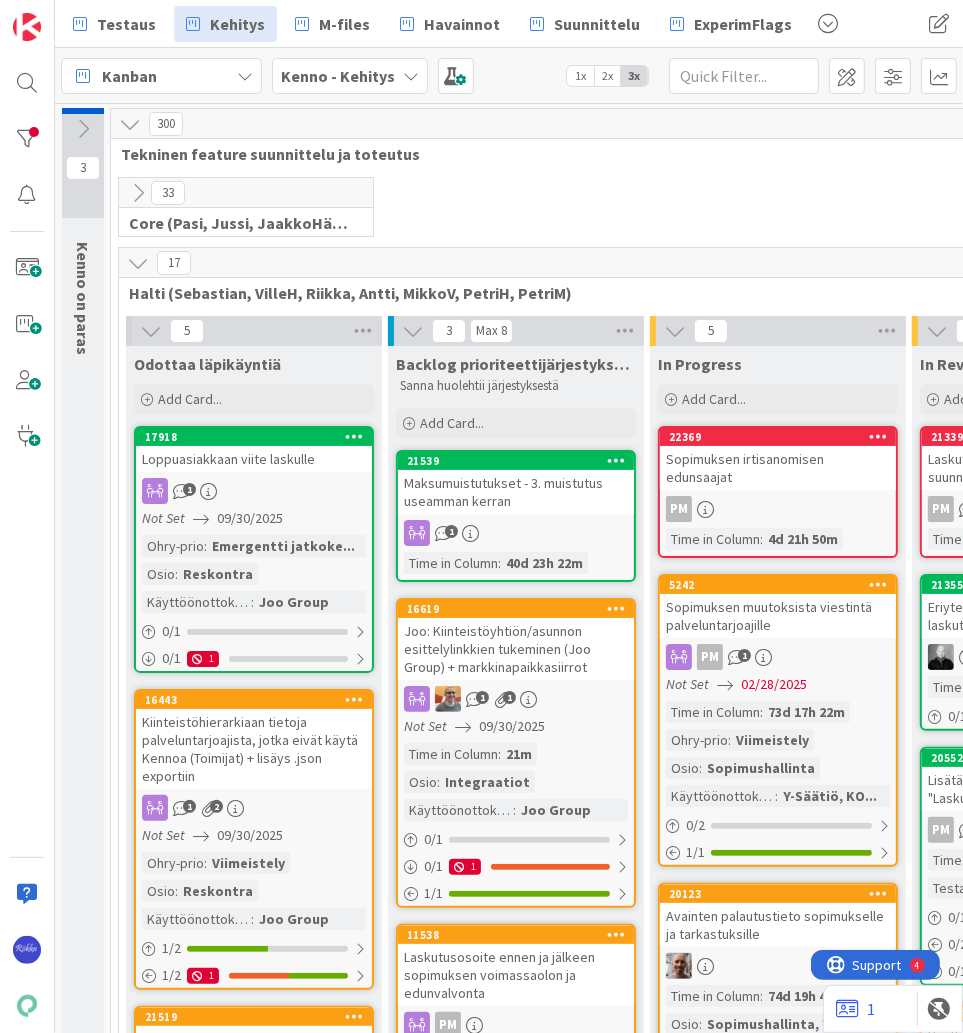 scroll, scrollTop: 0, scrollLeft: 0, axis: both 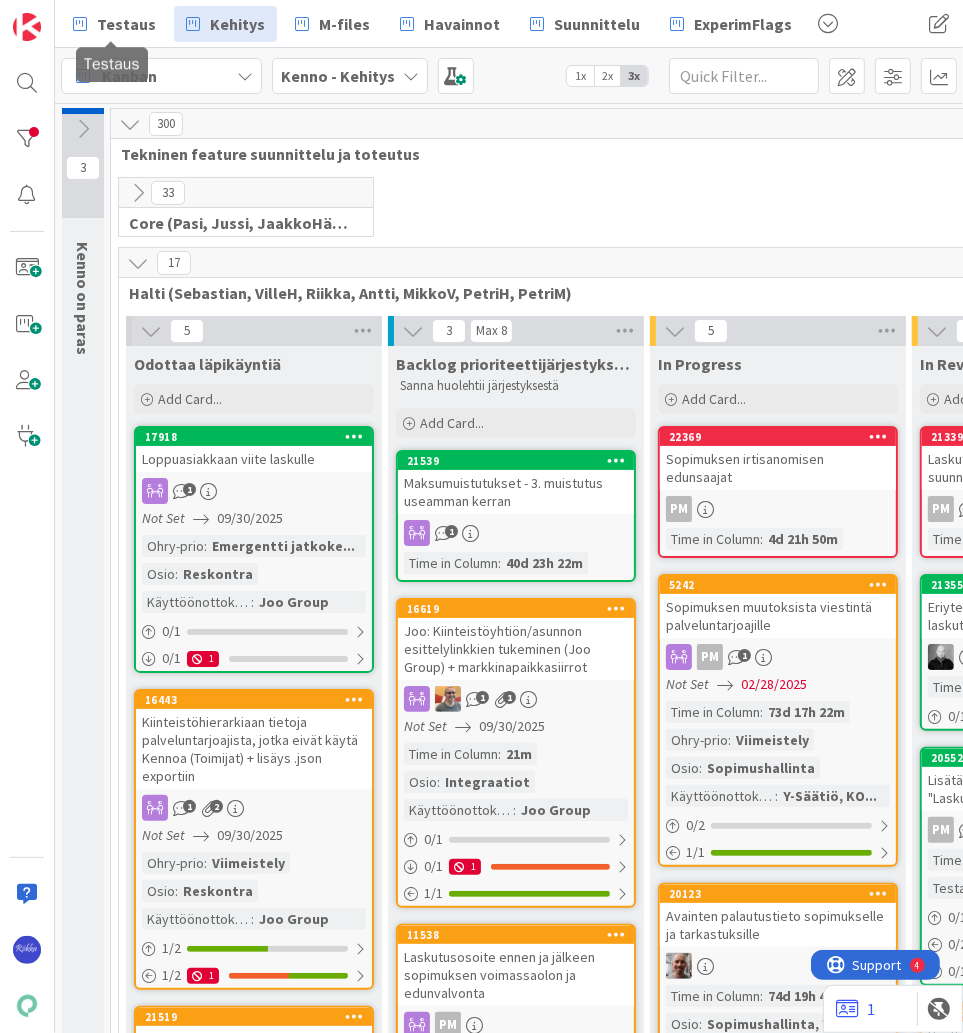 click on "Testaus" at bounding box center [126, 24] 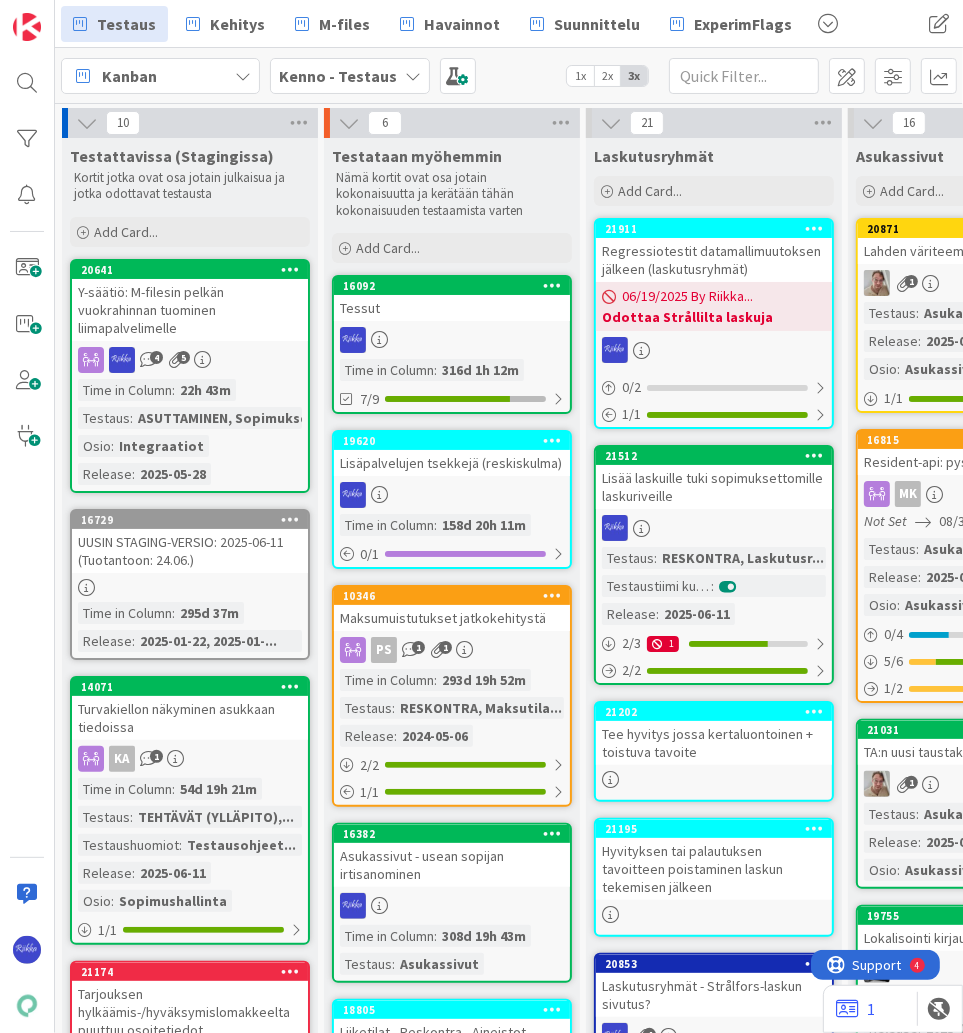 scroll, scrollTop: 0, scrollLeft: 0, axis: both 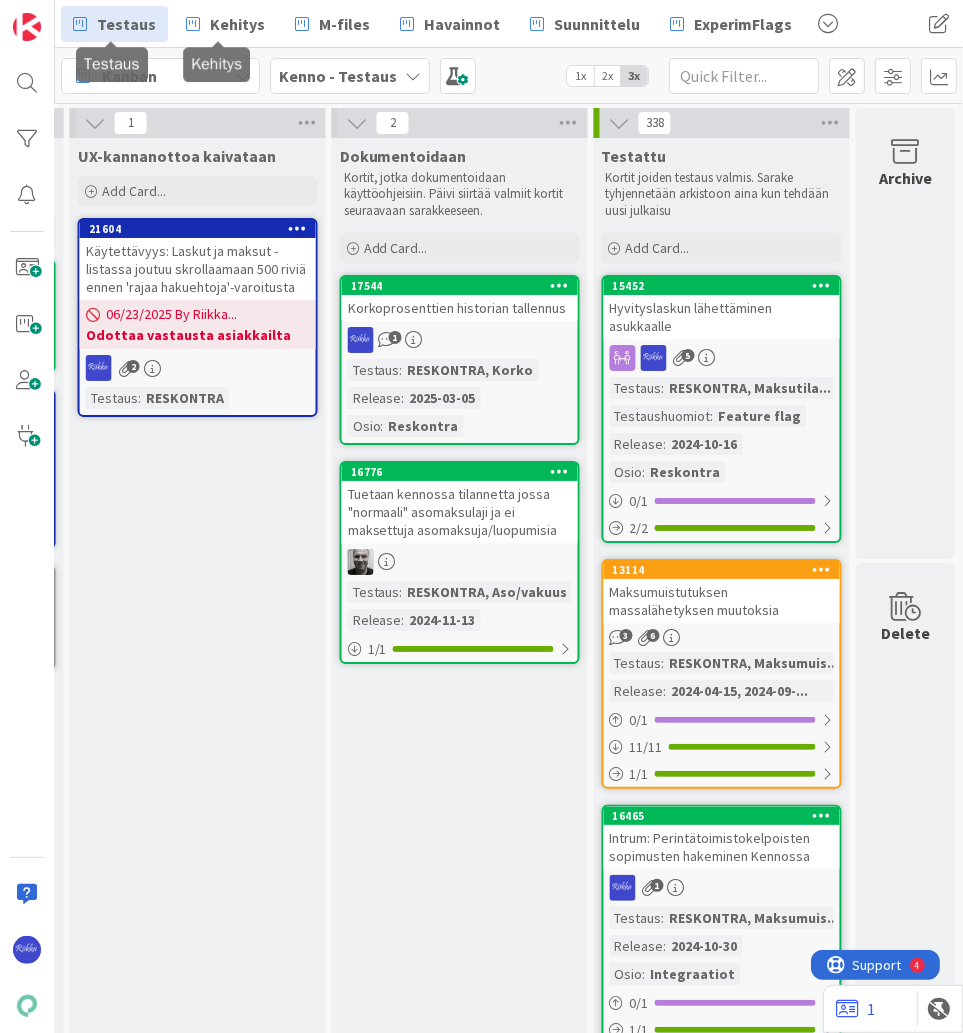 click on "Kehitys" at bounding box center [237, 24] 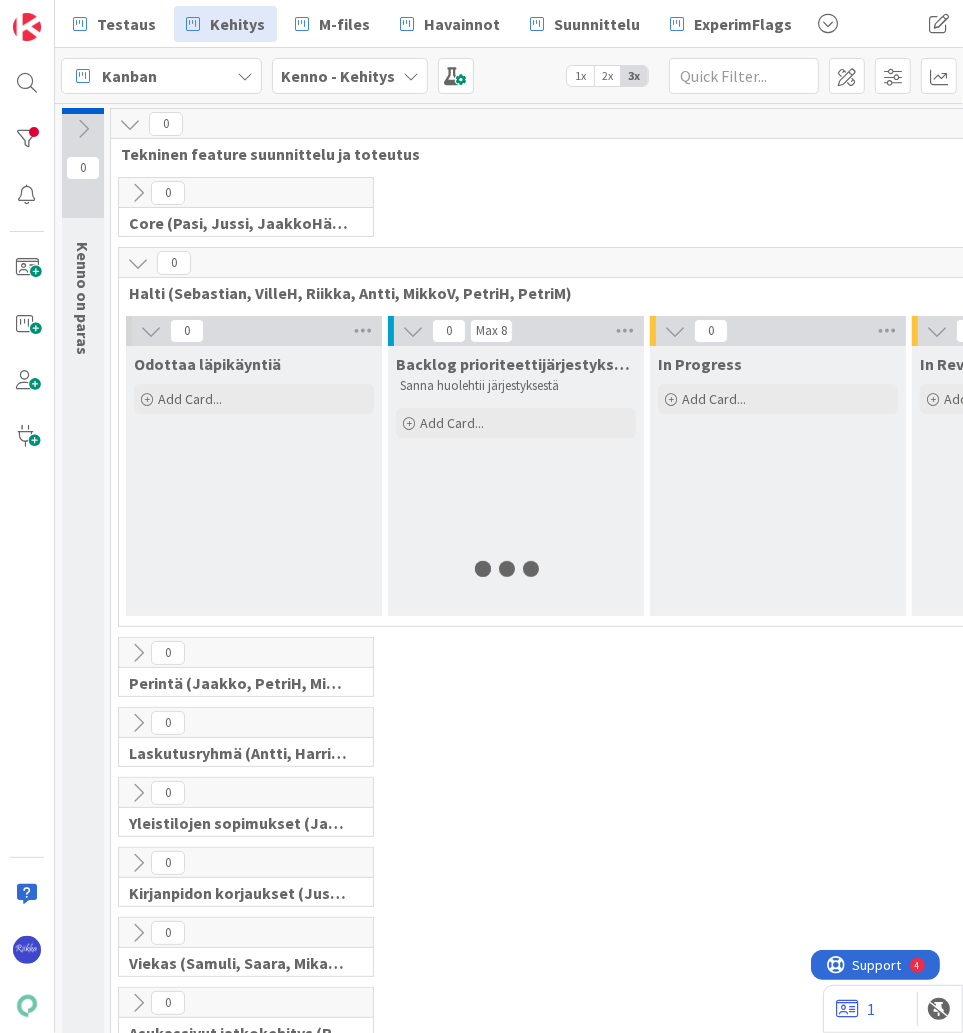 scroll, scrollTop: 0, scrollLeft: 0, axis: both 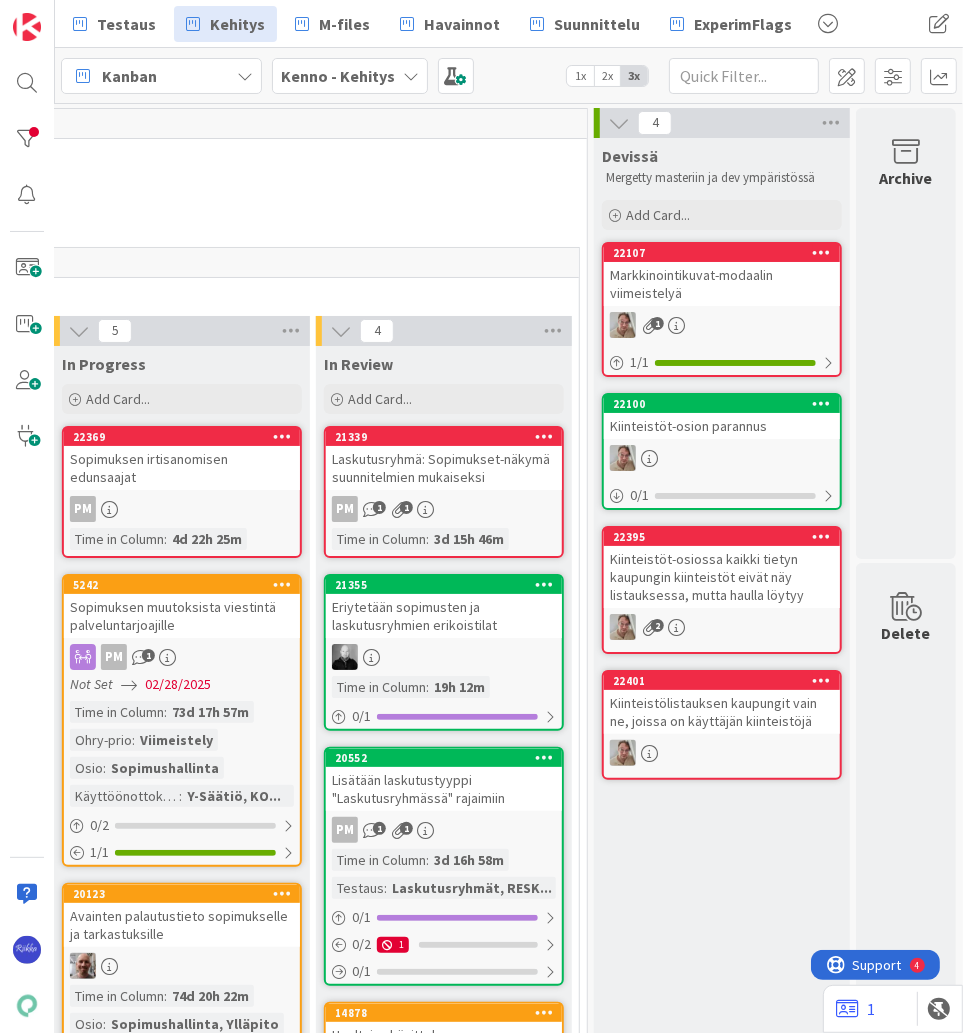 click on "Markkinointikuvat-modaalin viimeistelyä" at bounding box center [722, 284] 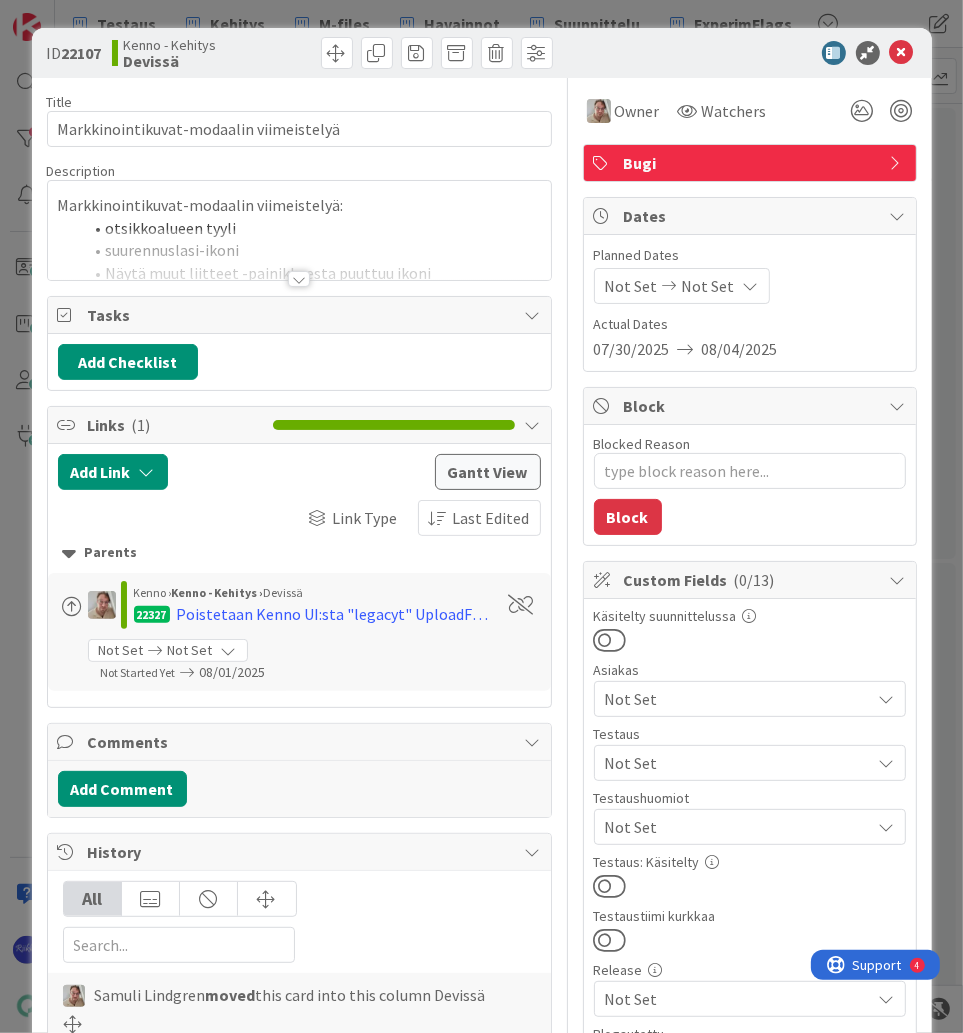 scroll, scrollTop: 0, scrollLeft: 0, axis: both 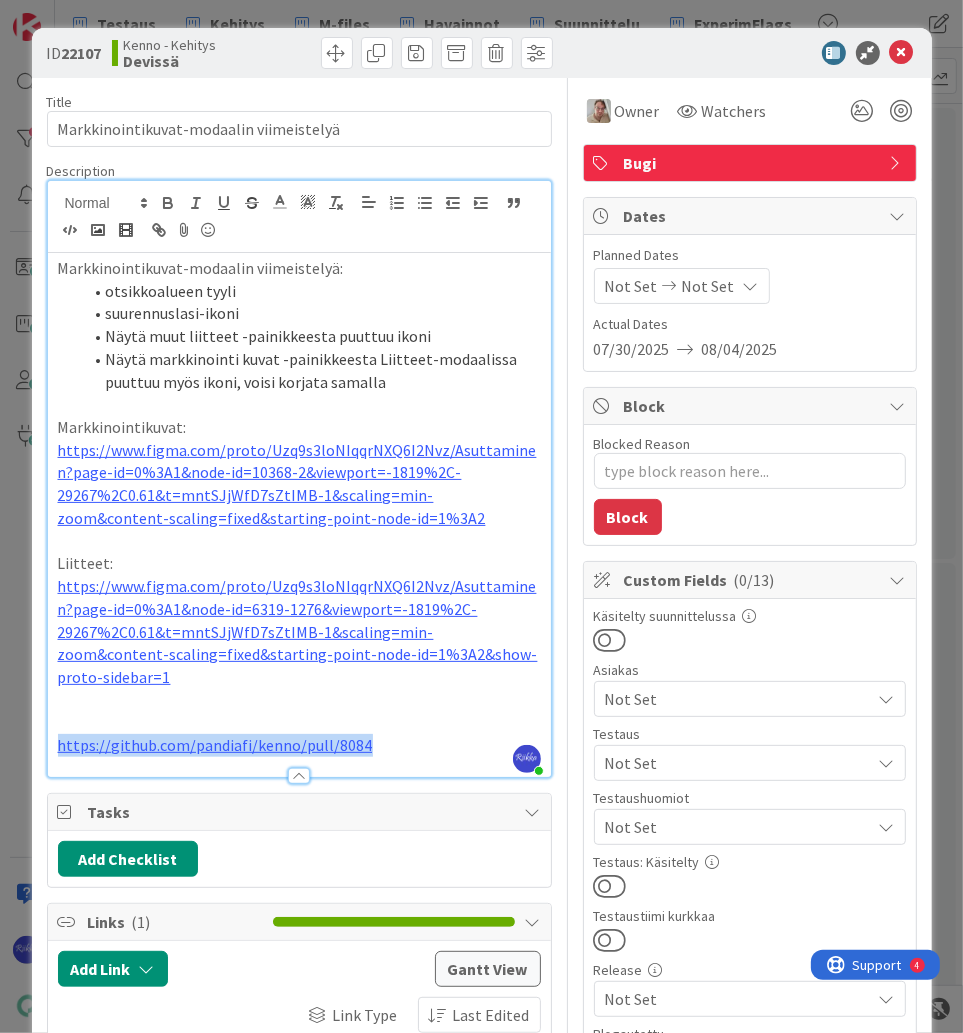 drag, startPoint x: 377, startPoint y: 720, endPoint x: 54, endPoint y: 722, distance: 323.0062 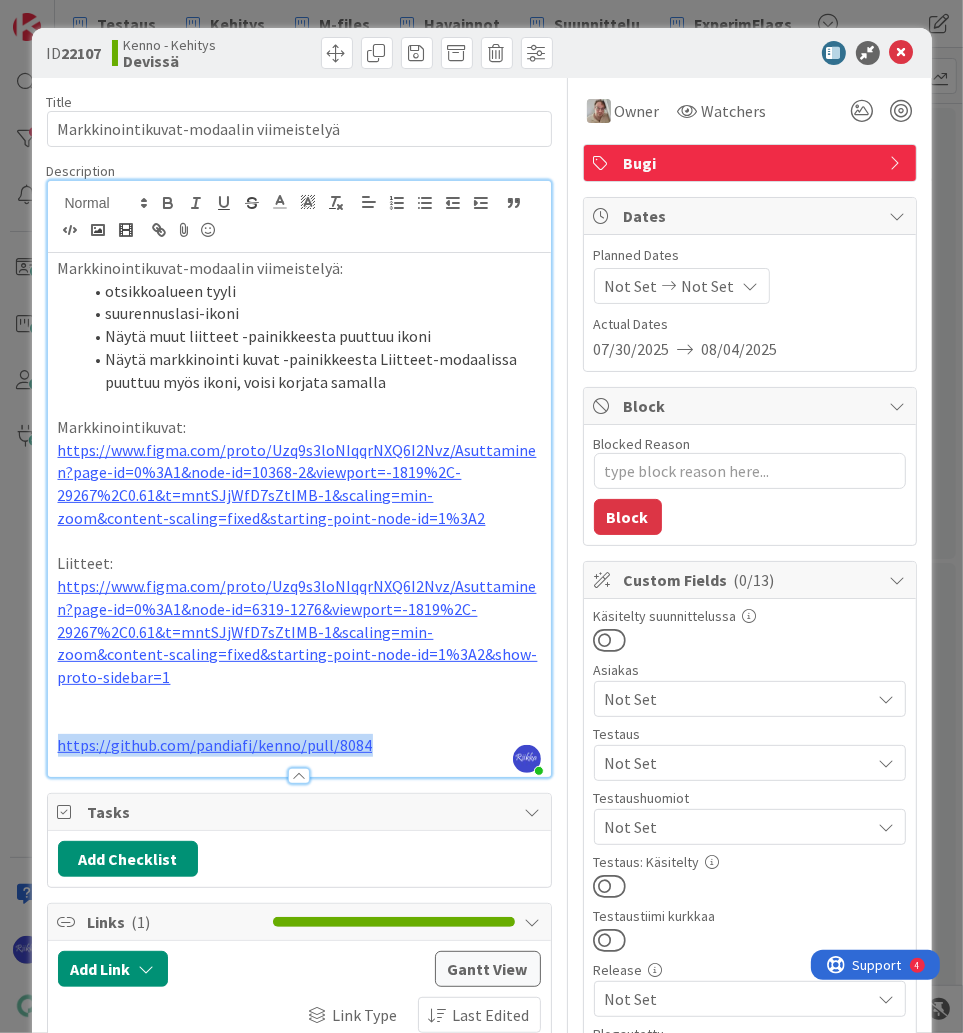 click on "https://github.com/pandiafi/kenno/pull/8084" at bounding box center [299, 745] 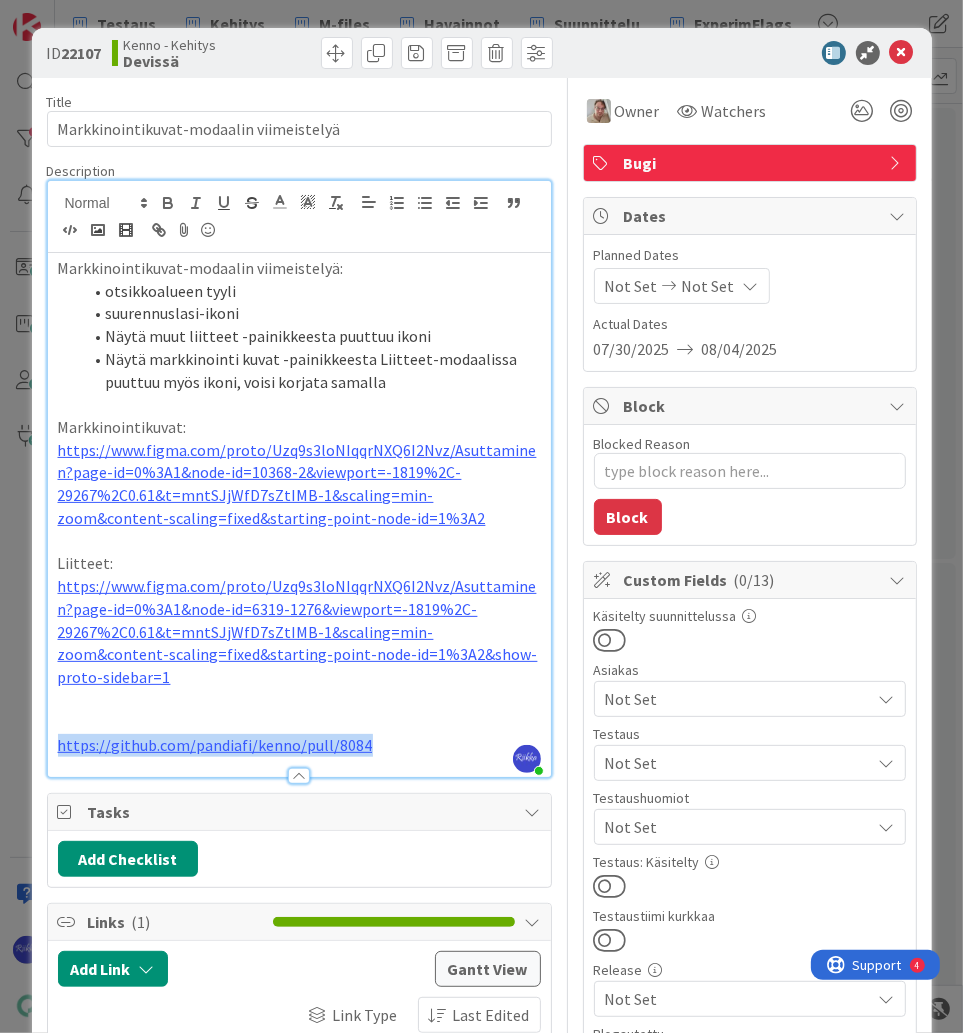 click on "https://github.com/pandiafi/kenno/pull/8084" at bounding box center (299, 745) 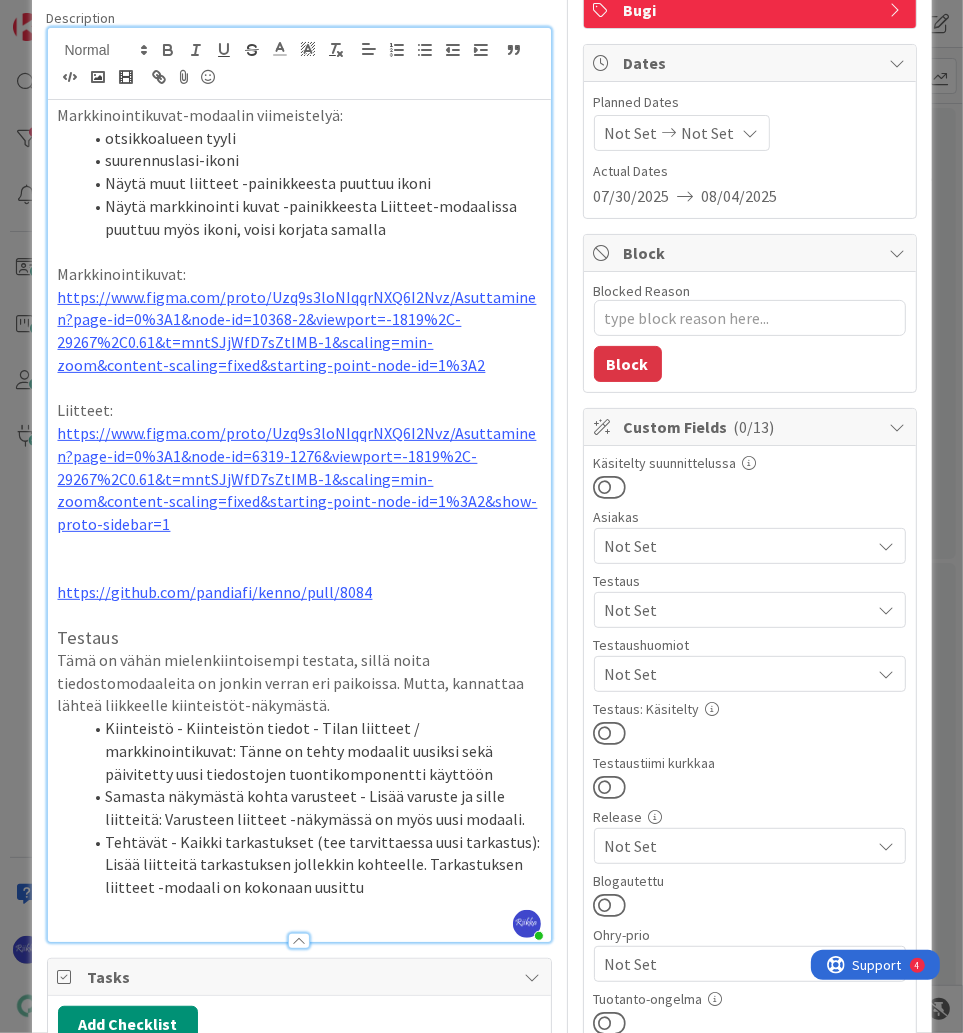 scroll, scrollTop: 256, scrollLeft: 0, axis: vertical 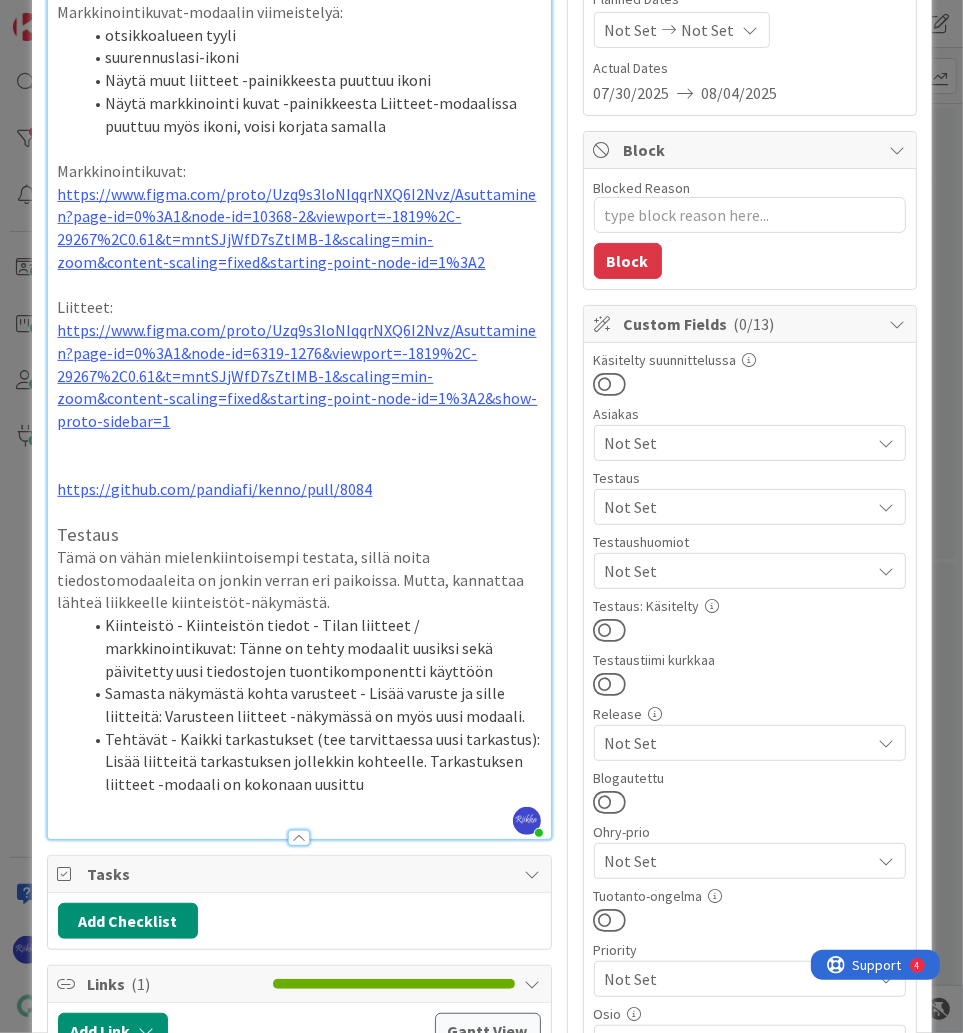 click on "Not Set" at bounding box center (738, 571) 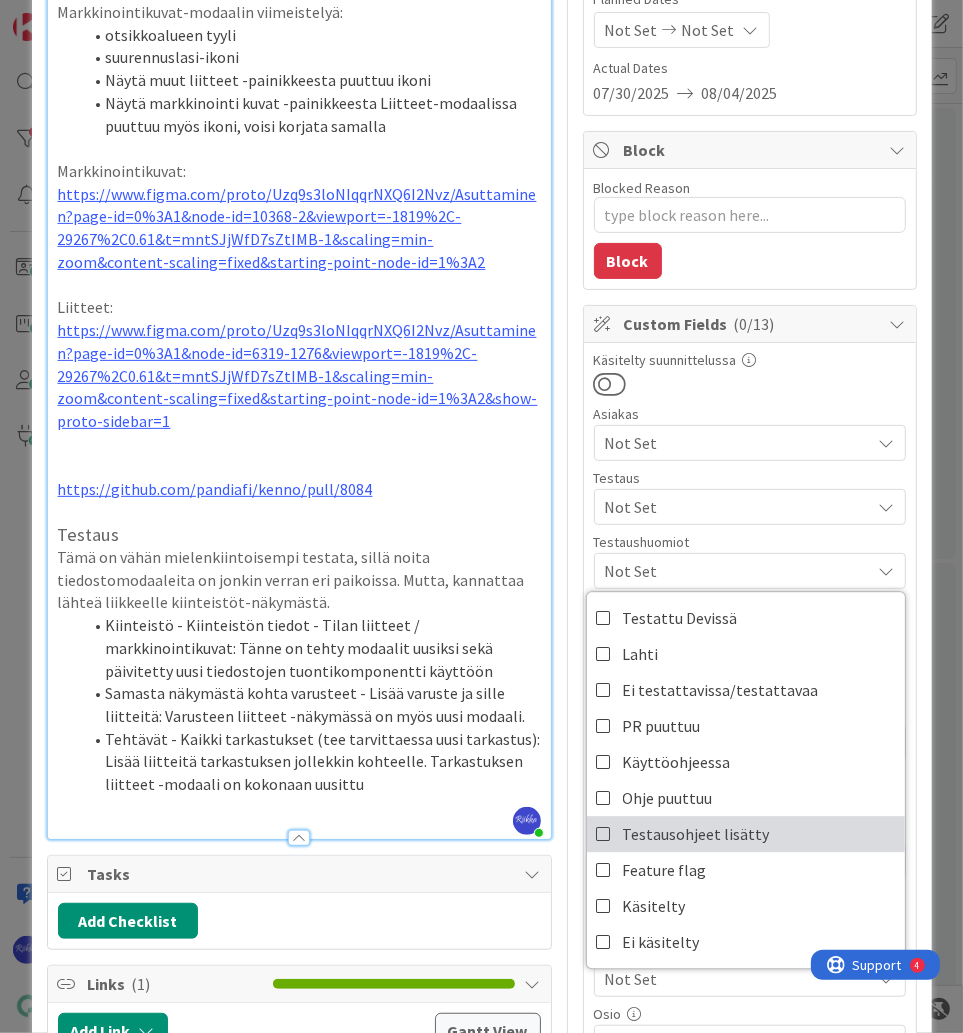 click on "Testausohjeet lisätty" at bounding box center (746, 834) 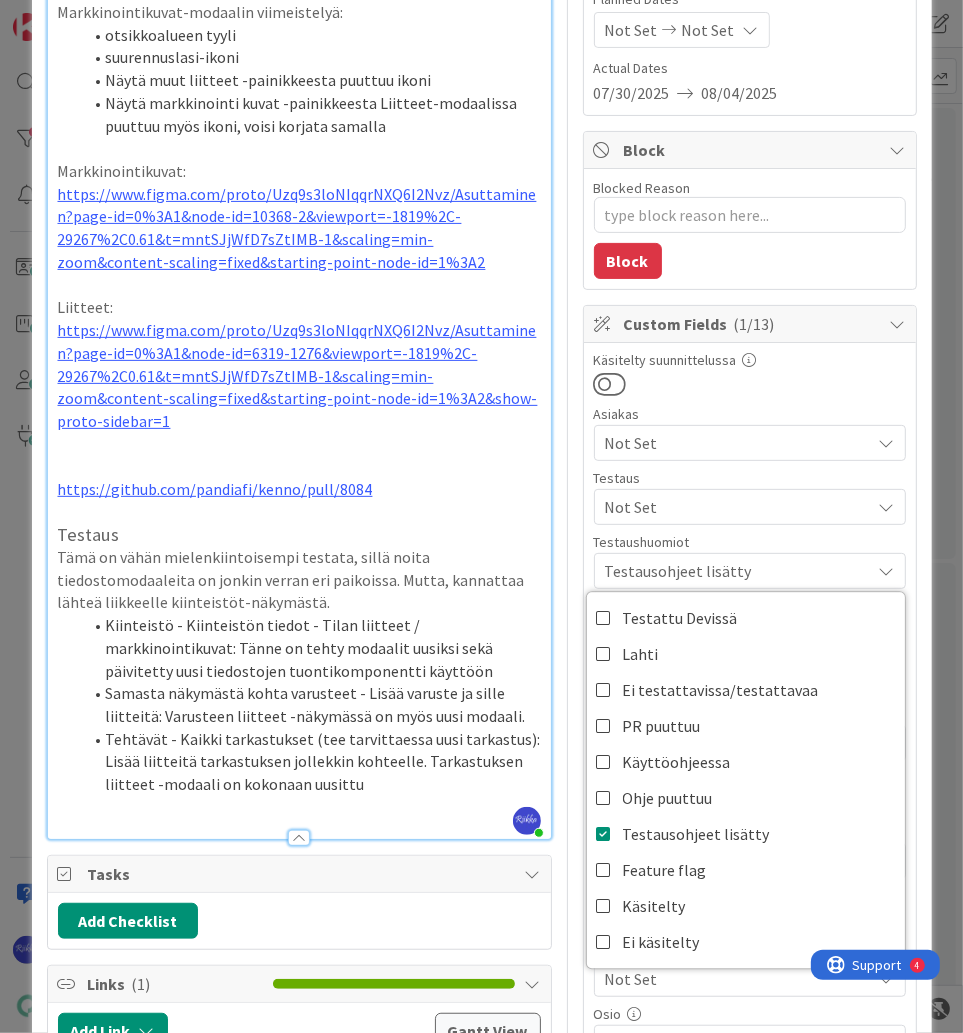 click at bounding box center [750, 384] 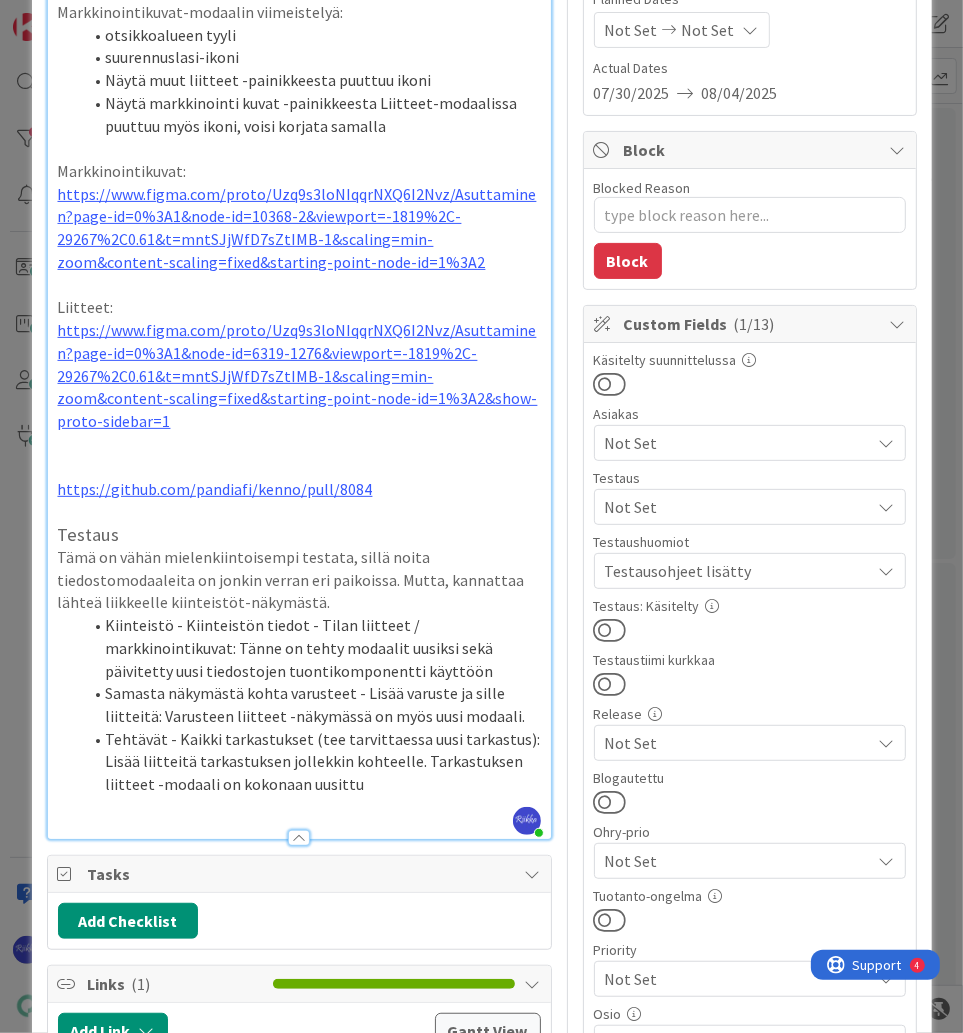 click at bounding box center (610, 630) 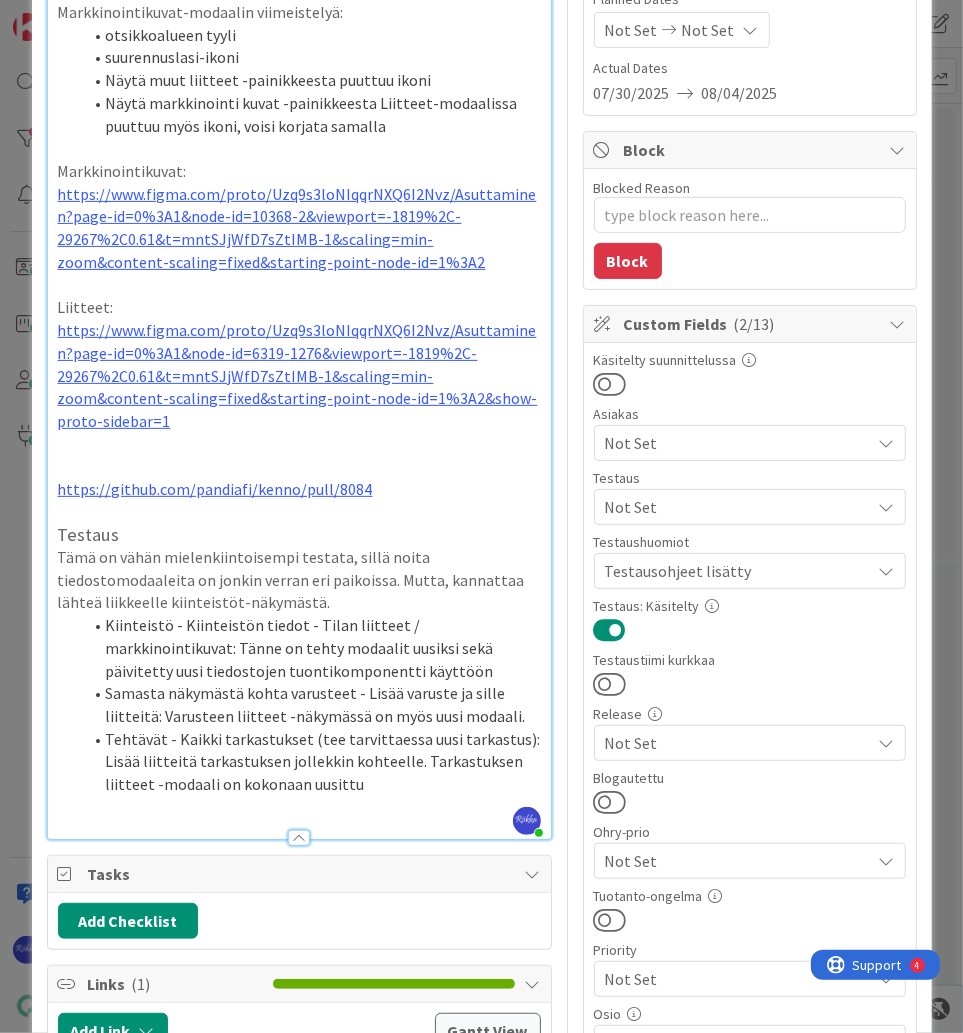 scroll, scrollTop: 0, scrollLeft: 0, axis: both 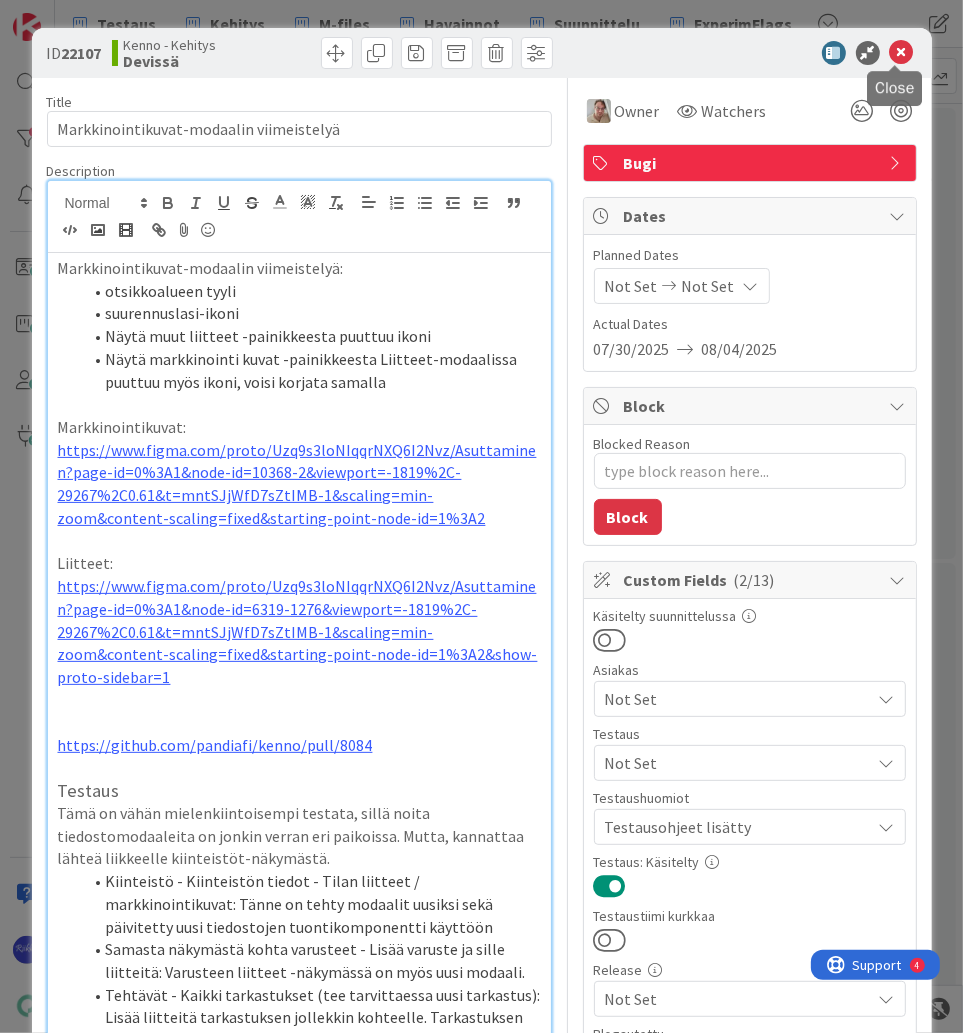 click at bounding box center [902, 53] 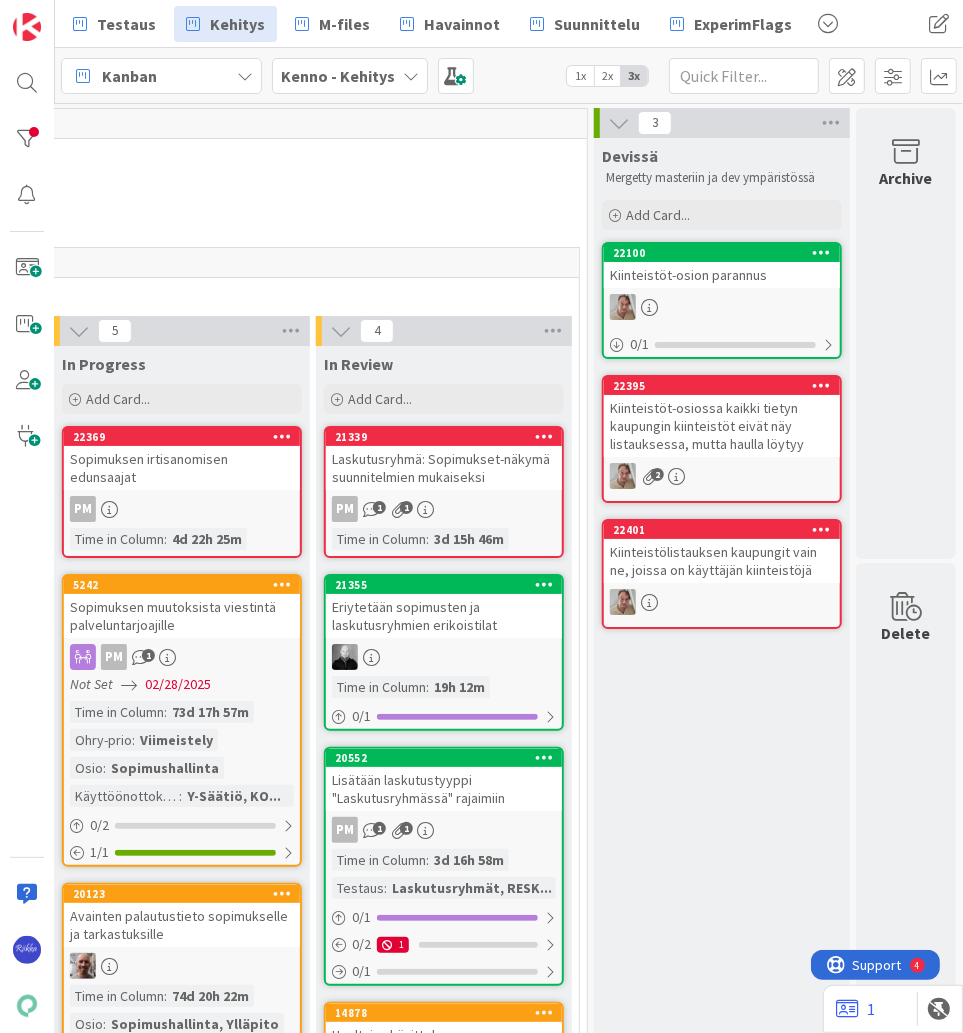 click on "Kiinteistöt-osion parannus" at bounding box center [722, 275] 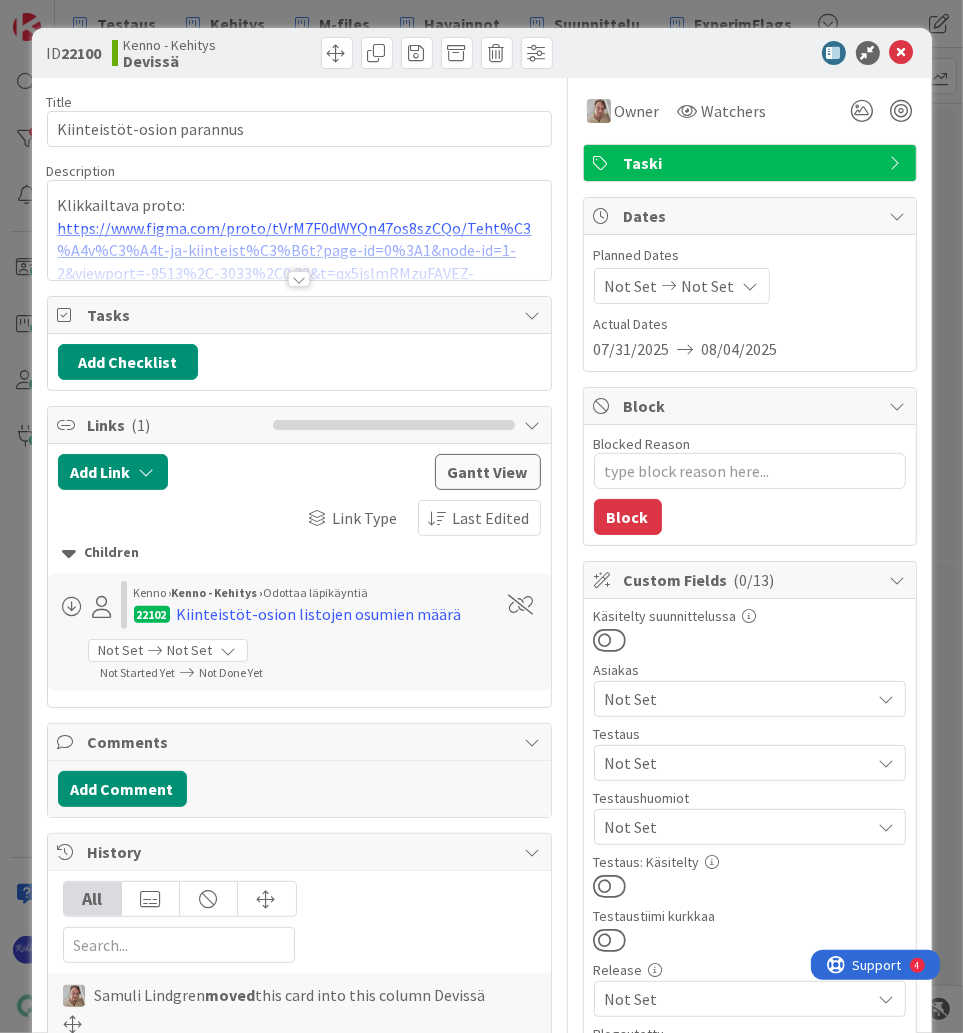 scroll, scrollTop: 0, scrollLeft: 0, axis: both 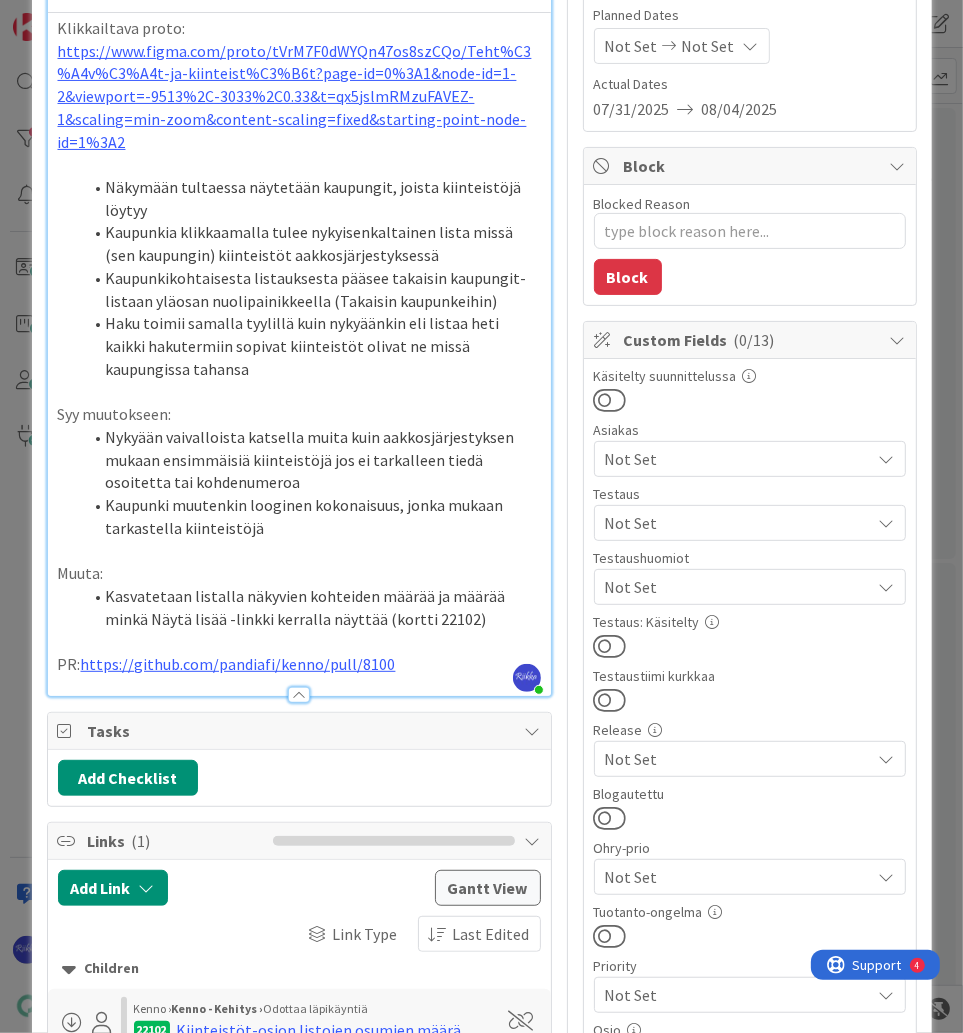 click on "PR:  https://github.com/pandiafi/kenno/pull/8100" at bounding box center [299, 664] 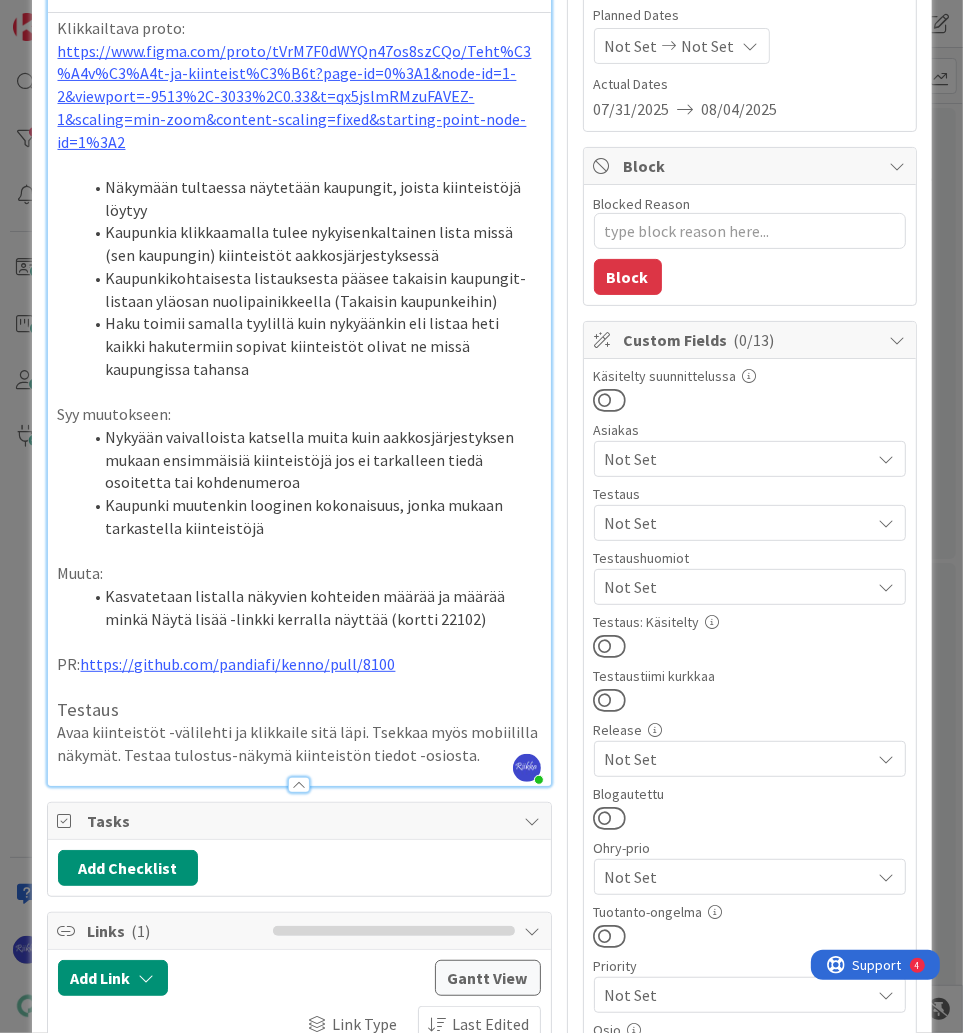 click on "Not Set" at bounding box center [738, 587] 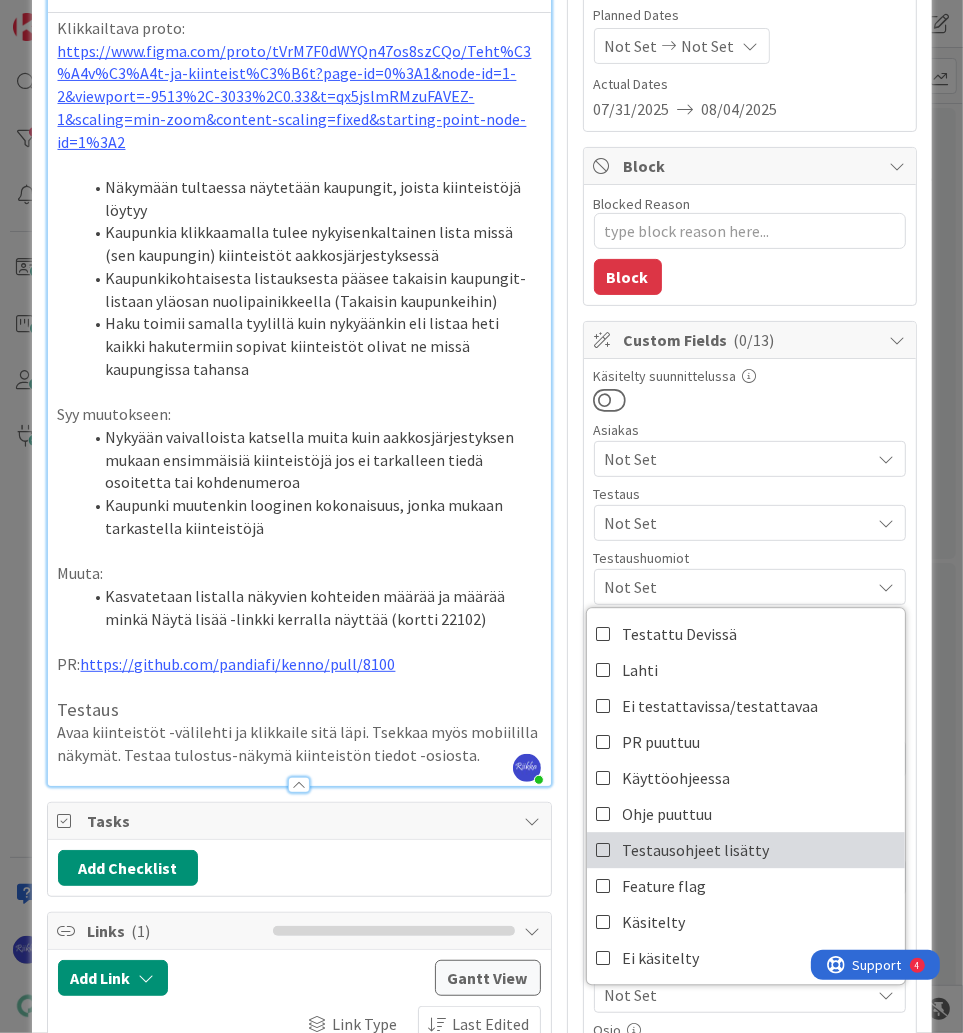 click on "Testausohjeet lisätty" at bounding box center (746, 850) 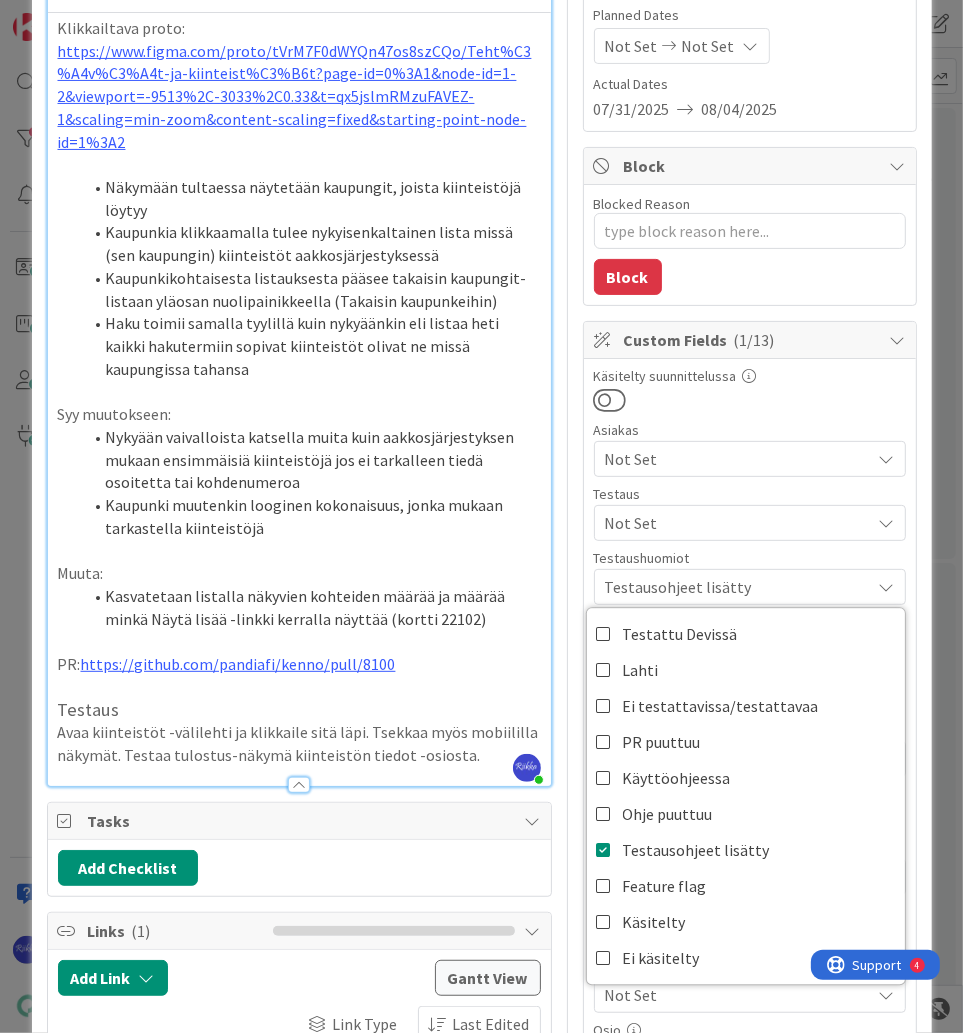 click at bounding box center [750, 400] 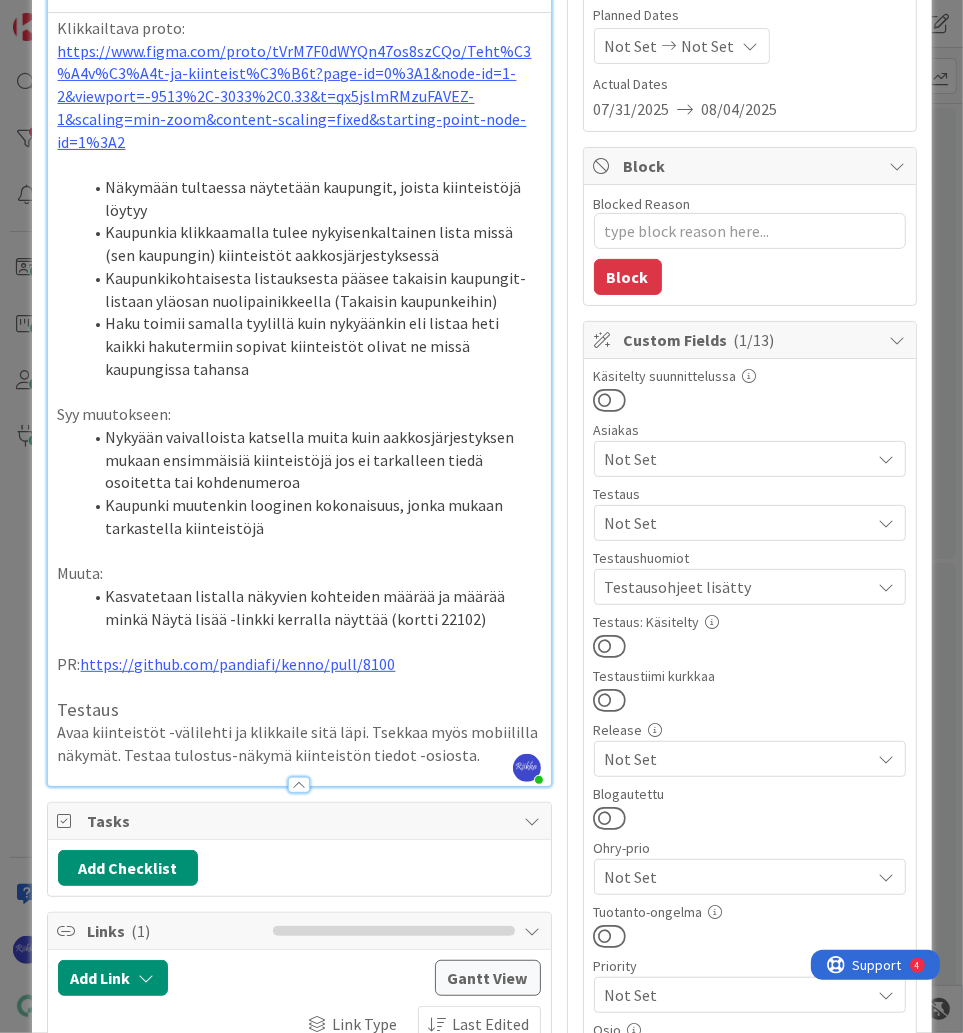 click on "Not Set" at bounding box center (738, 523) 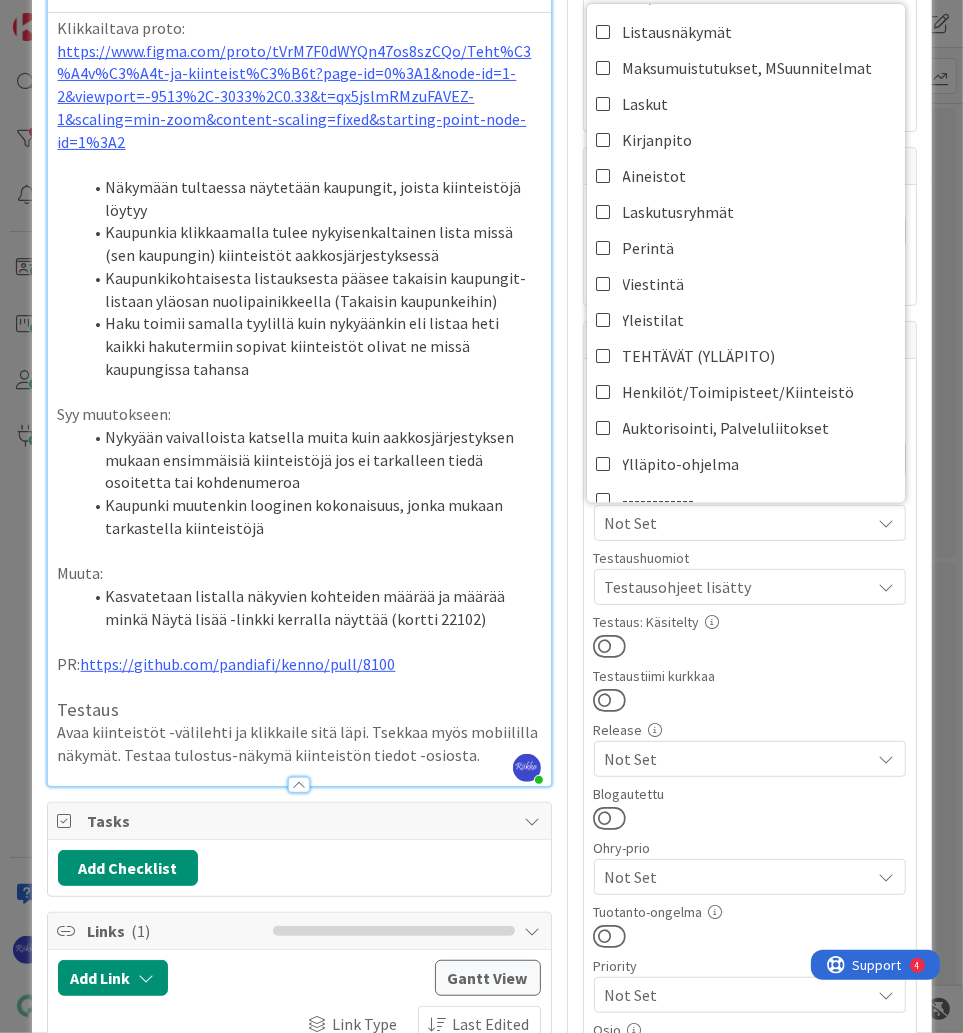 scroll, scrollTop: 480, scrollLeft: 0, axis: vertical 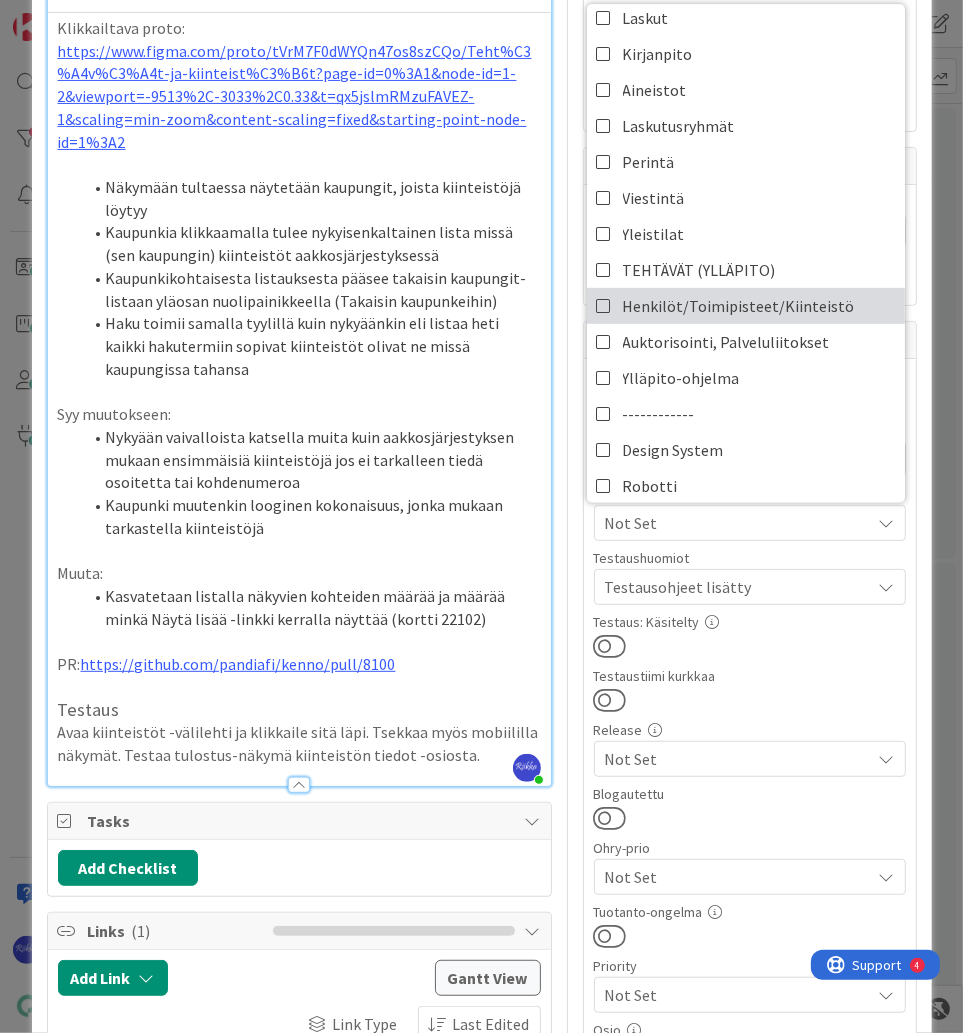 click on "Henkilöt/Toimipisteet/Kiinteistö" at bounding box center (739, 306) 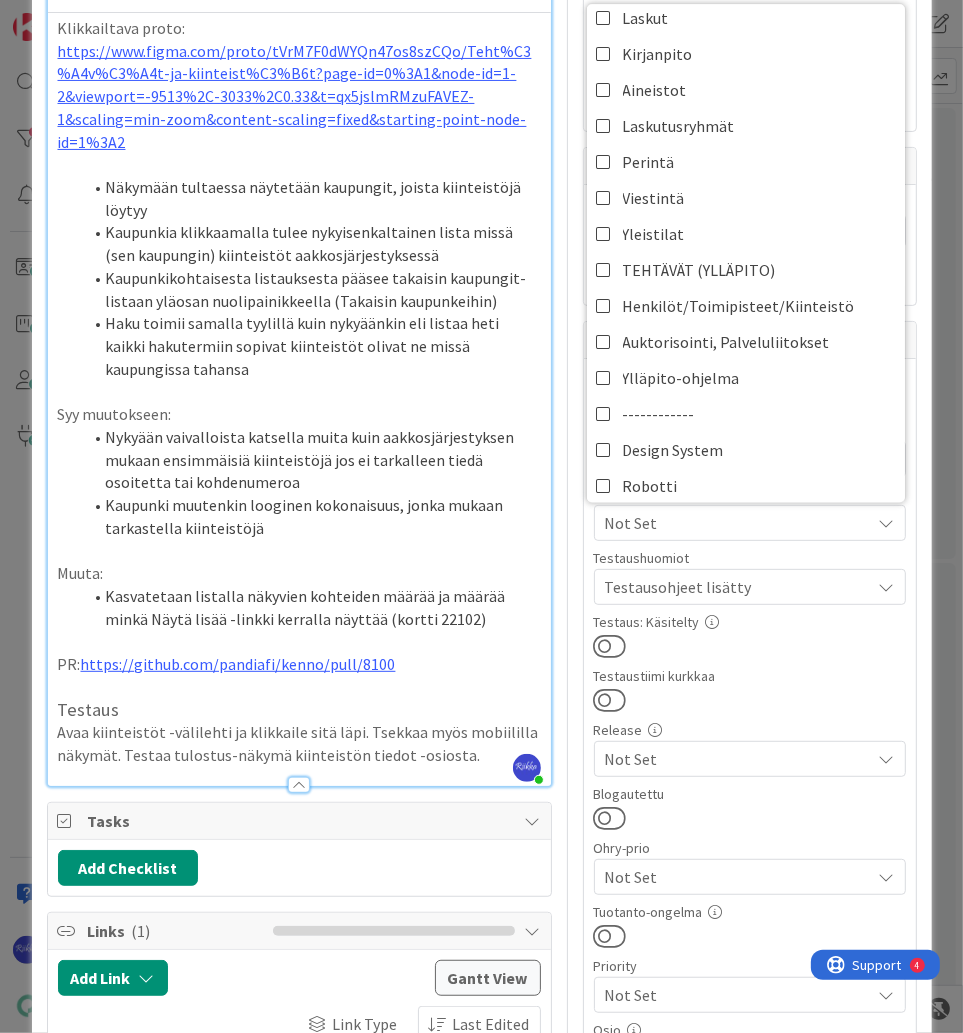scroll, scrollTop: 93, scrollLeft: 0, axis: vertical 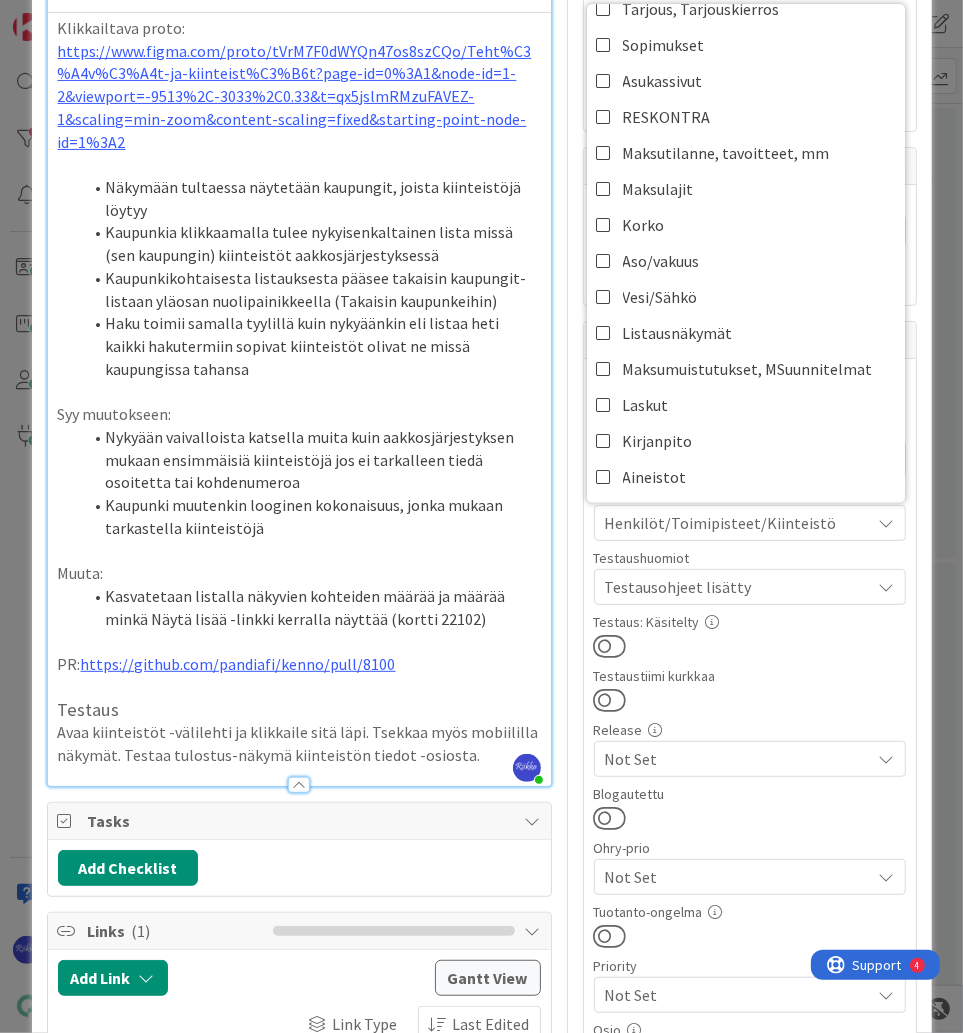 click at bounding box center [750, 646] 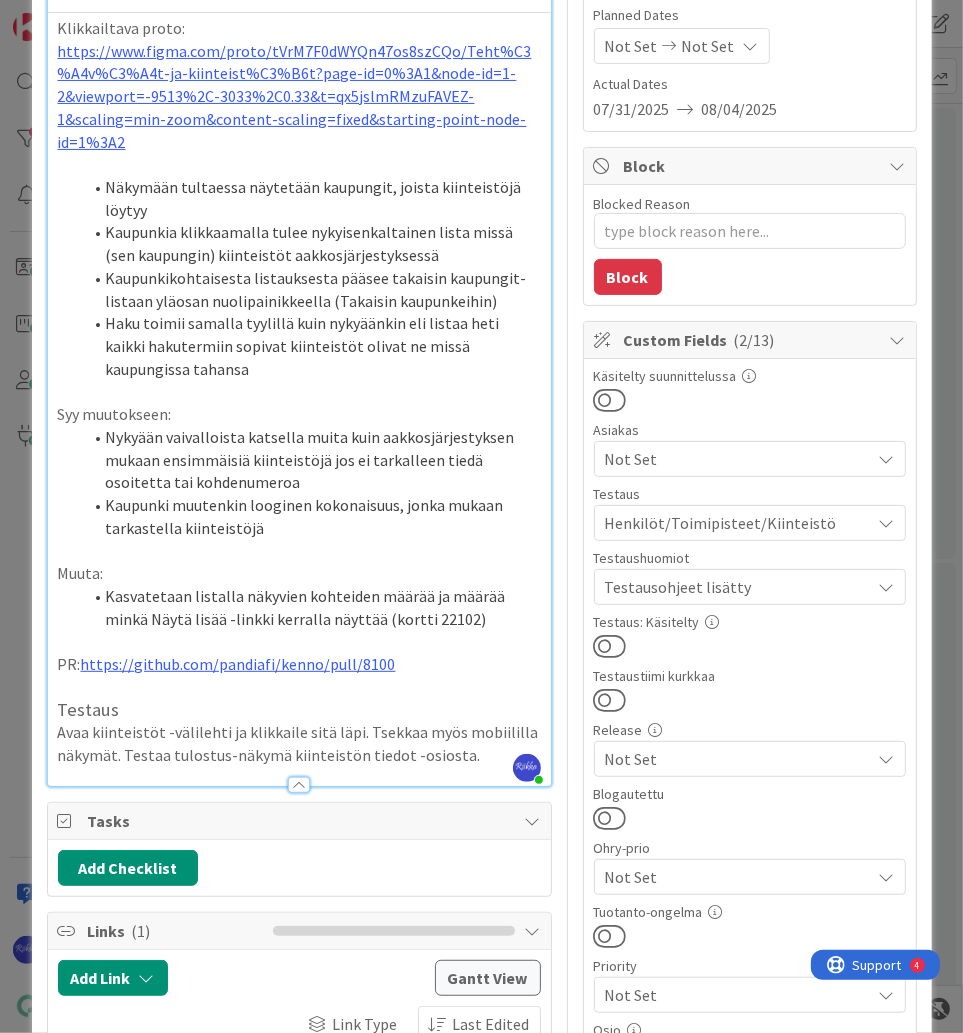 click at bounding box center (610, 646) 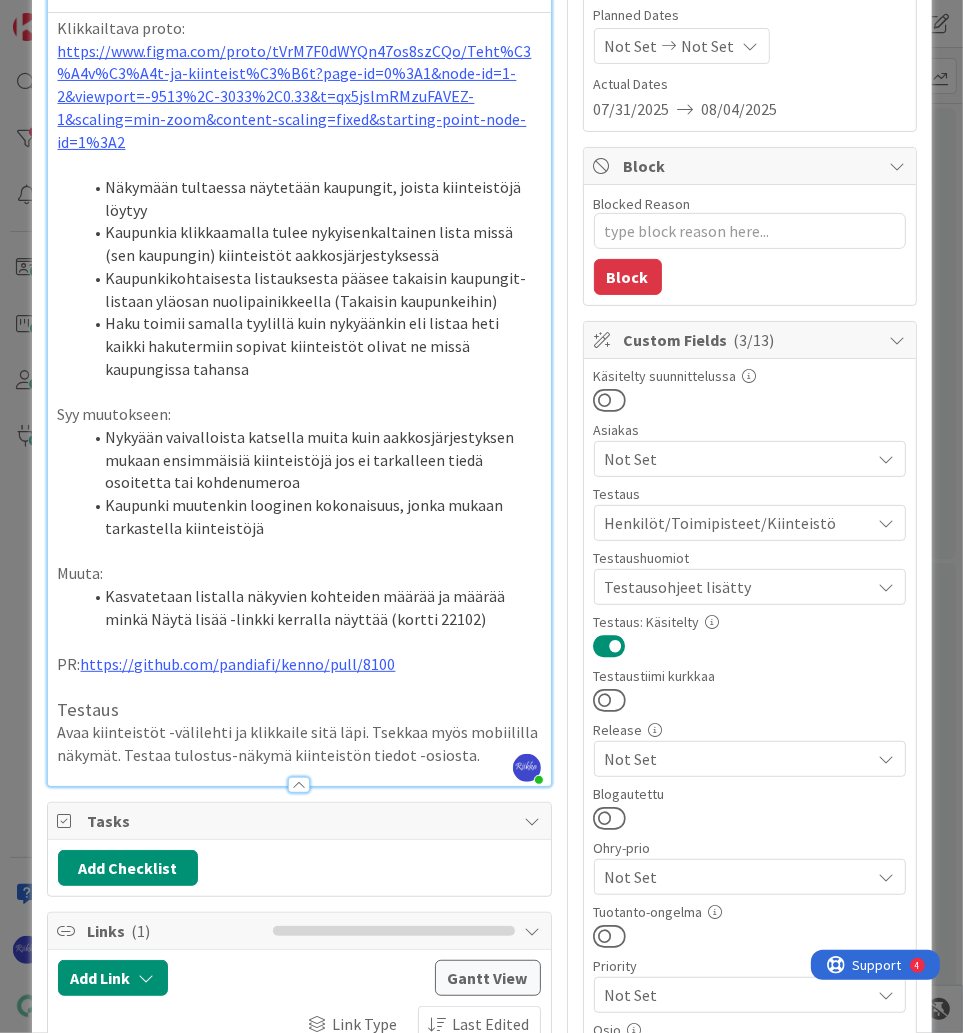 scroll, scrollTop: 0, scrollLeft: 0, axis: both 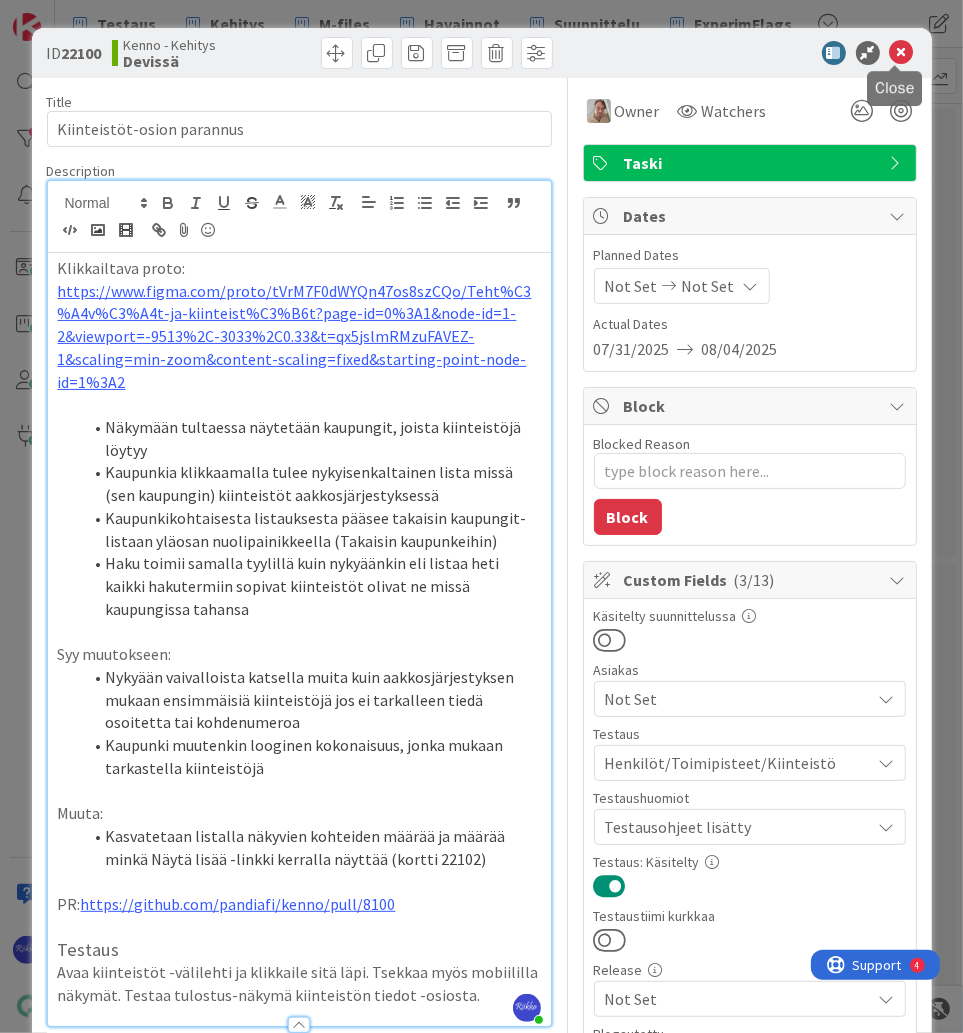 click at bounding box center [902, 53] 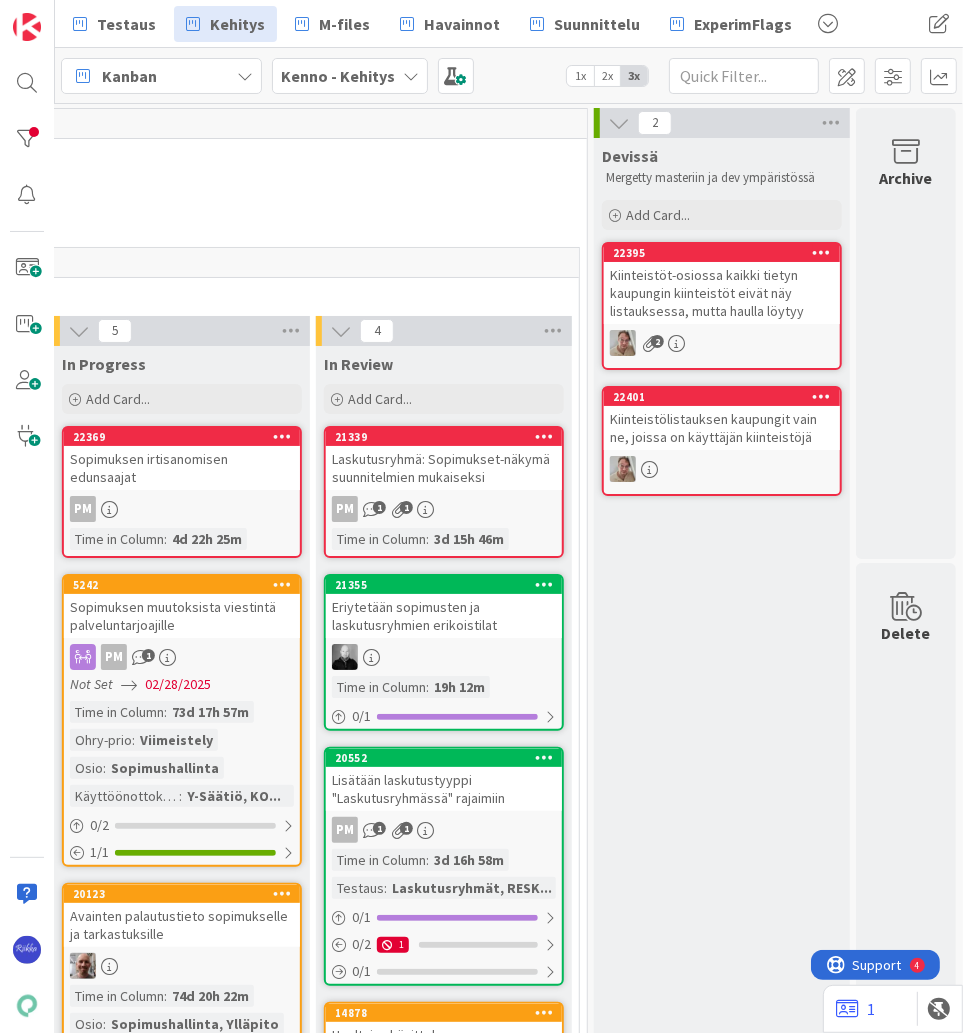 click on "Kiinteistöt-osiossa kaikki tietyn kaupungin kiinteistöt eivät näy listauksessa, mutta haulla löytyy" at bounding box center [722, 293] 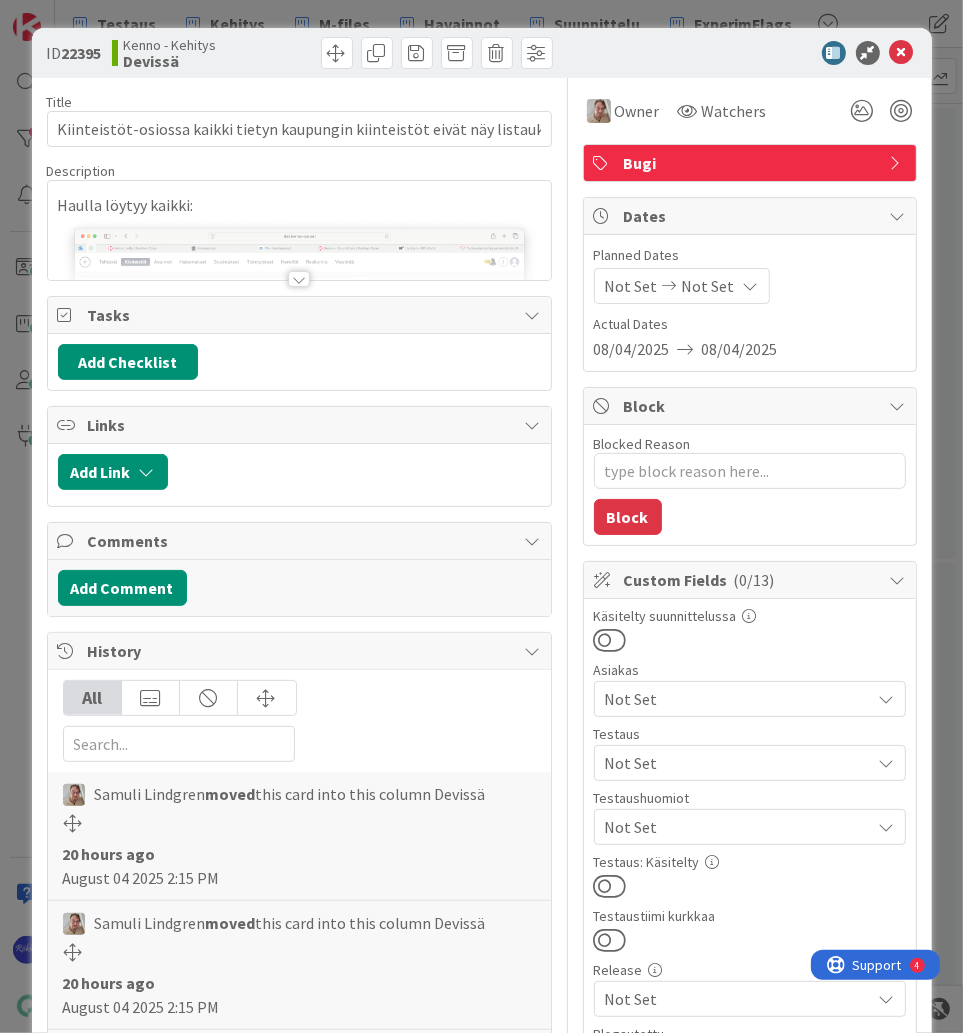 scroll, scrollTop: 0, scrollLeft: 0, axis: both 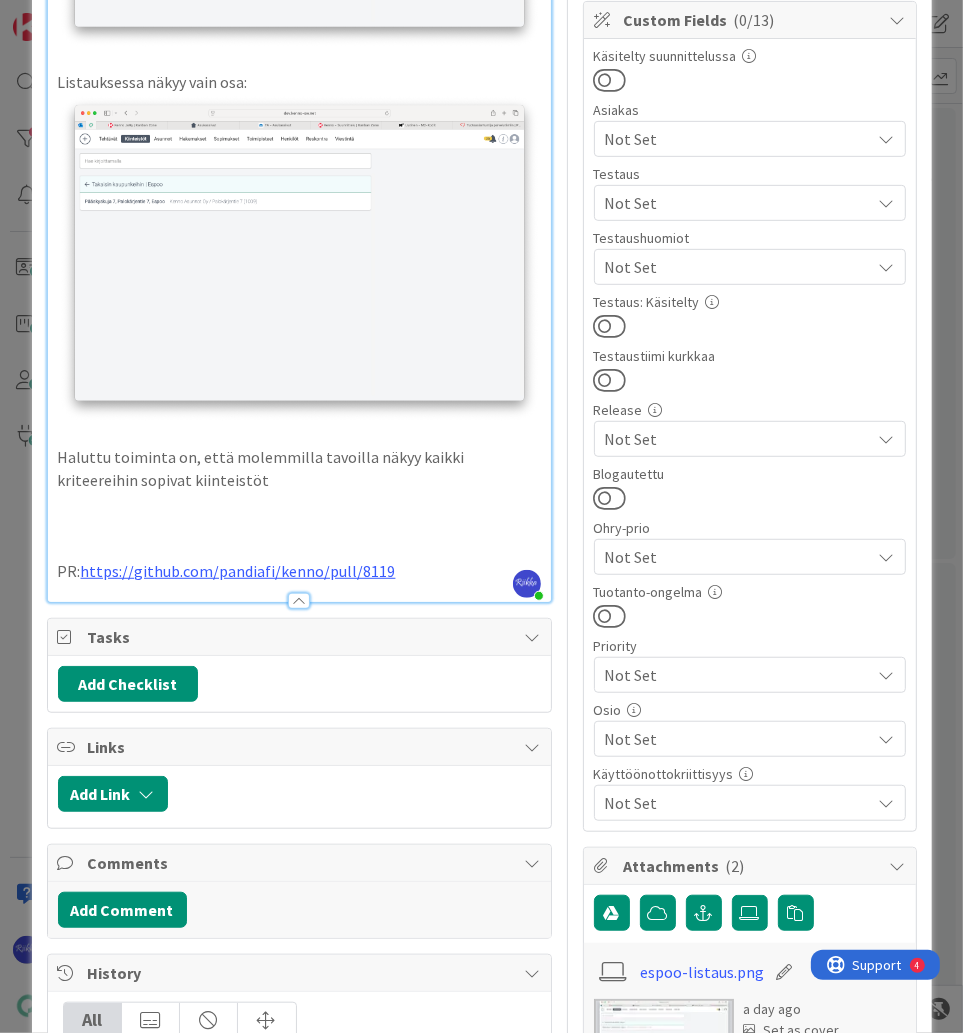 click on "PR:  https://github.com/pandiafi/kenno/pull/8119" at bounding box center (299, 571) 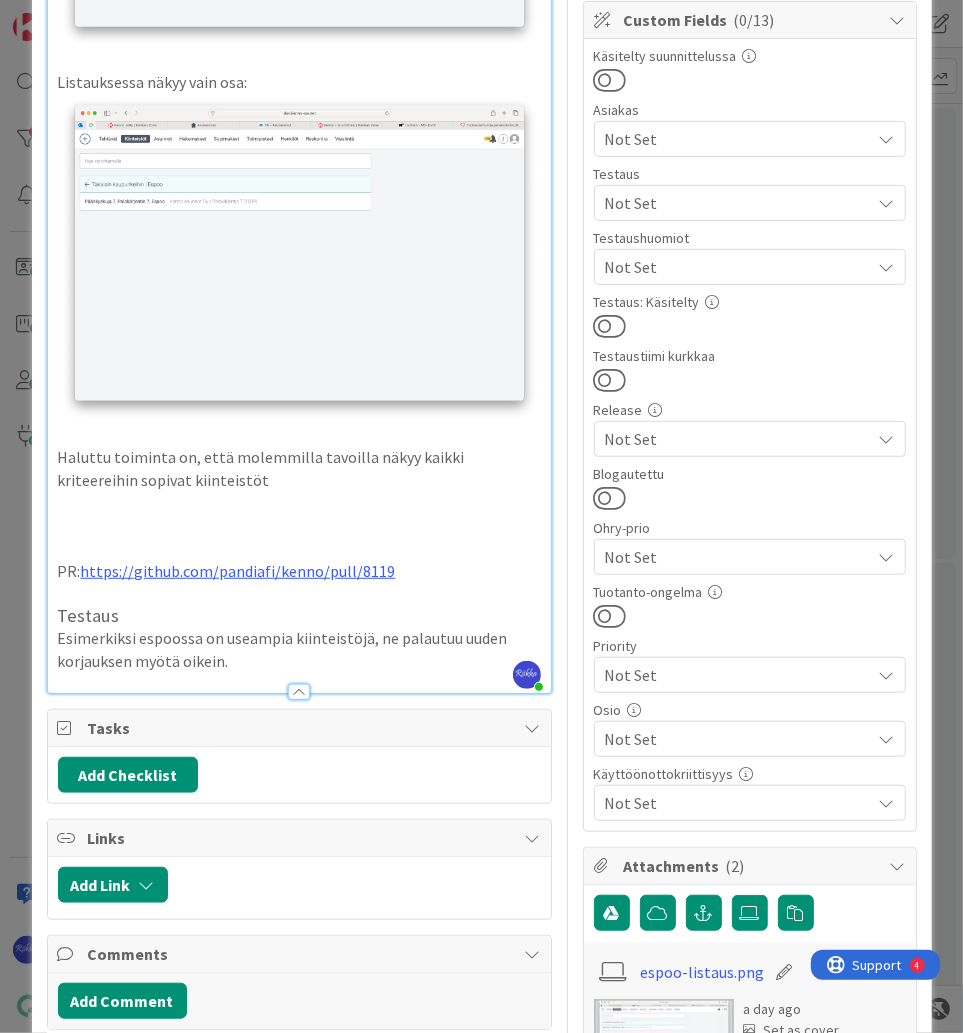 scroll, scrollTop: 160, scrollLeft: 0, axis: vertical 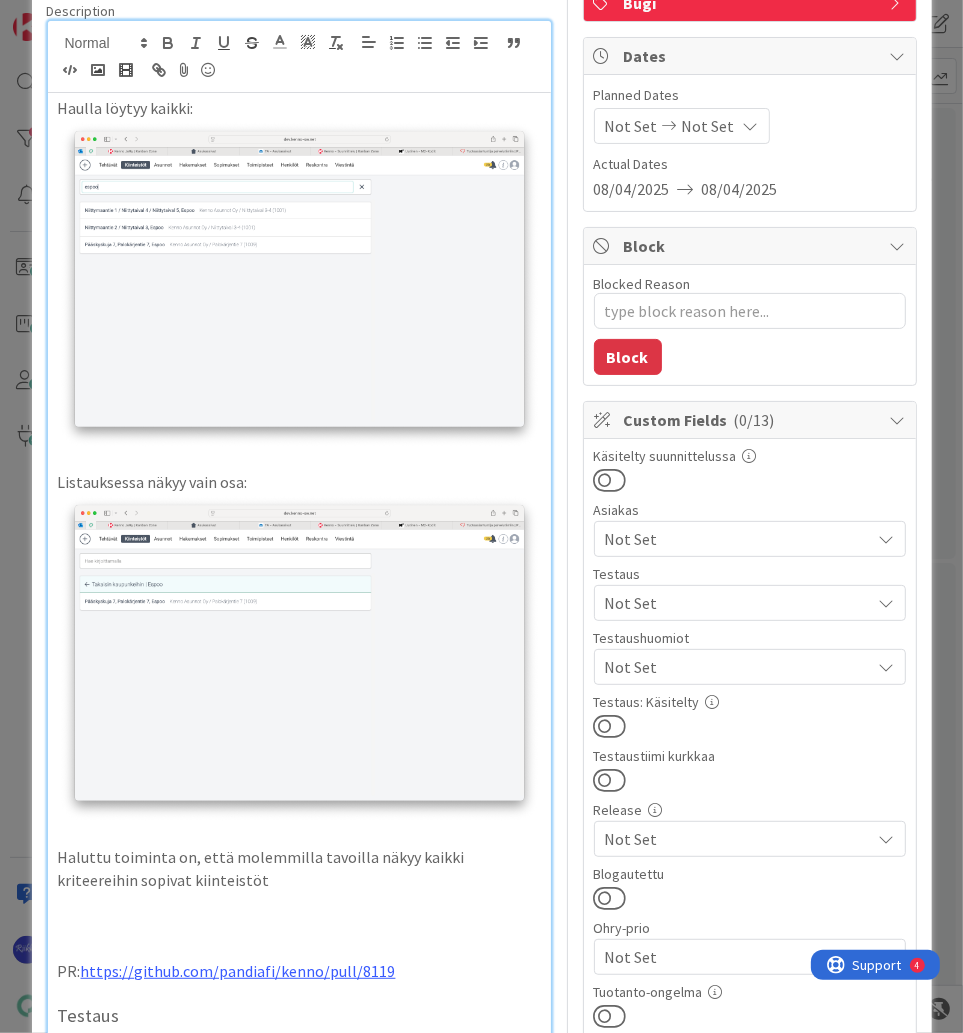 click on "Not Set" at bounding box center [738, 667] 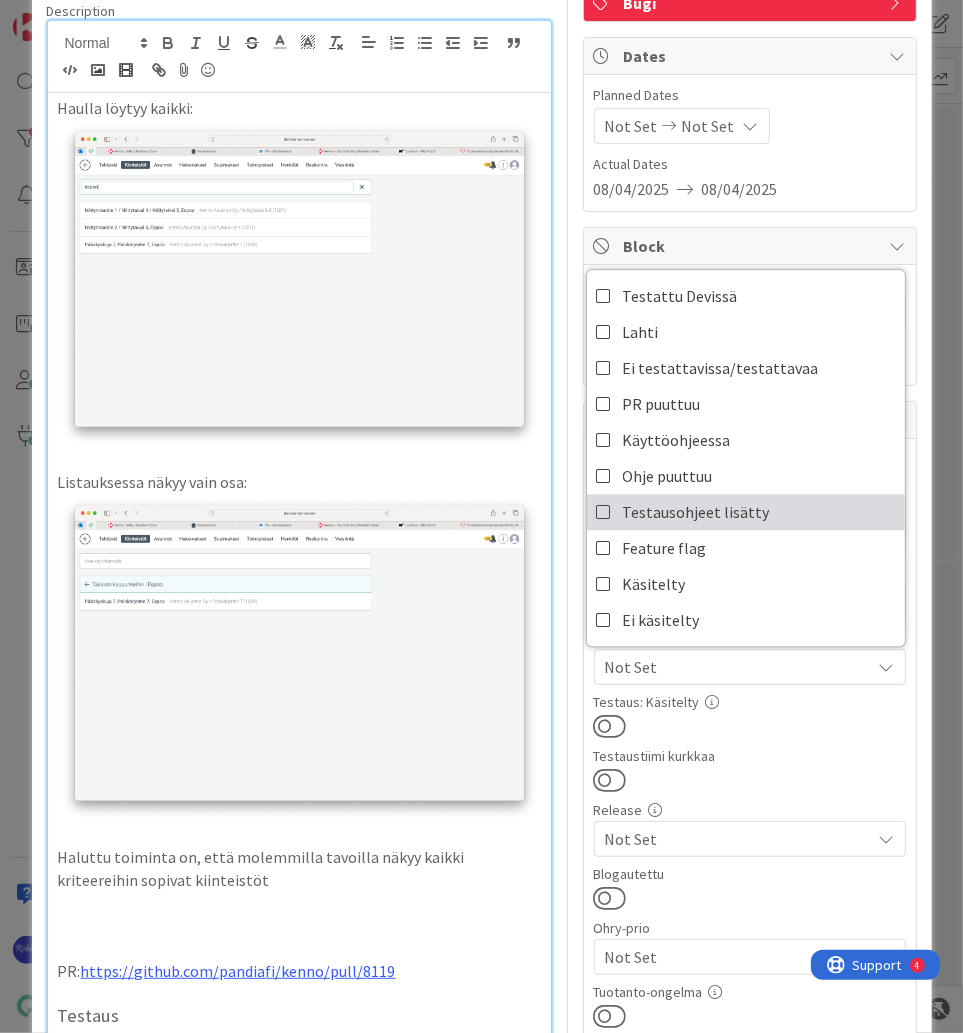 click on "Testausohjeet lisätty" at bounding box center (746, 512) 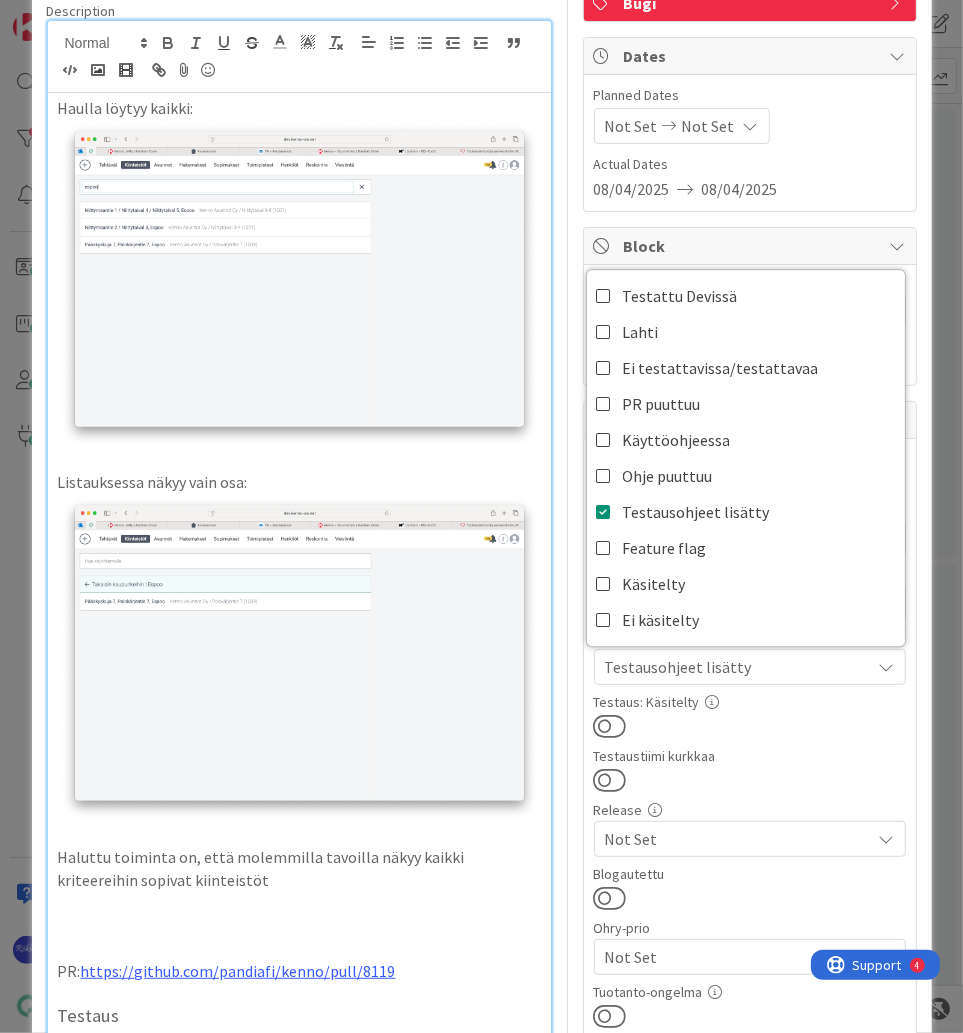 click at bounding box center (750, 726) 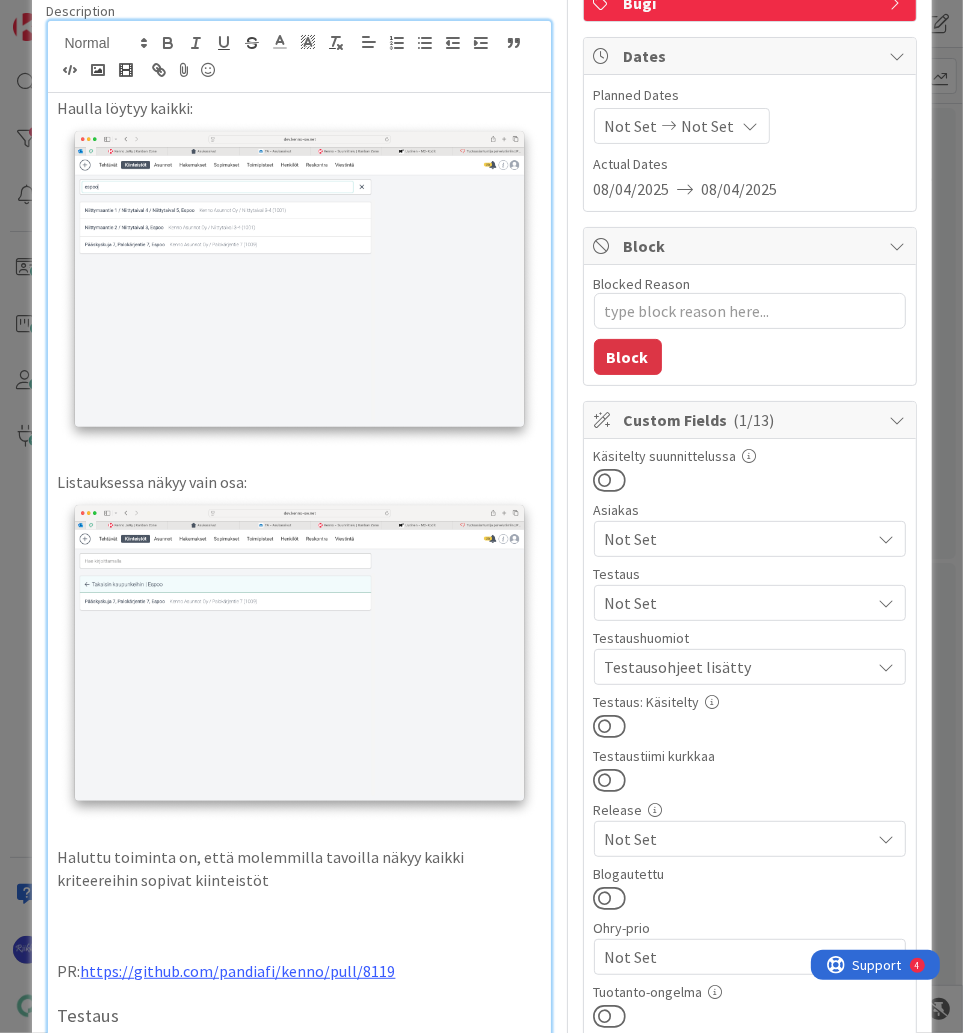 click at bounding box center [610, 726] 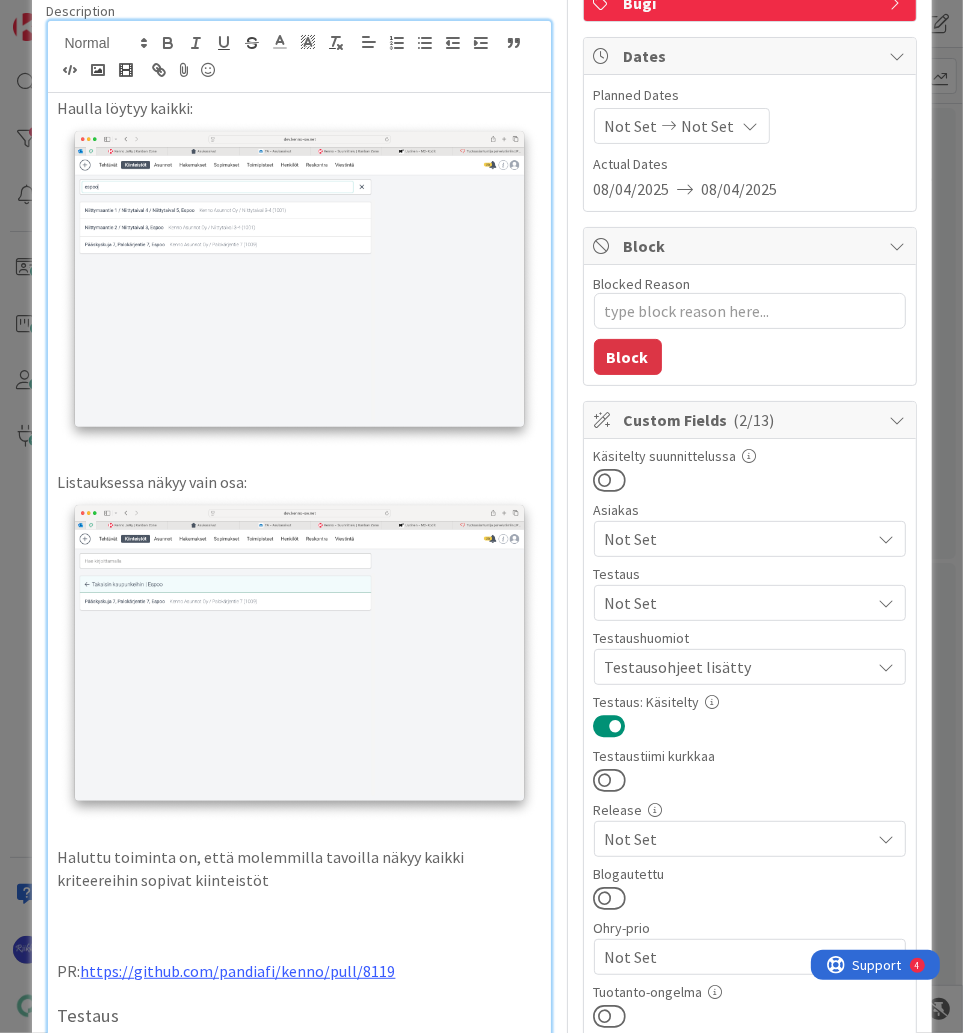 click on "Not Set" at bounding box center [738, 603] 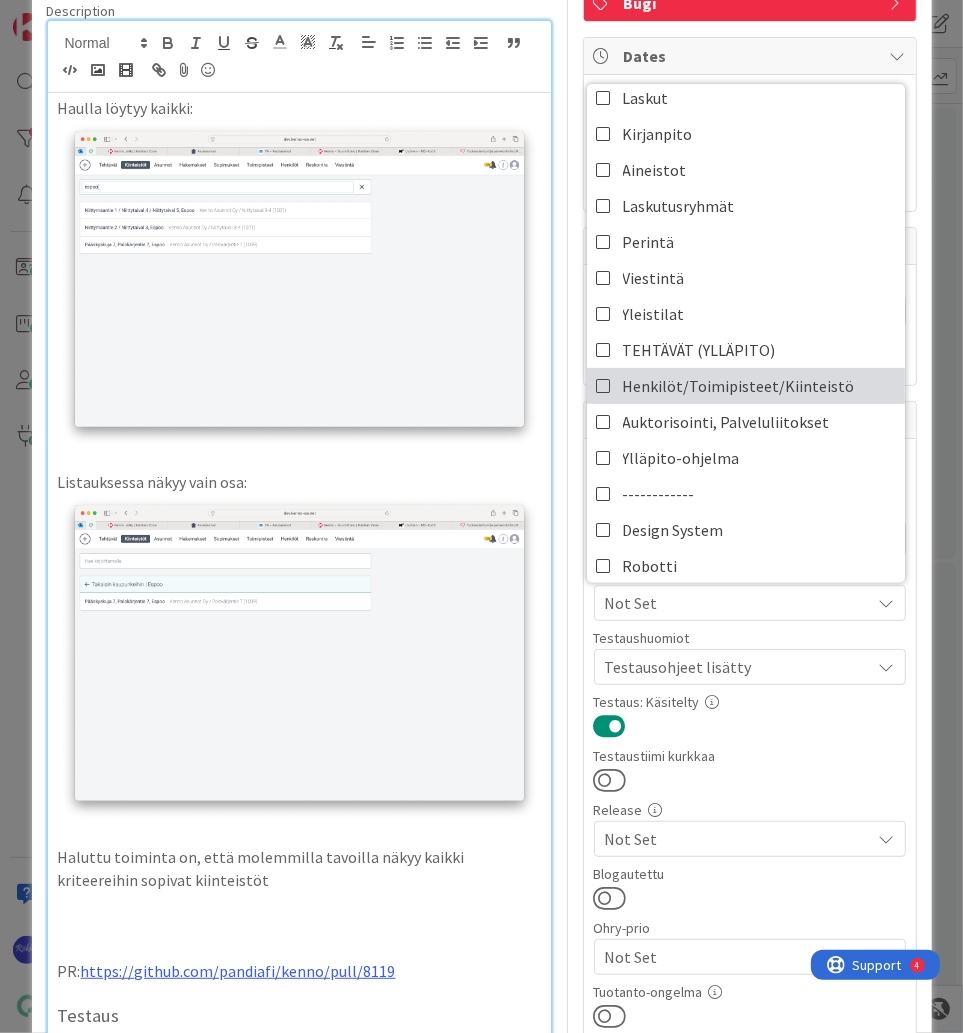 click on "Henkilöt/Toimipisteet/Kiinteistö" at bounding box center (739, 386) 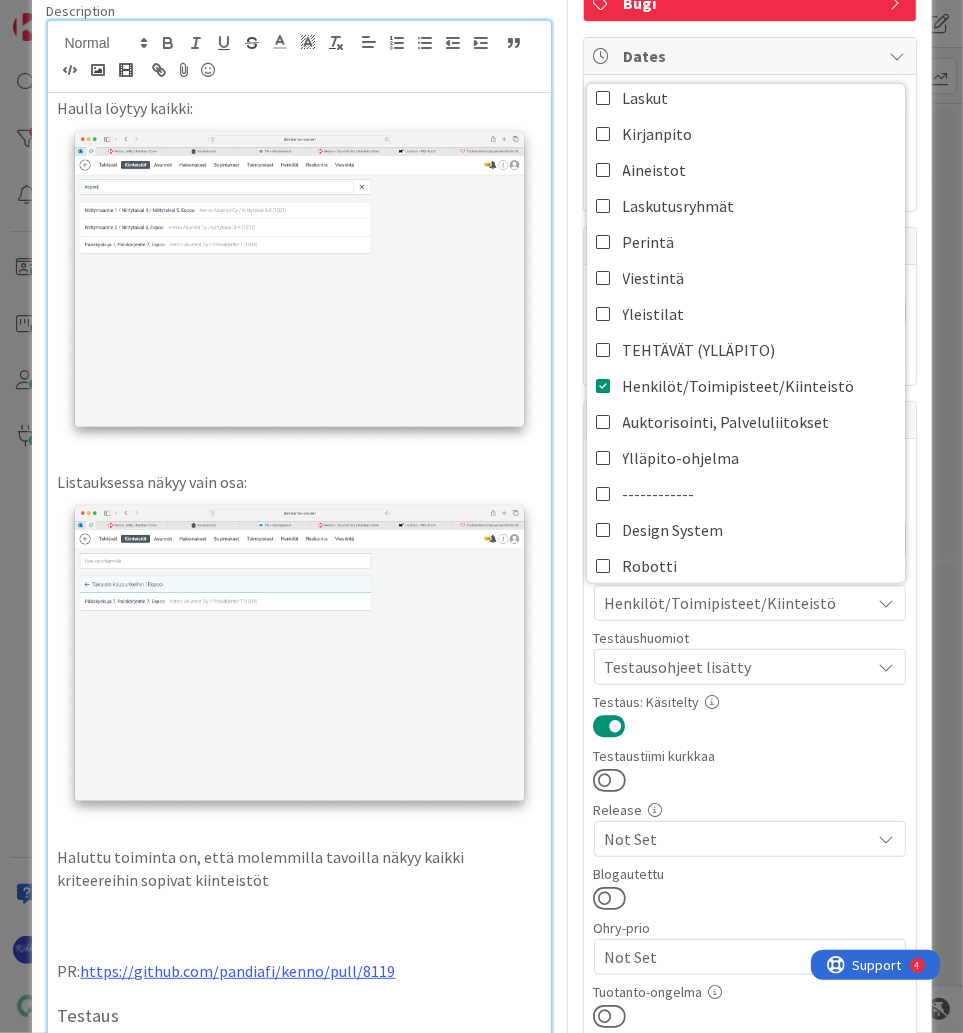 scroll, scrollTop: 93, scrollLeft: 0, axis: vertical 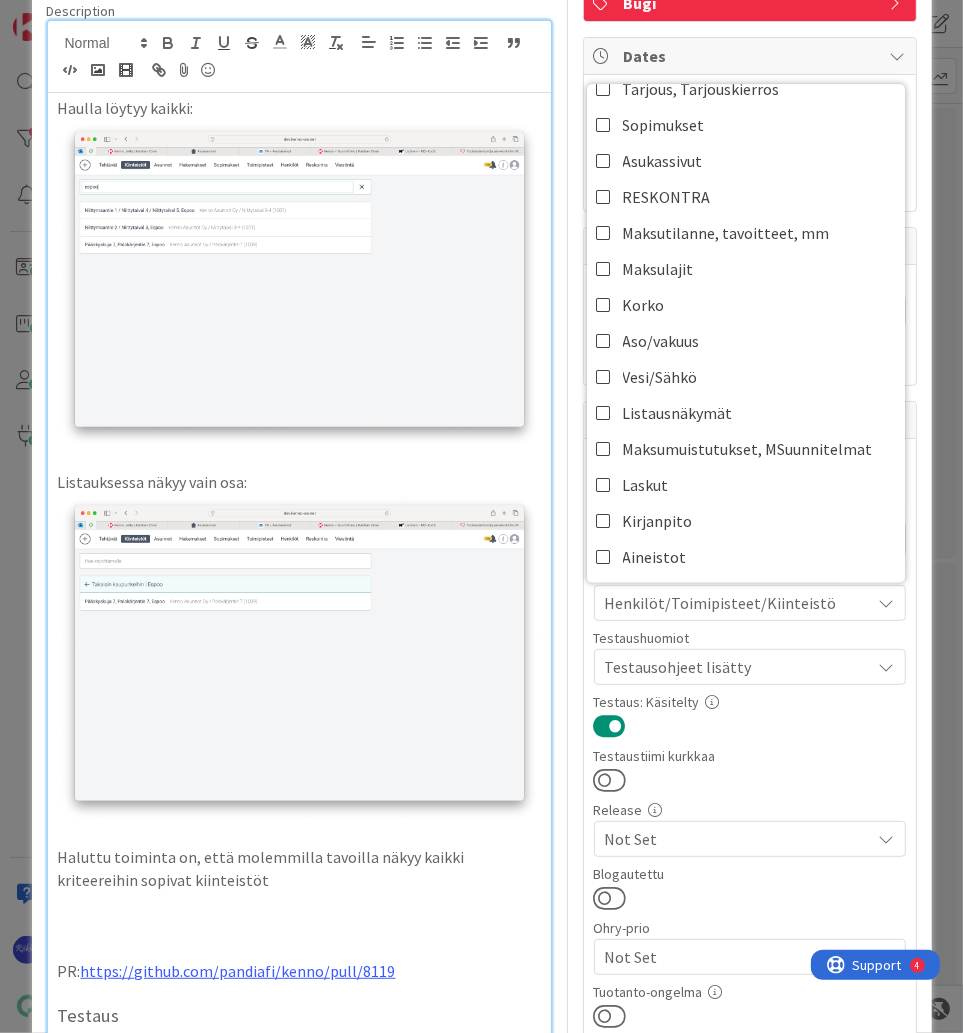 click at bounding box center [750, 726] 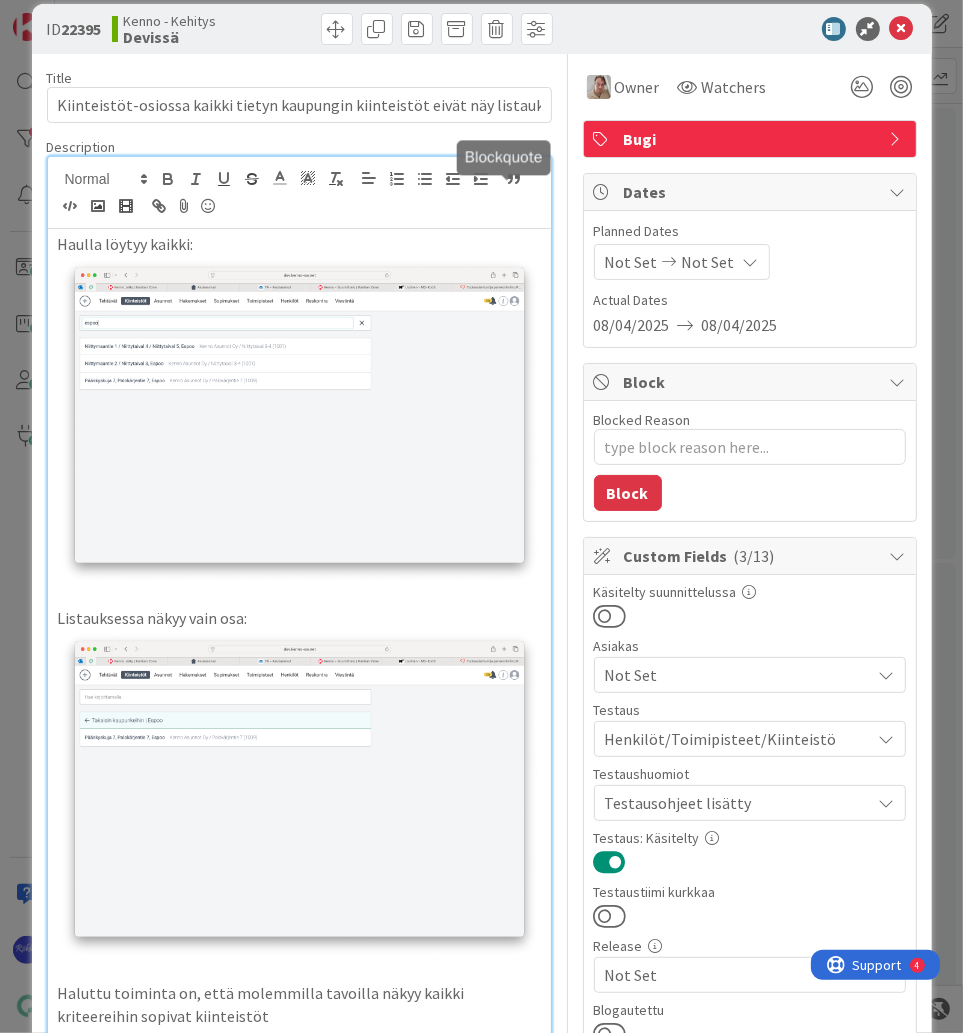 scroll, scrollTop: 0, scrollLeft: 0, axis: both 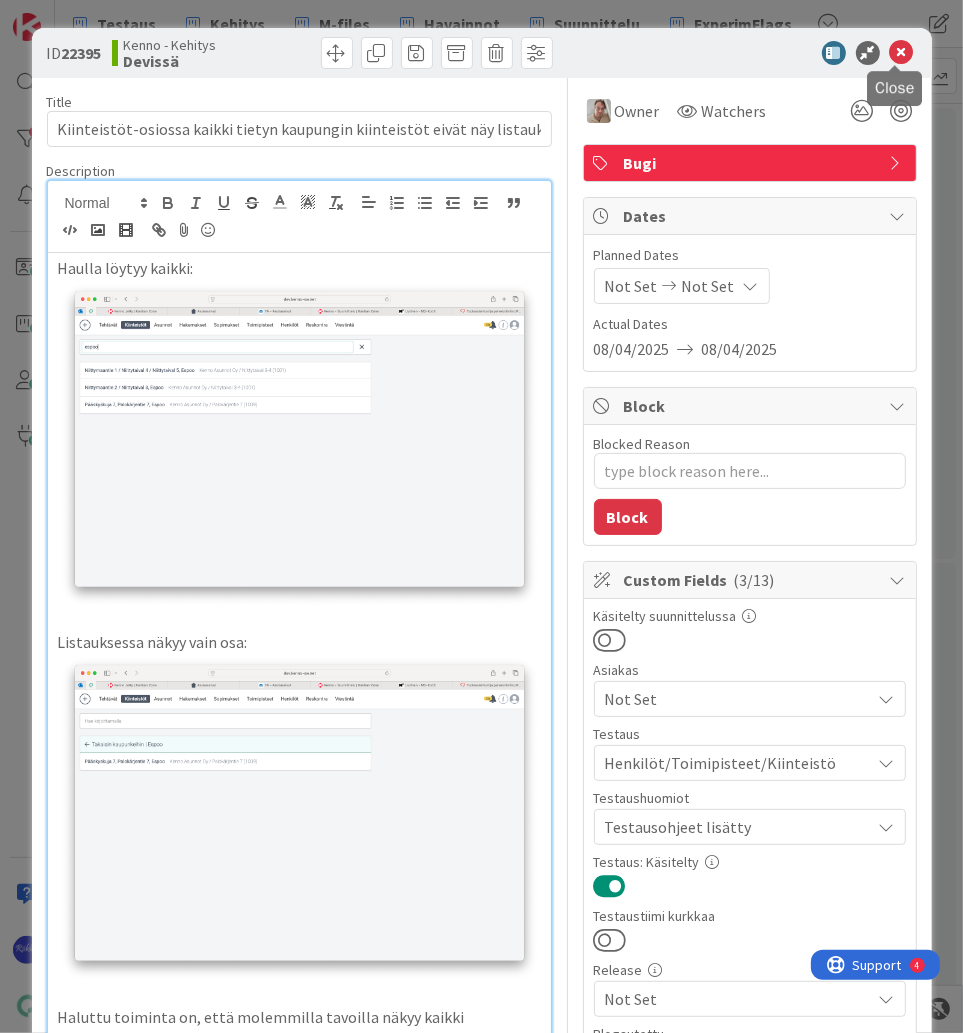 click at bounding box center (902, 53) 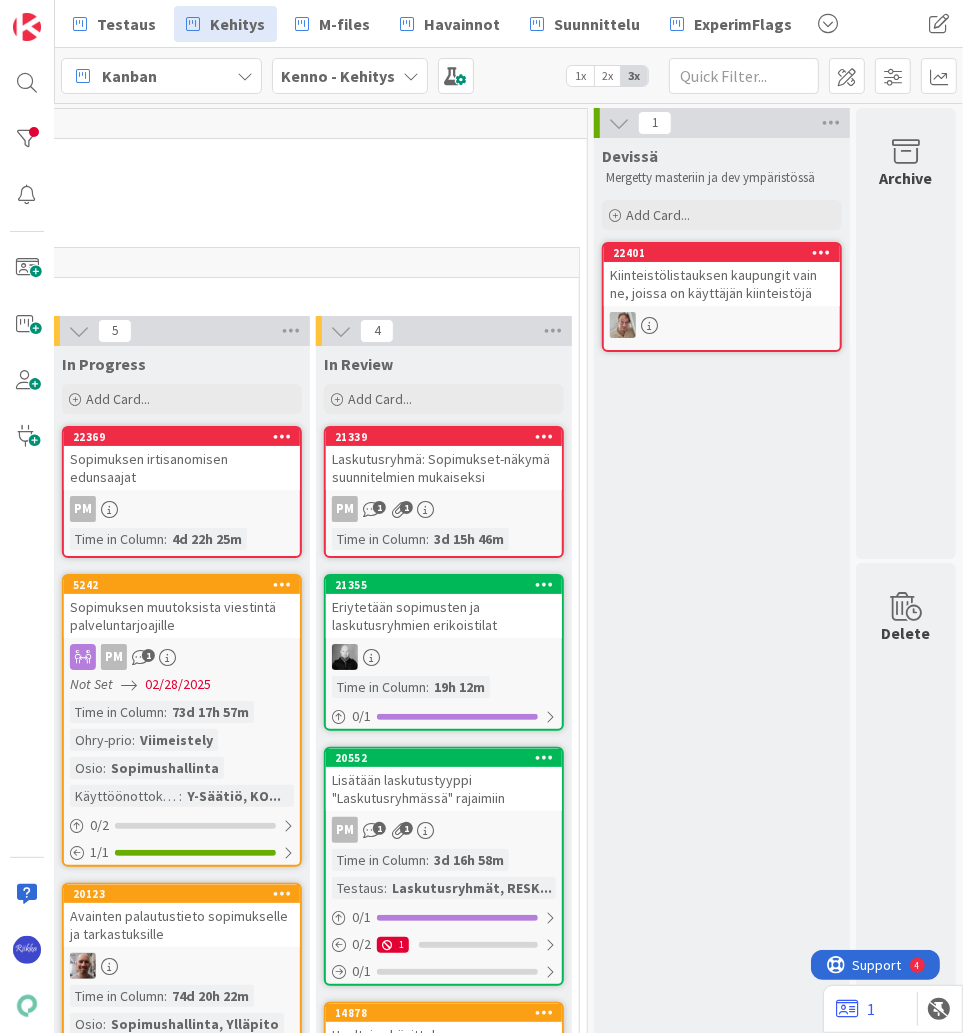 scroll, scrollTop: 0, scrollLeft: 0, axis: both 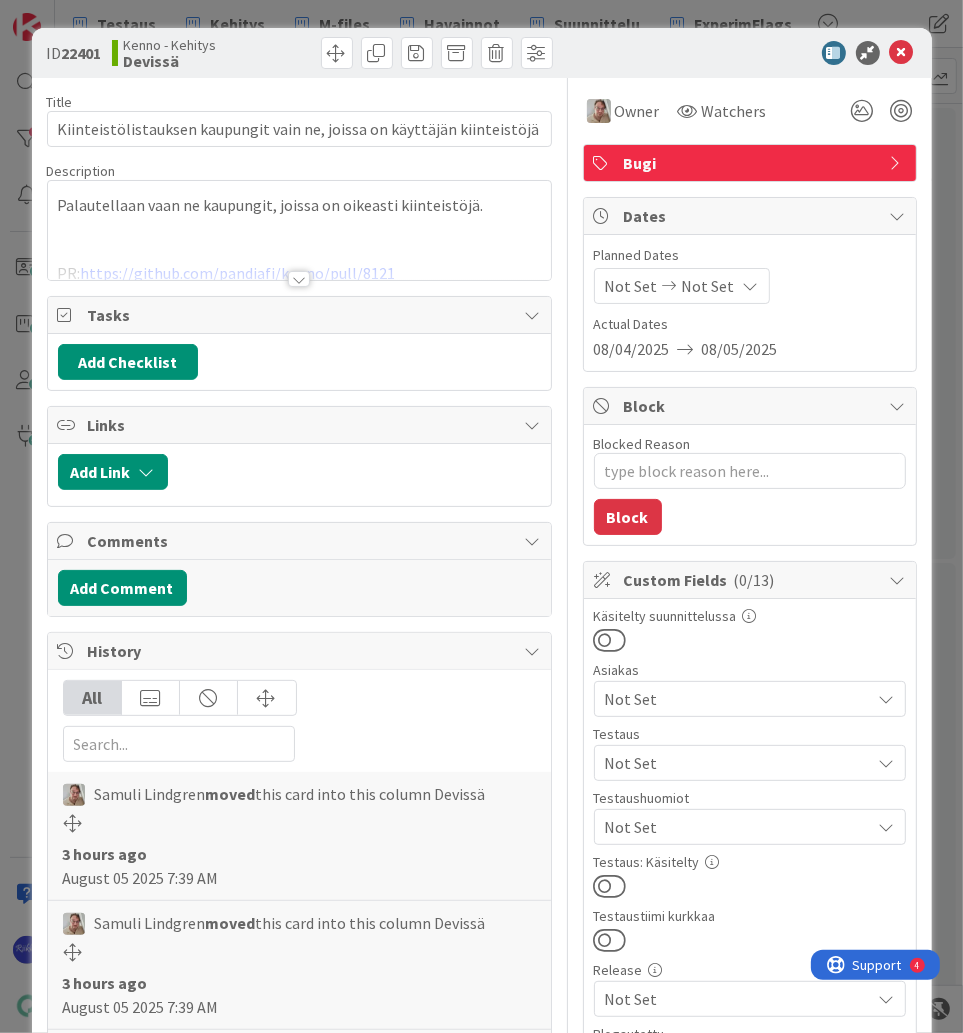 click at bounding box center [299, 279] 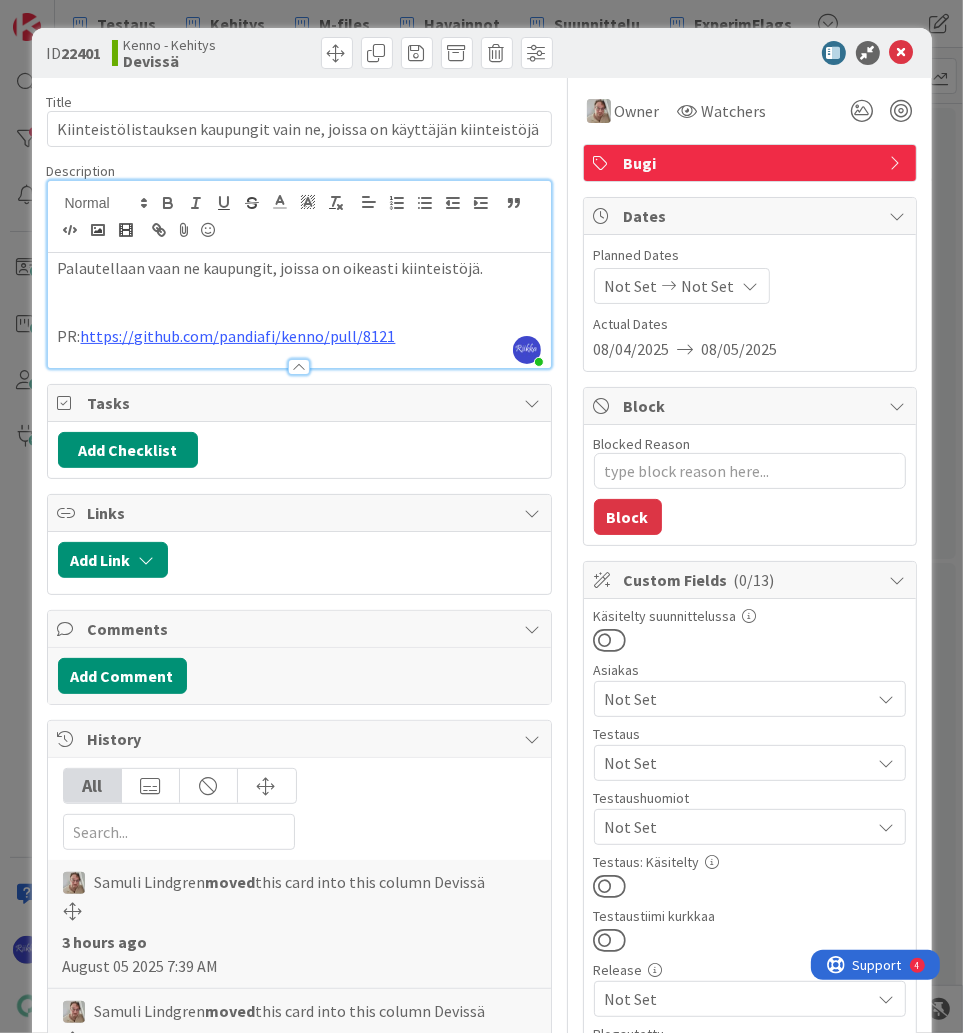 click at bounding box center (299, 291) 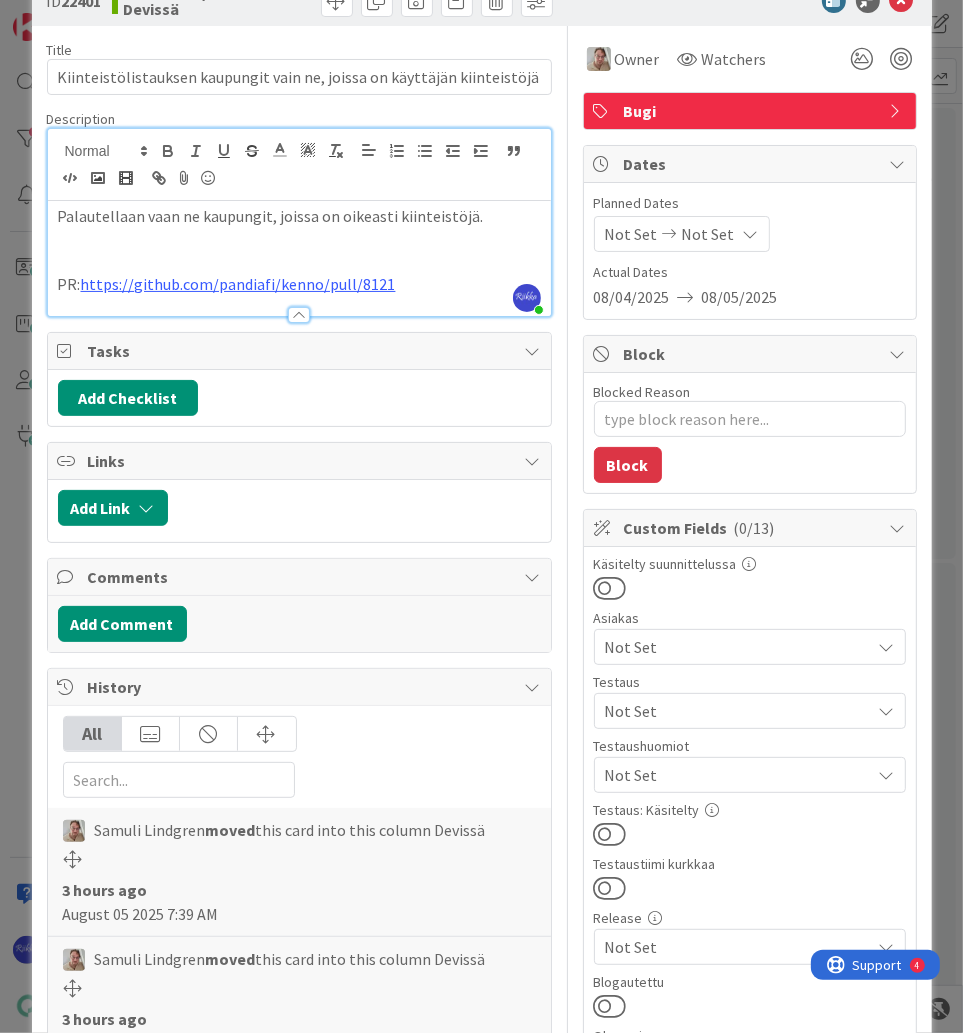 scroll, scrollTop: 80, scrollLeft: 0, axis: vertical 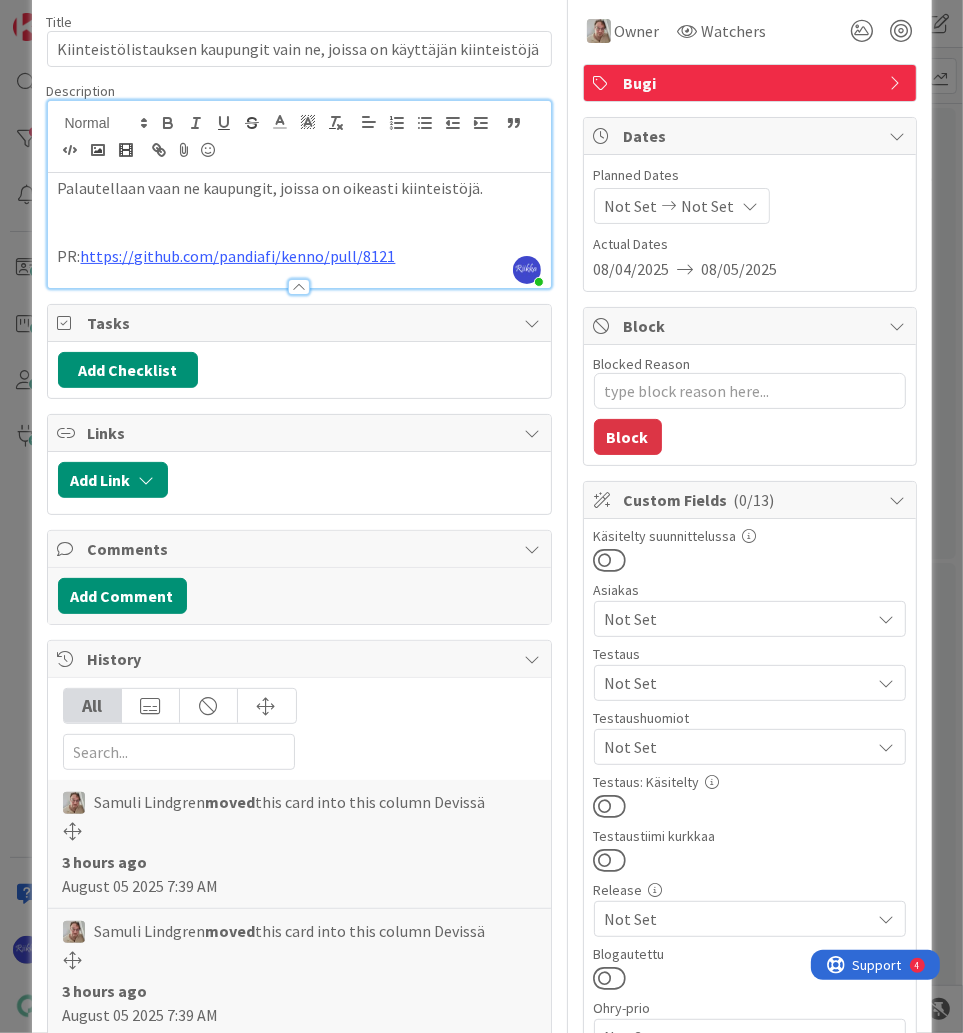 click on "PR: https://github.com/pandiafi/kenno/pull/8121" at bounding box center [299, 256] 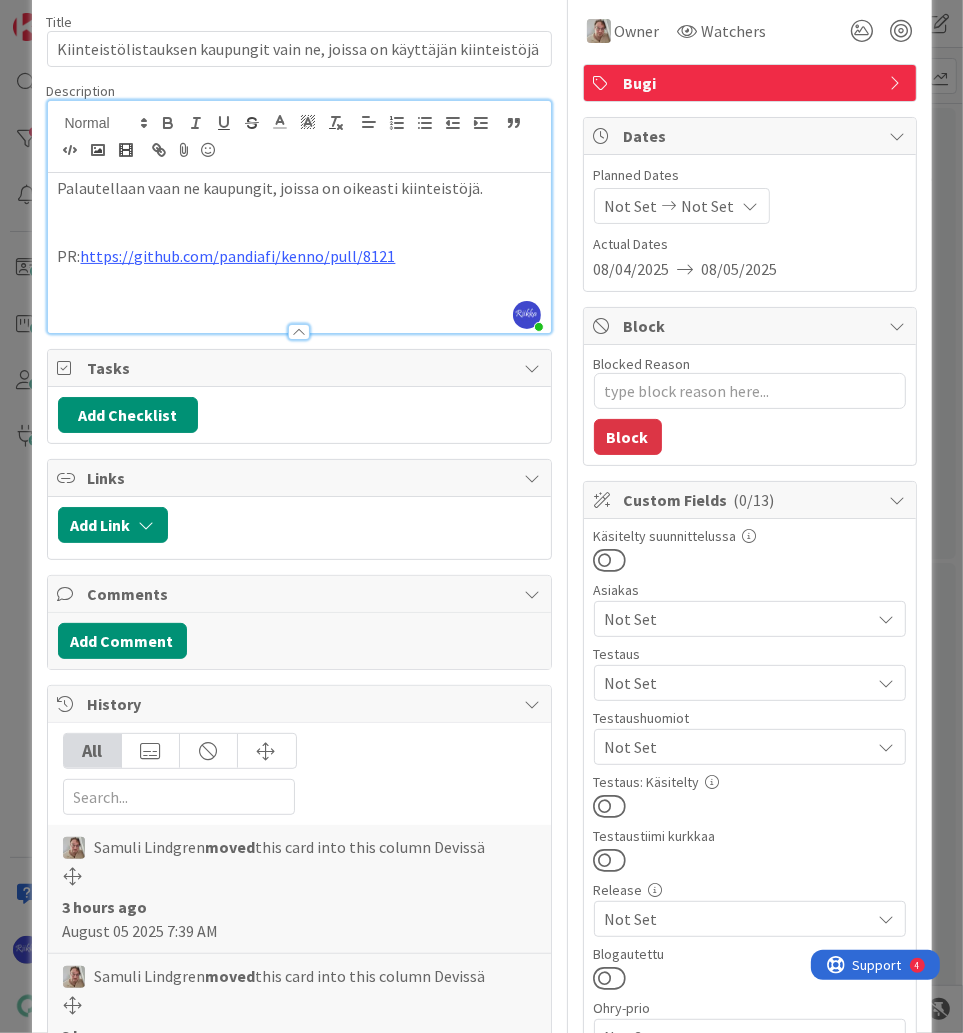 type 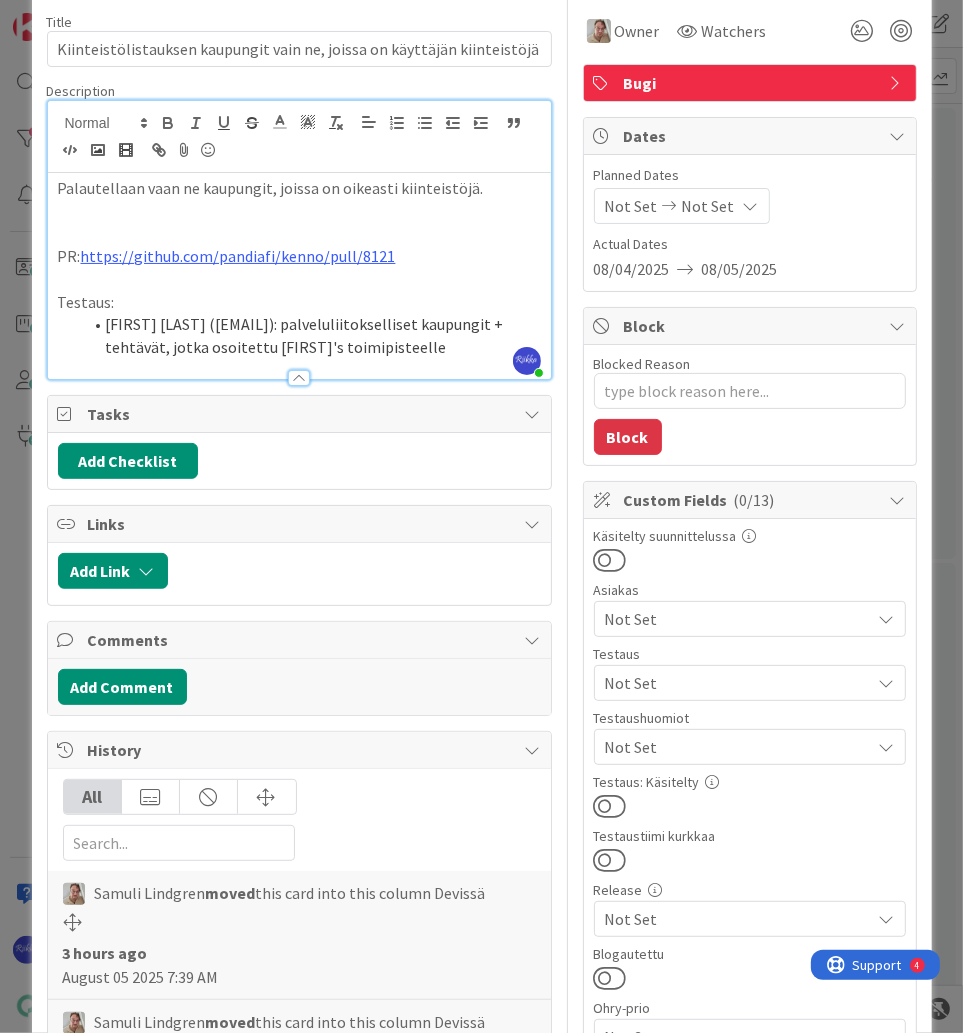 click on "[FIRST] [LAST] ([EMAIL]): palveluliitokselliset kaupungit + tehtävät, jotka osoitettu [FIRST]'s toimipisteelle" at bounding box center (311, 335) 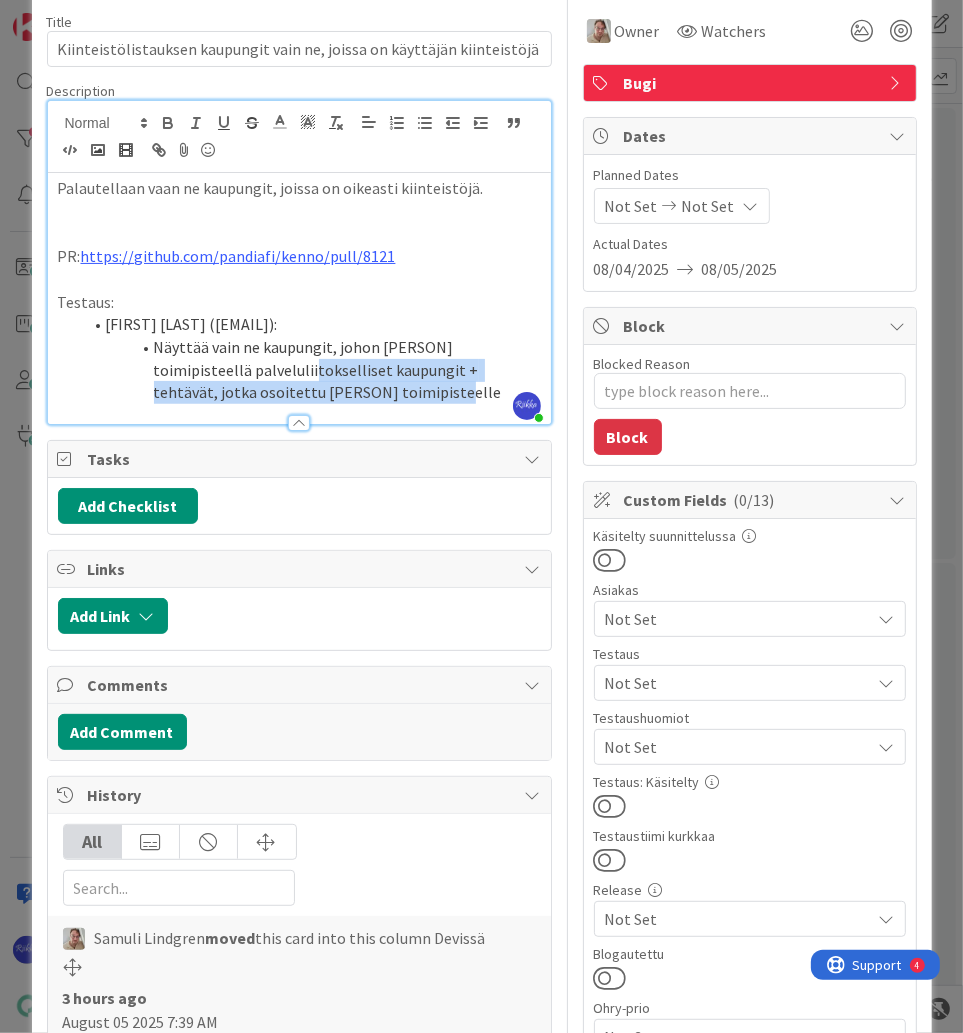 drag, startPoint x: 224, startPoint y: 368, endPoint x: 302, endPoint y: 392, distance: 81.608826 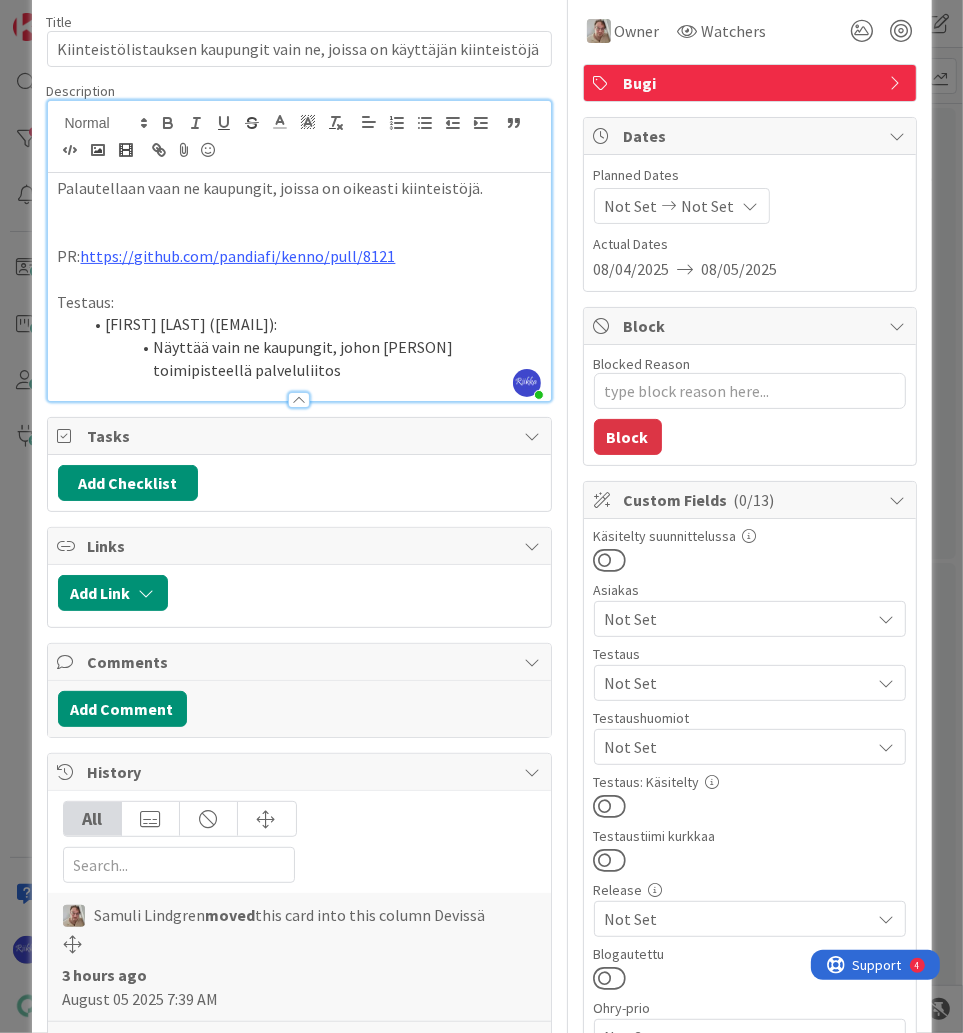 click on "[FIRST] [LAST] ([EMAIL]):" at bounding box center [311, 324] 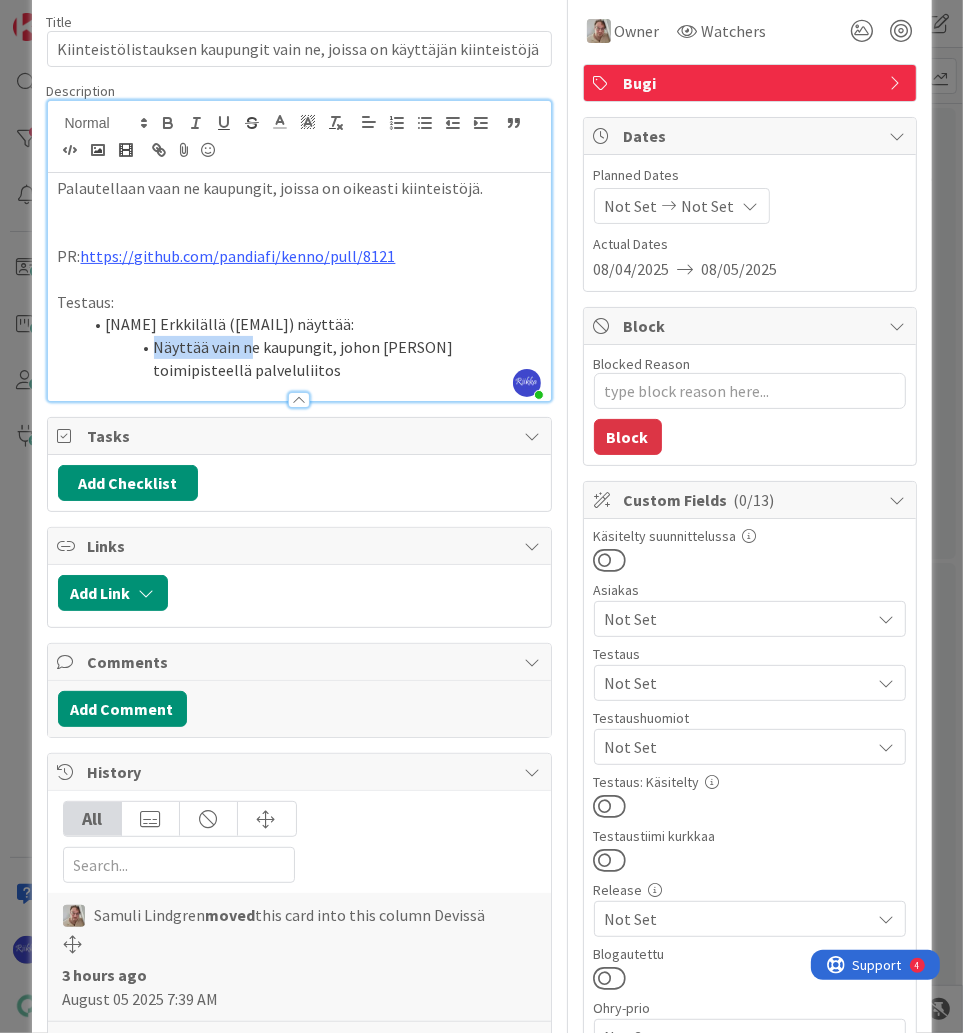 drag, startPoint x: 240, startPoint y: 347, endPoint x: 148, endPoint y: 344, distance: 92.0489 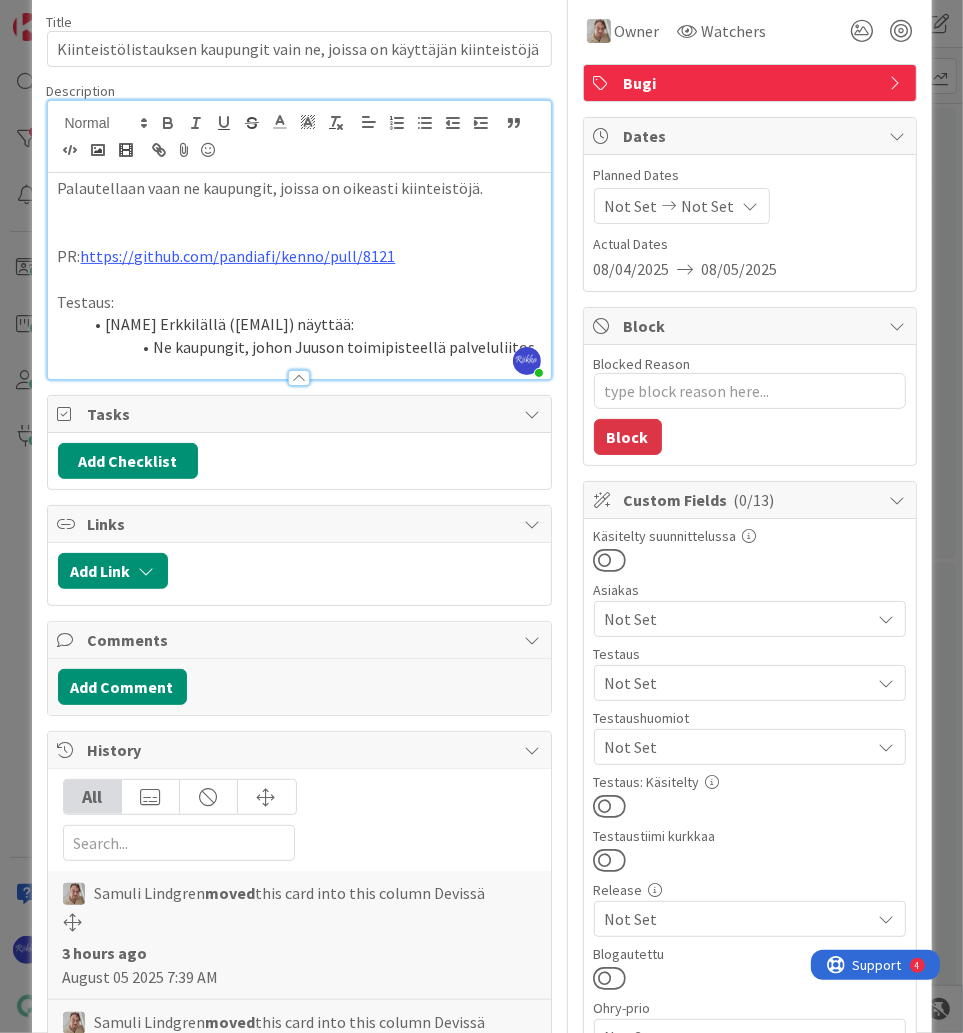 click on "Ne kaupungit, johon Juuson toimipisteellä palveluliitos" at bounding box center [311, 347] 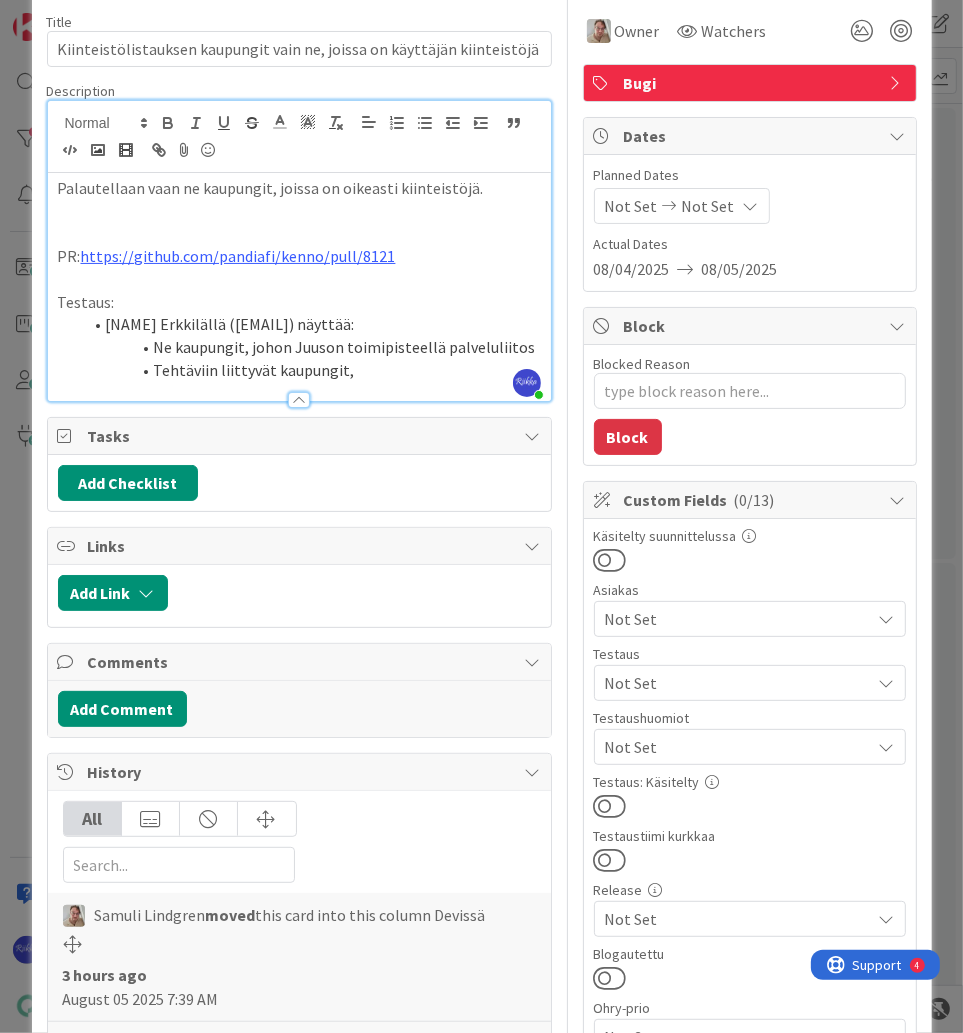 drag, startPoint x: 144, startPoint y: 367, endPoint x: 343, endPoint y: 364, distance: 199.02261 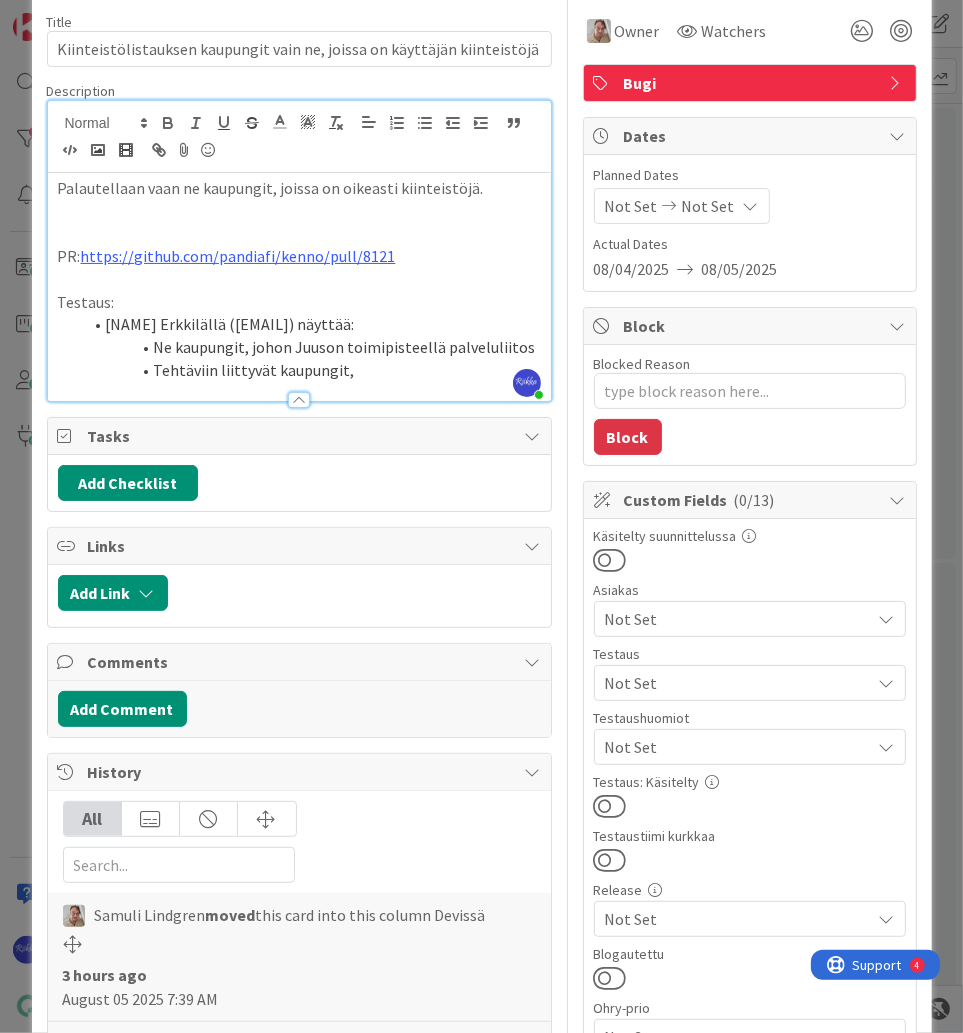 click on "Tehtäviin liittyvät kaupungit," at bounding box center (311, 370) 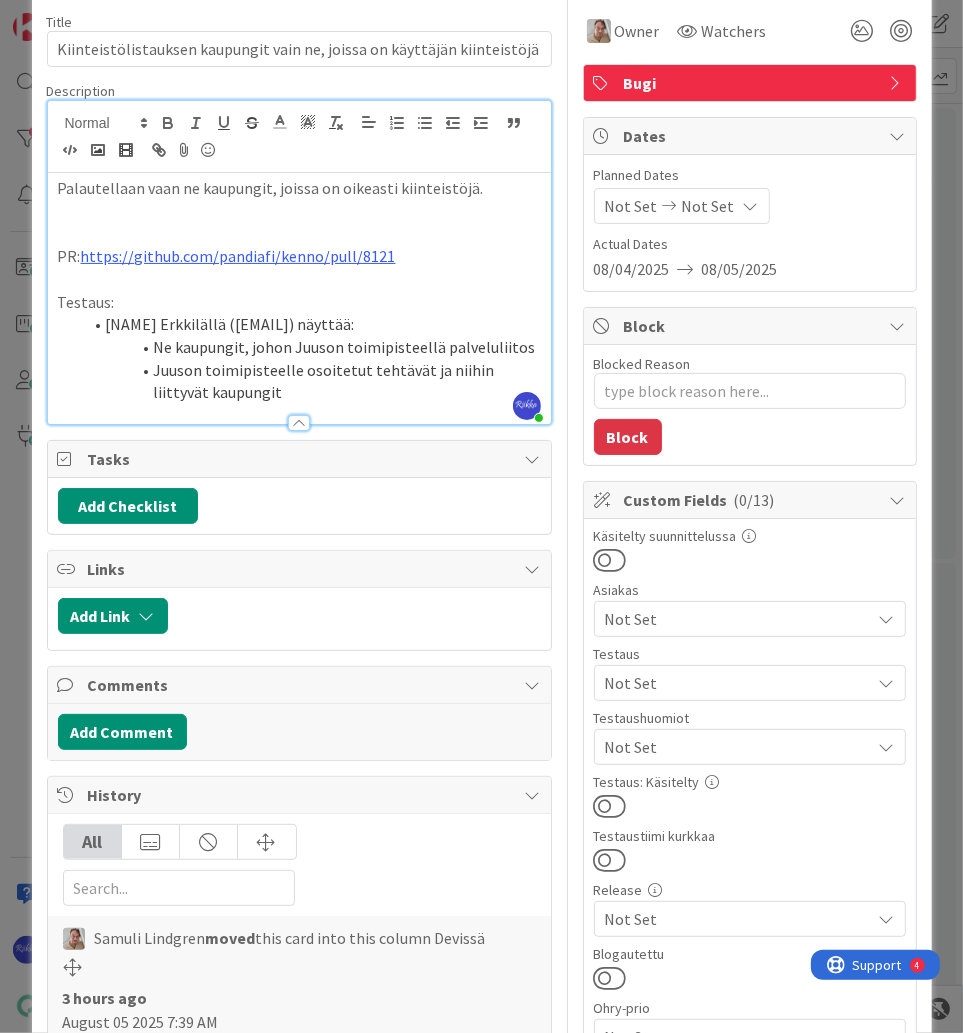 click on "Testaus: Käsitelty" at bounding box center (750, 782) 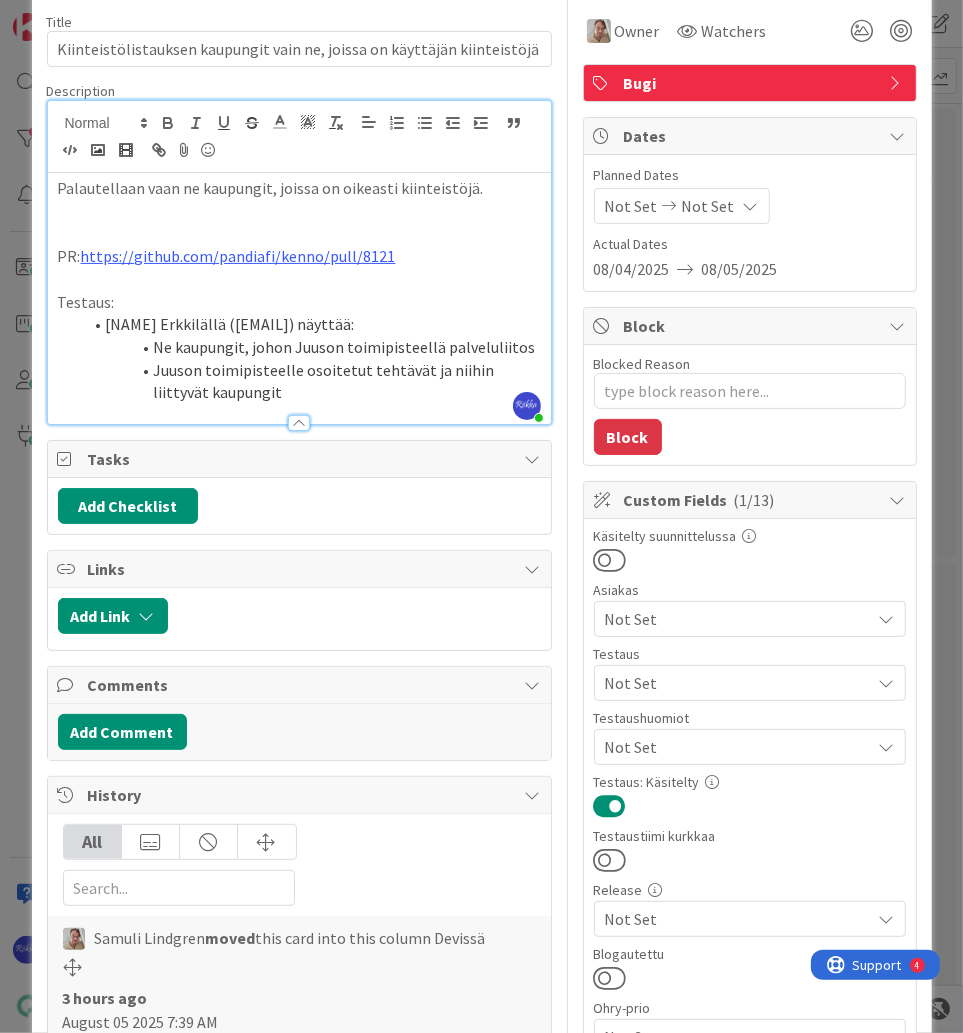 click on "Not Set" at bounding box center [738, 683] 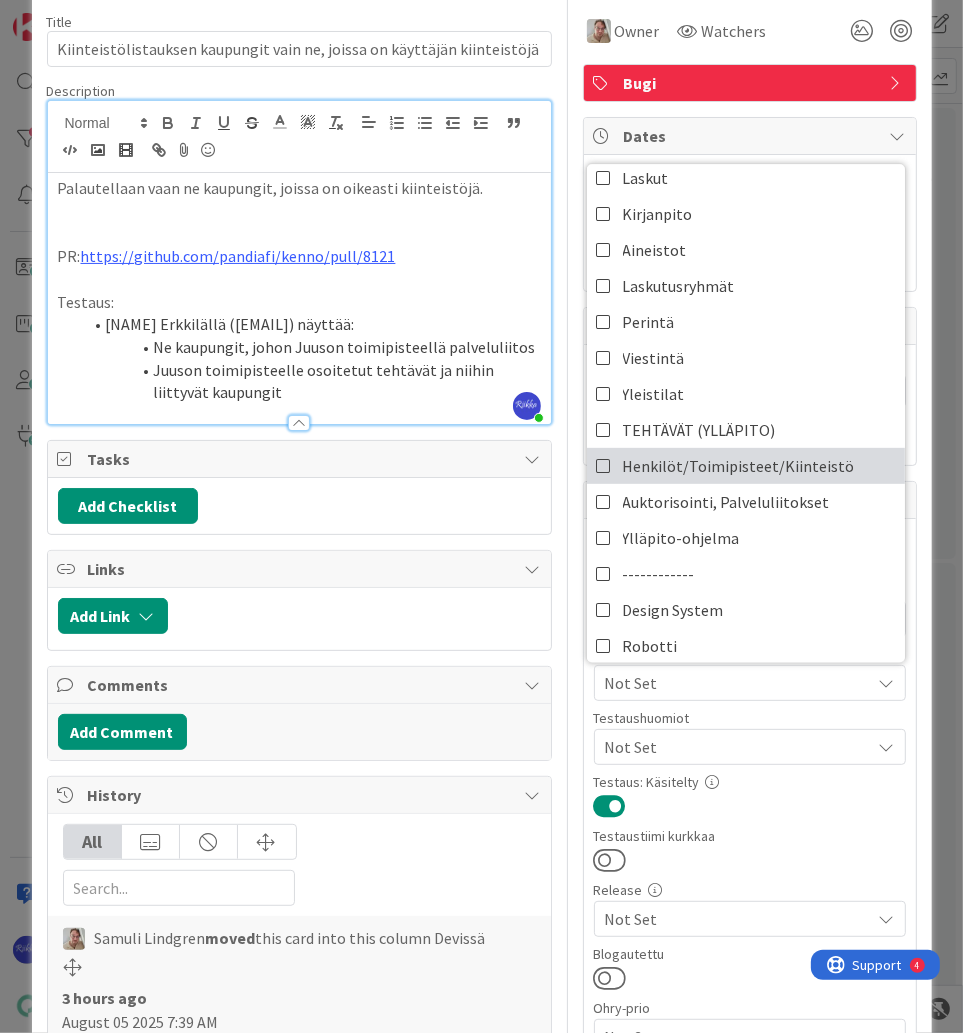 click on "Henkilöt/Toimipisteet/Kiinteistö" at bounding box center (739, 466) 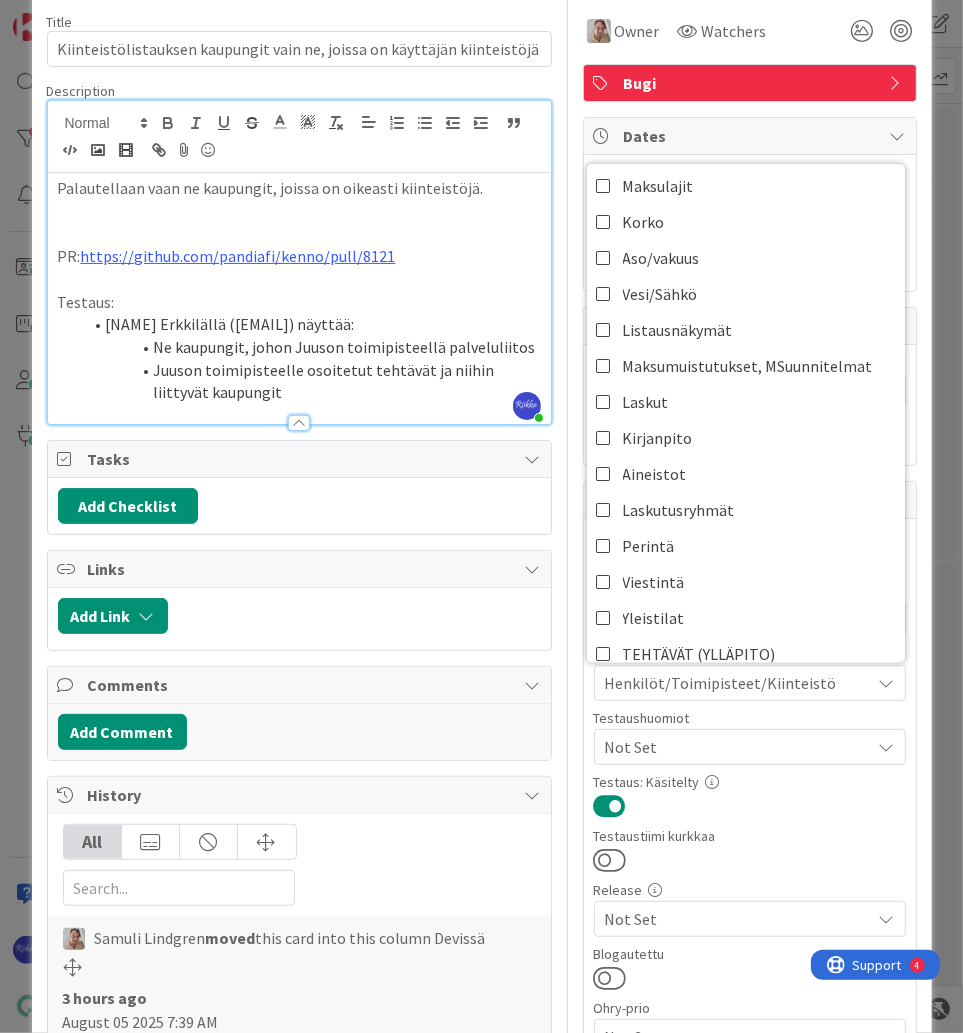 scroll, scrollTop: 413, scrollLeft: 0, axis: vertical 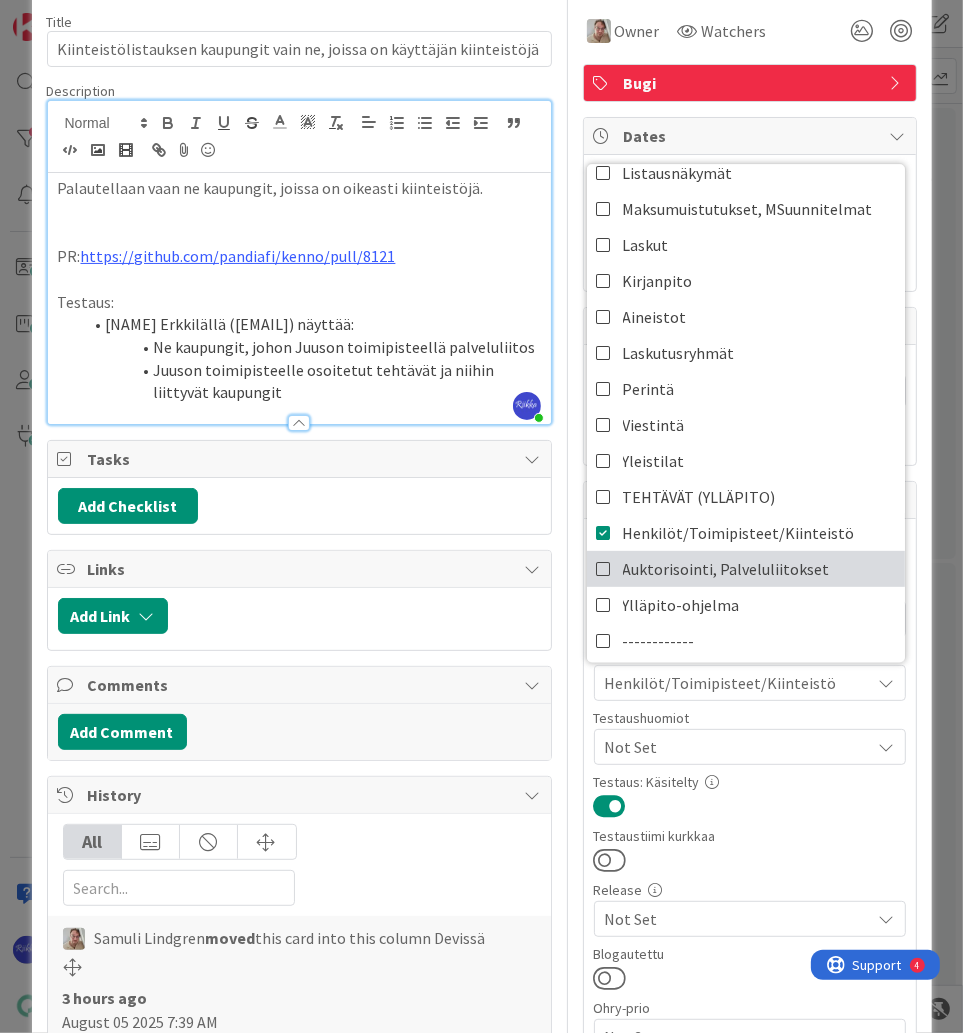 click on "Auktorisointi, Palveluliitokset" at bounding box center [726, 569] 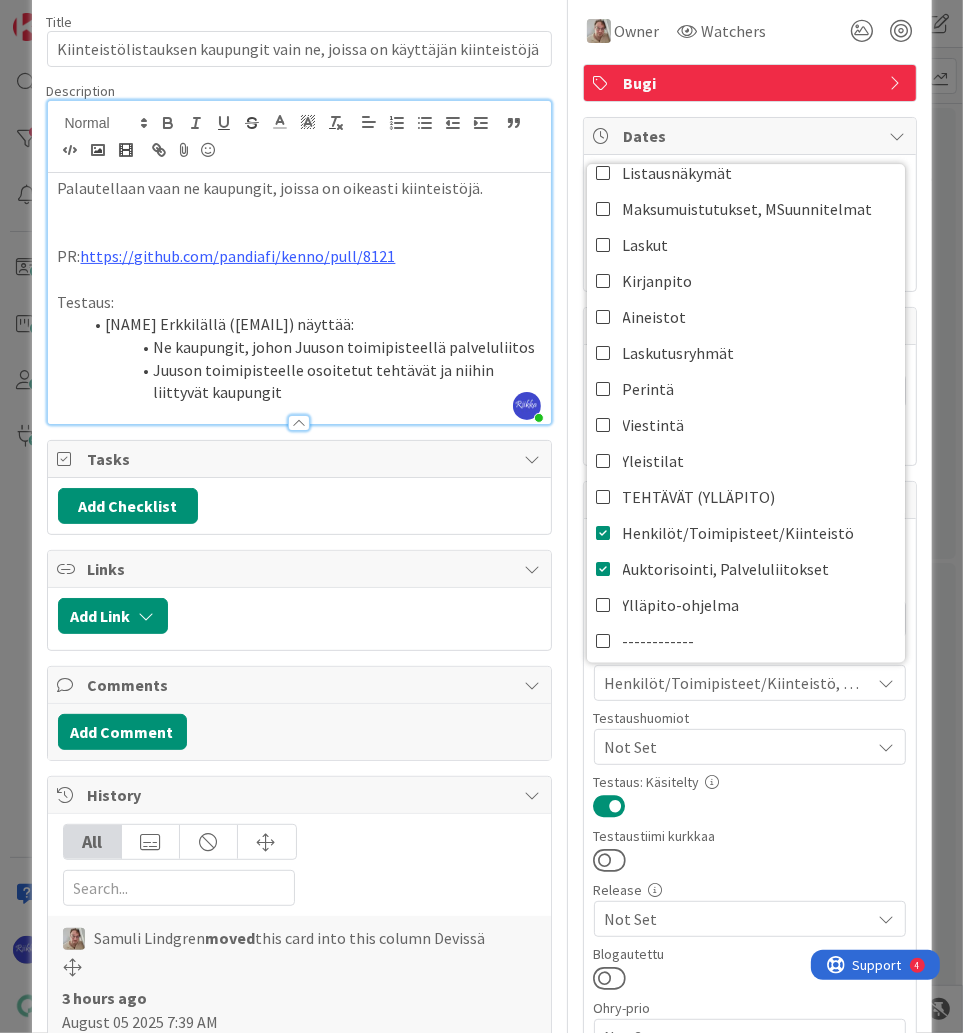 scroll, scrollTop: 0, scrollLeft: 0, axis: both 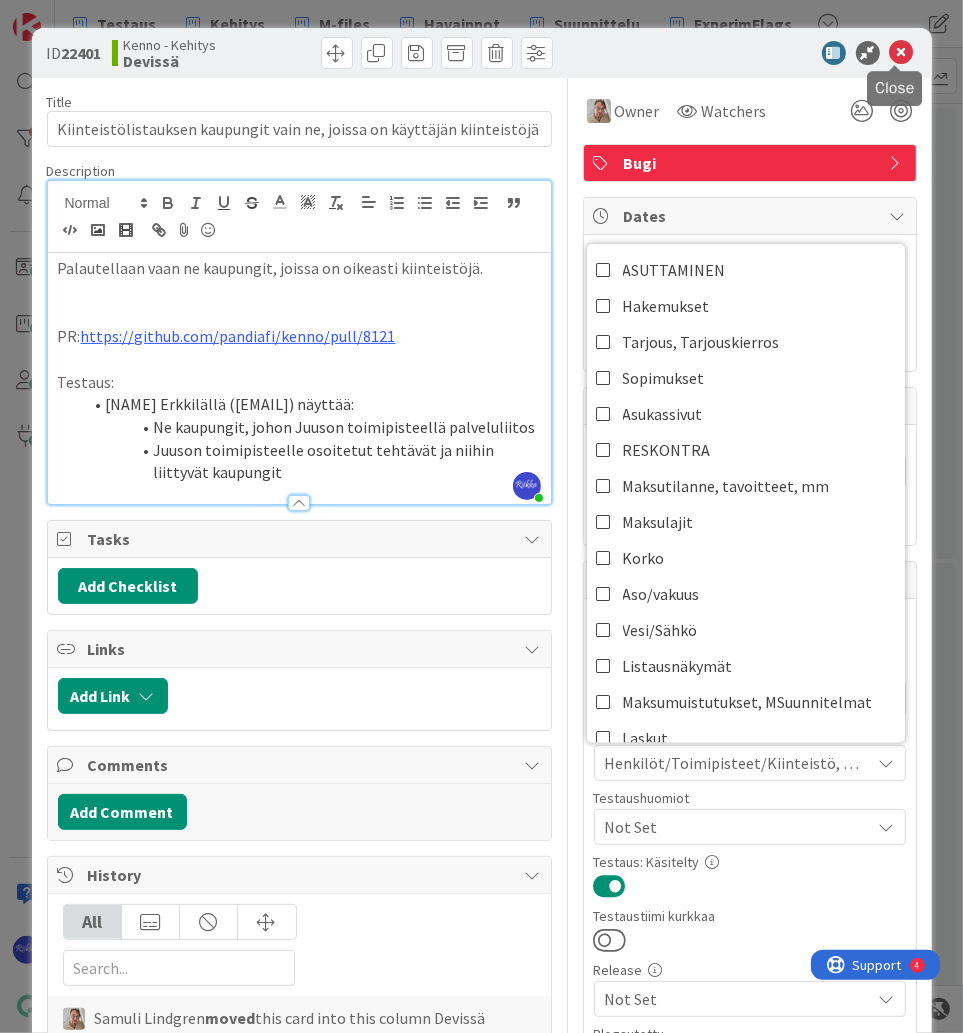 click at bounding box center [902, 53] 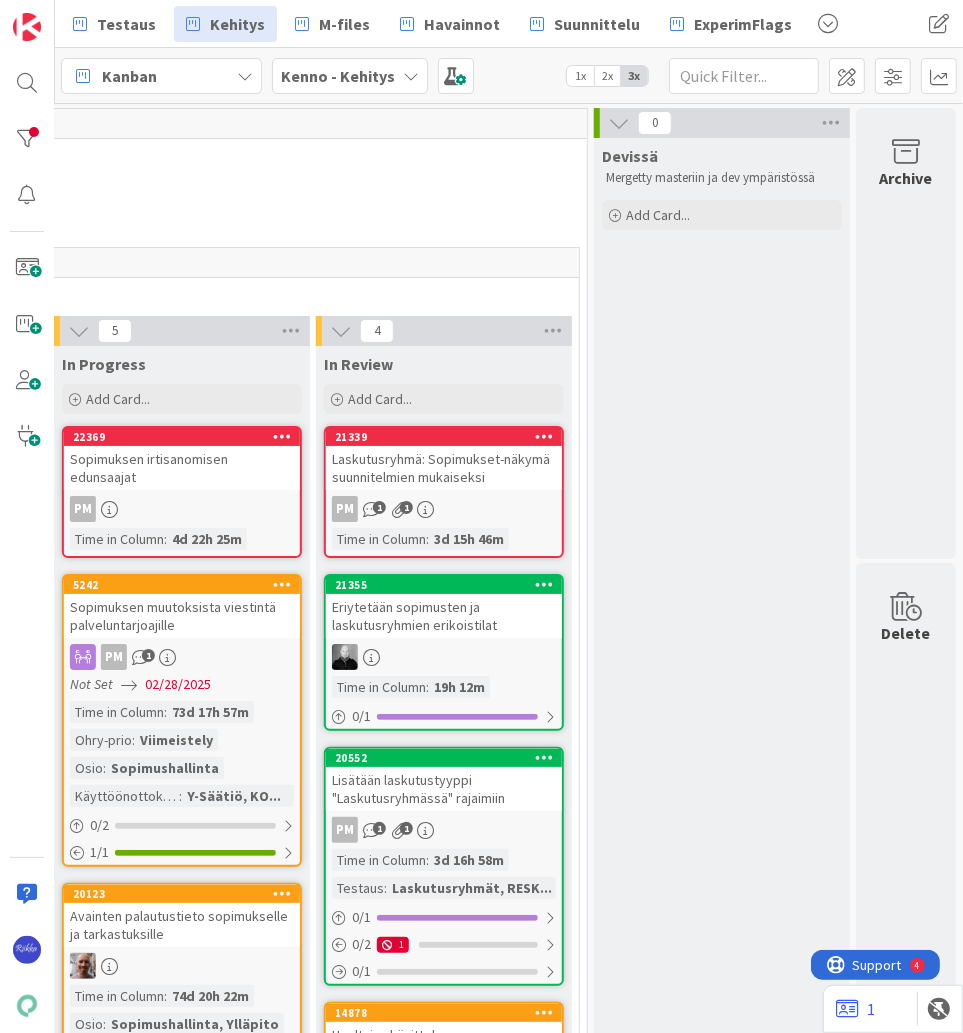 scroll, scrollTop: 0, scrollLeft: 0, axis: both 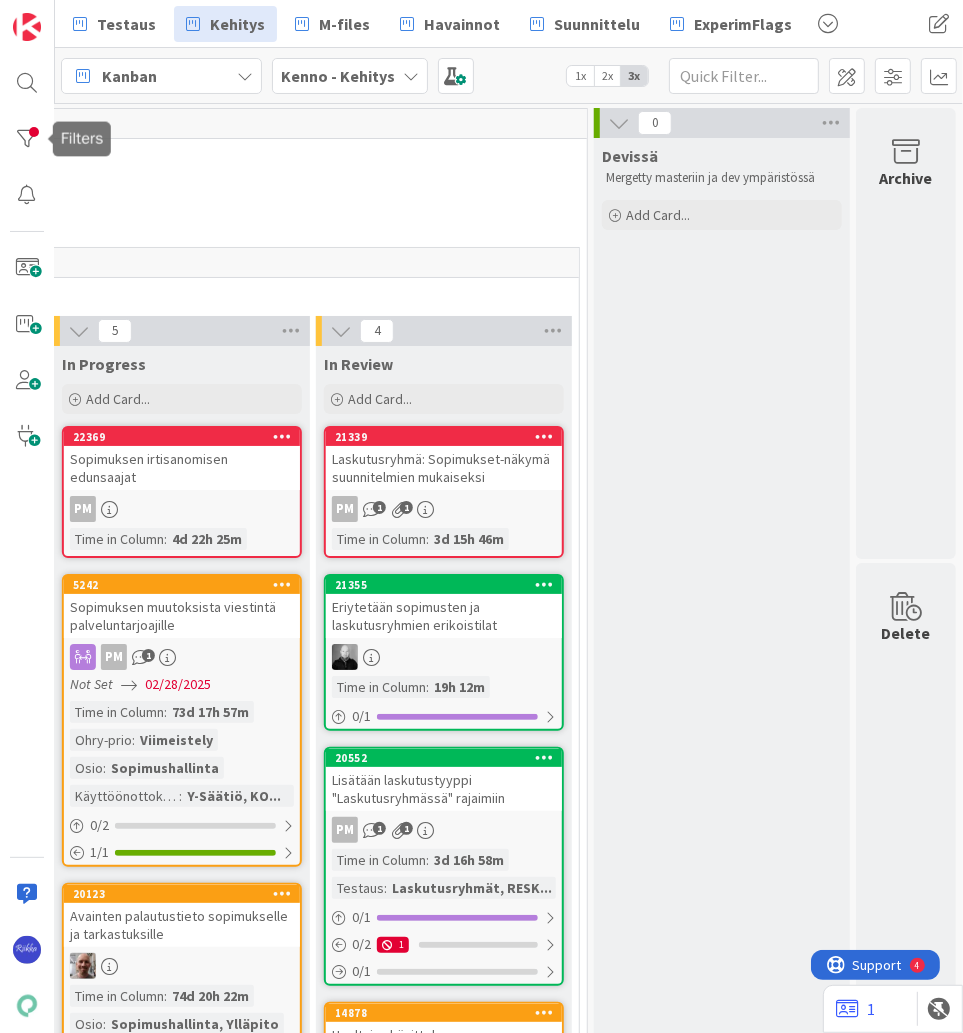 click at bounding box center [27, 139] 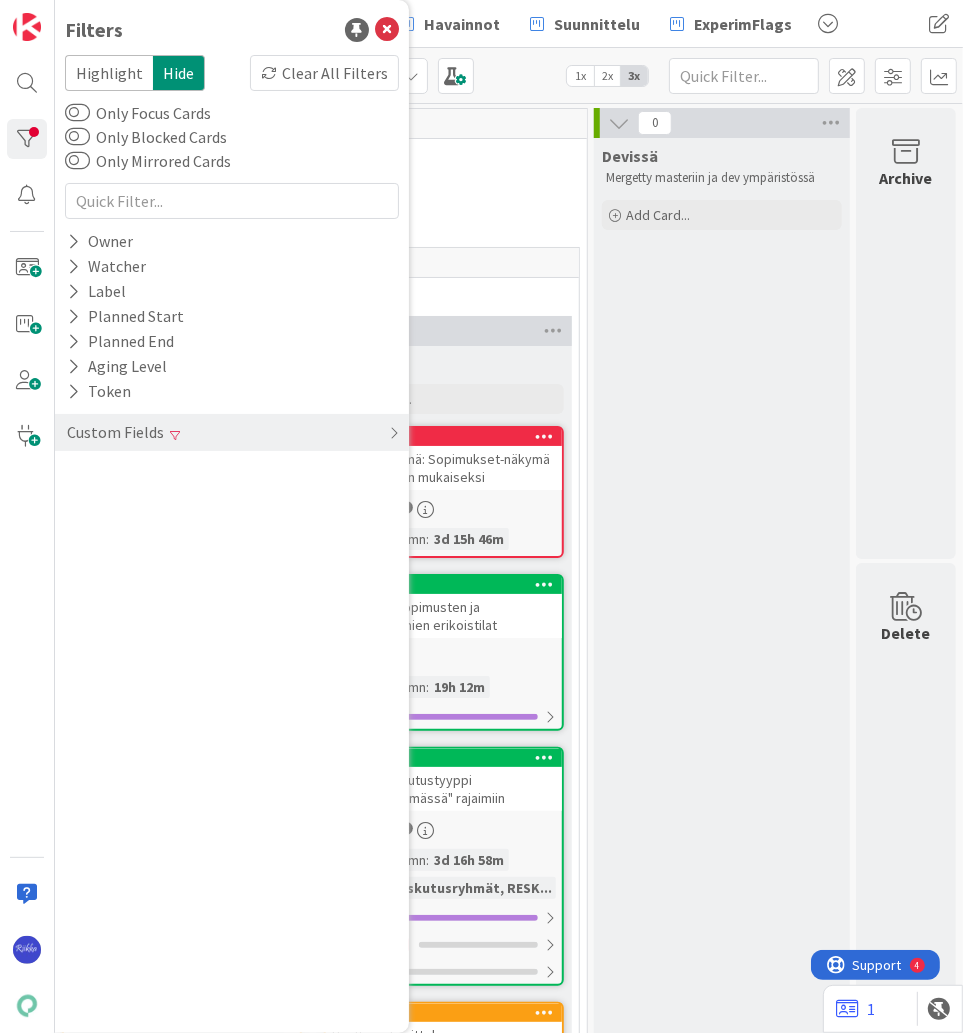 click on "Custom Fields" at bounding box center (232, 432) 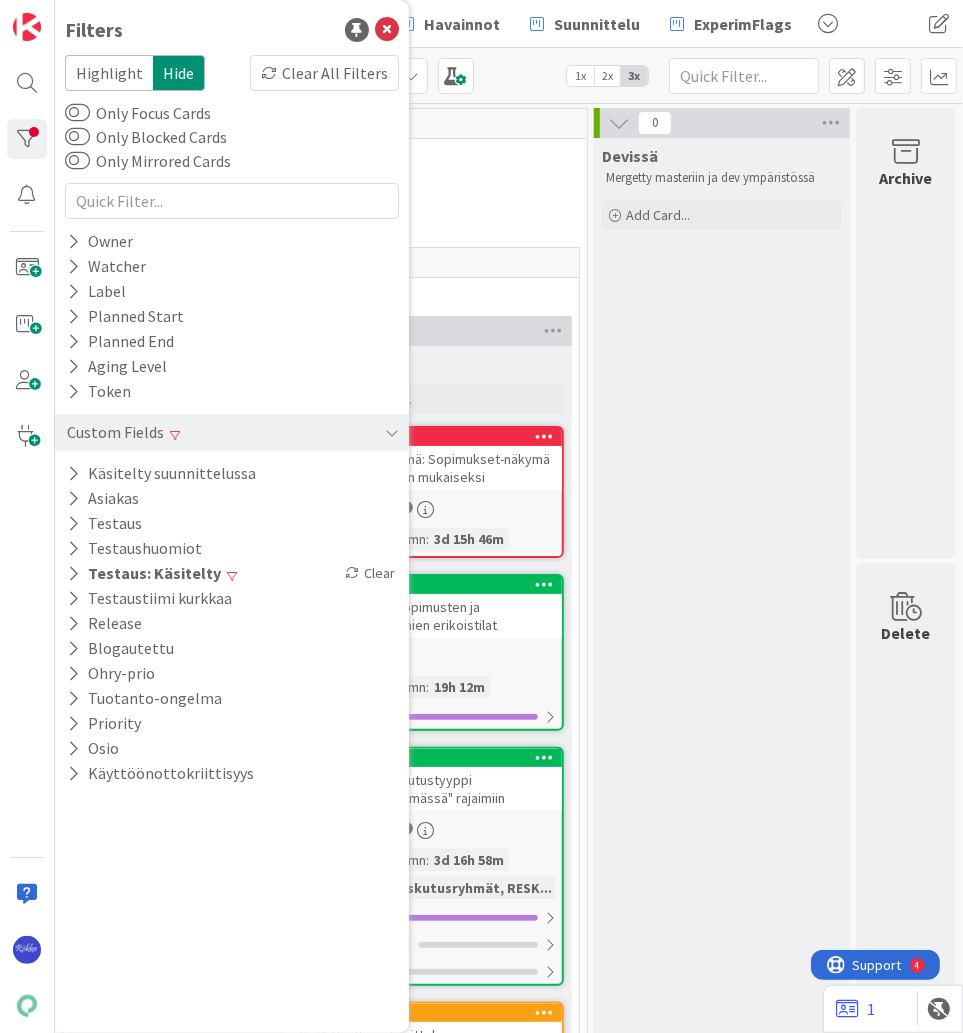 click on "Clear" at bounding box center [370, 573] 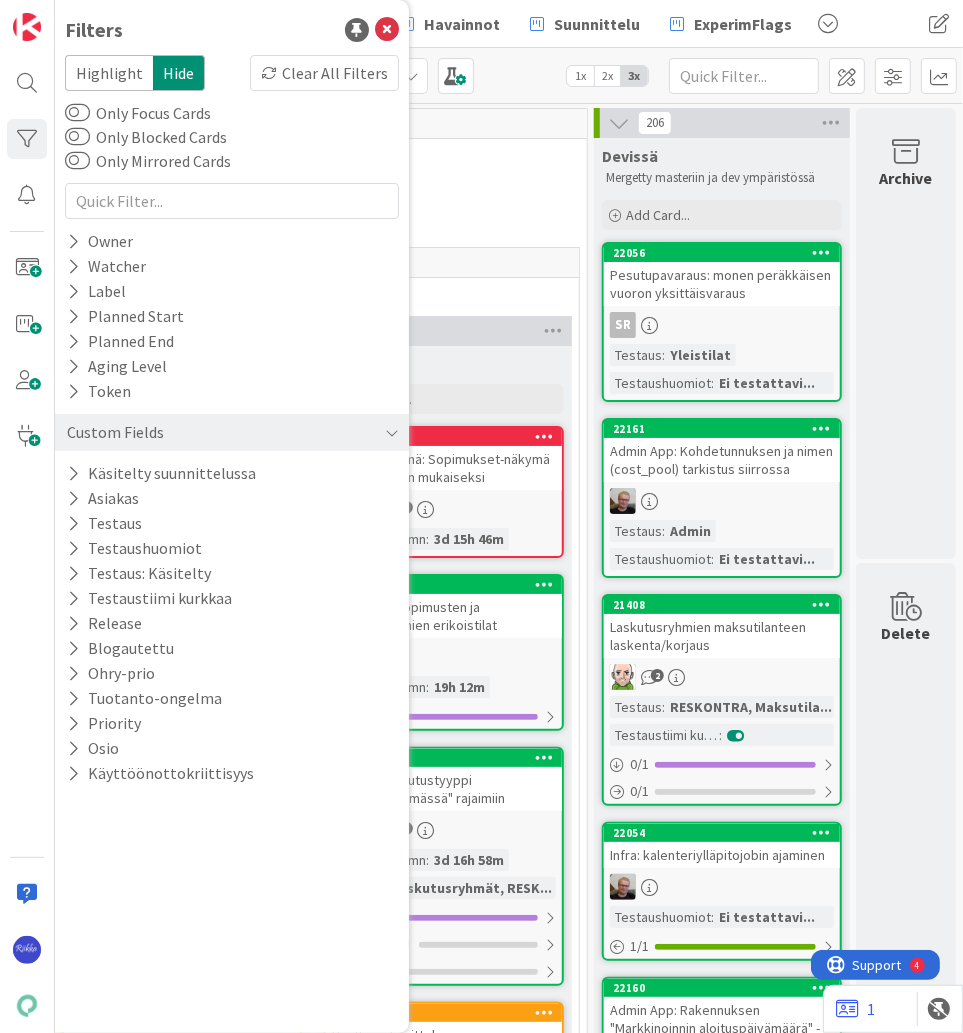 click at bounding box center [73, 291] 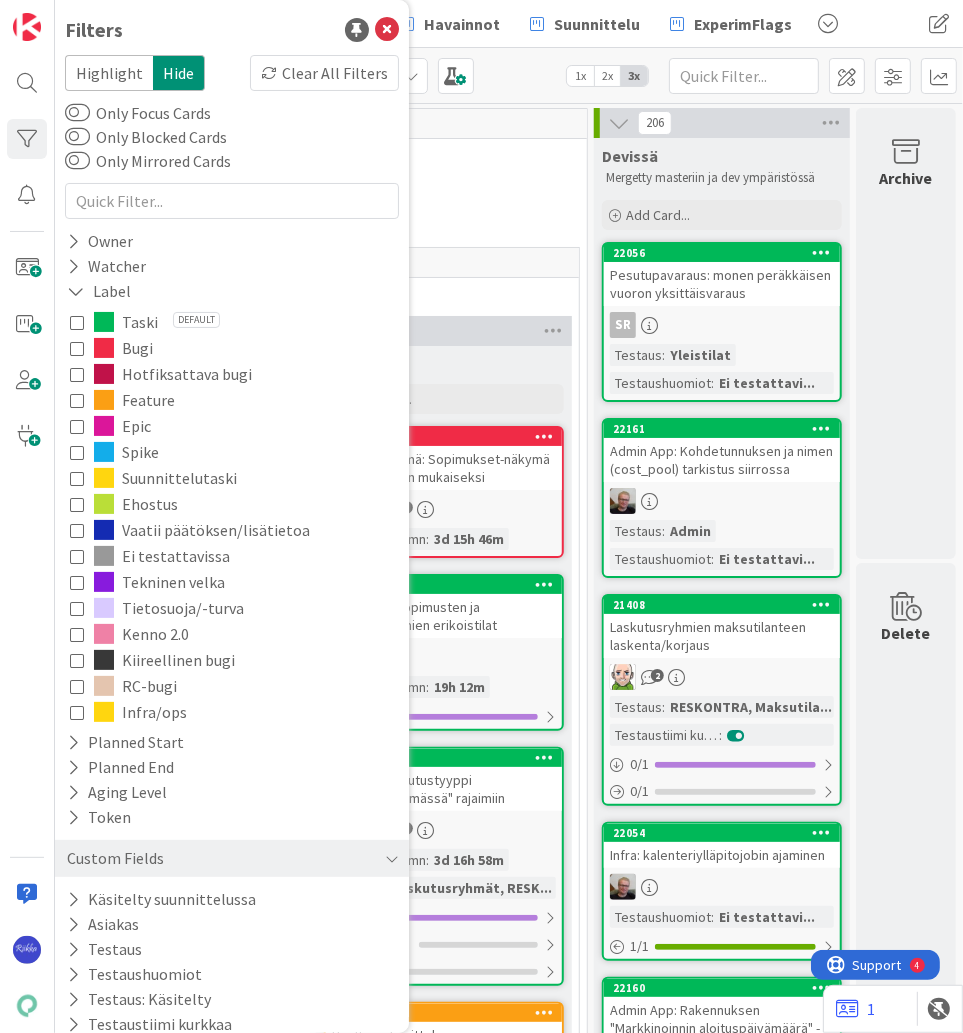 click at bounding box center [77, 348] 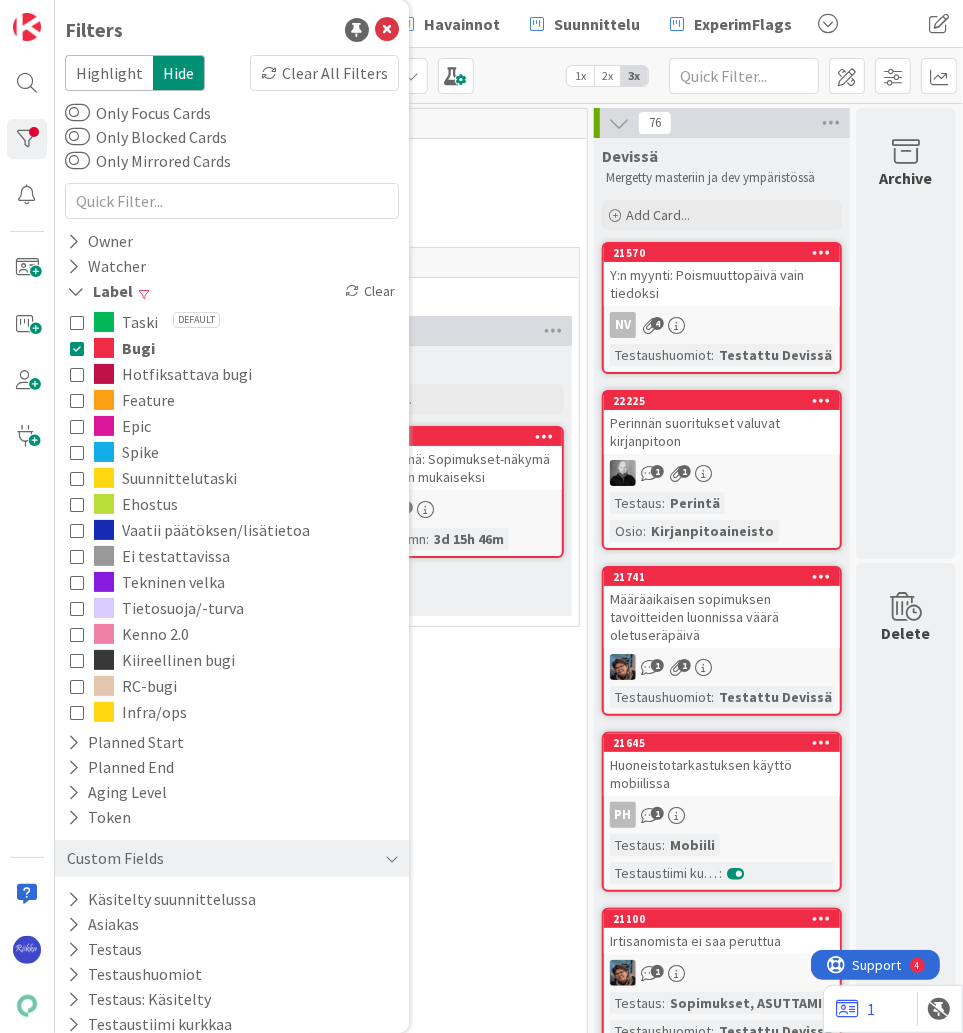click on "30 Core ([NAME], [NAME], [NAME], [NAME], [NAME], [NAME], [NAME])" at bounding box center [51, 212] 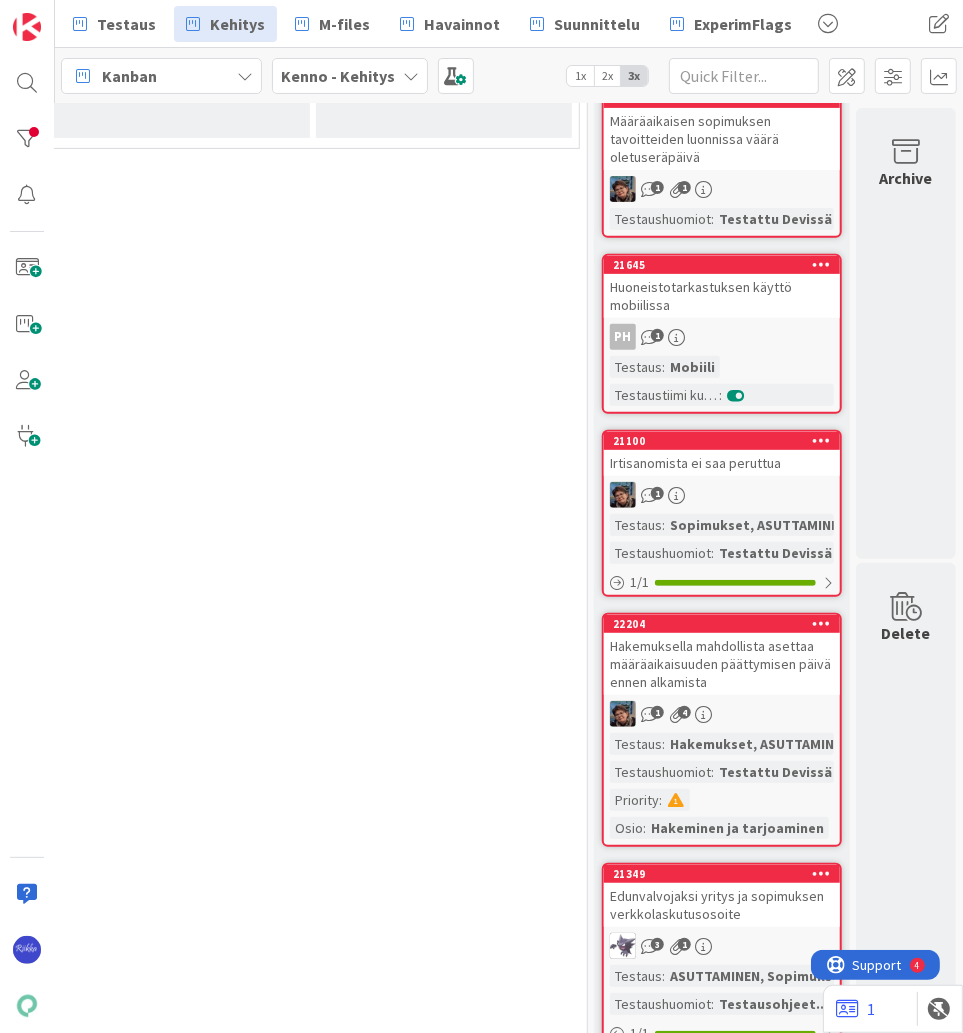 scroll, scrollTop: 480, scrollLeft: 607, axis: both 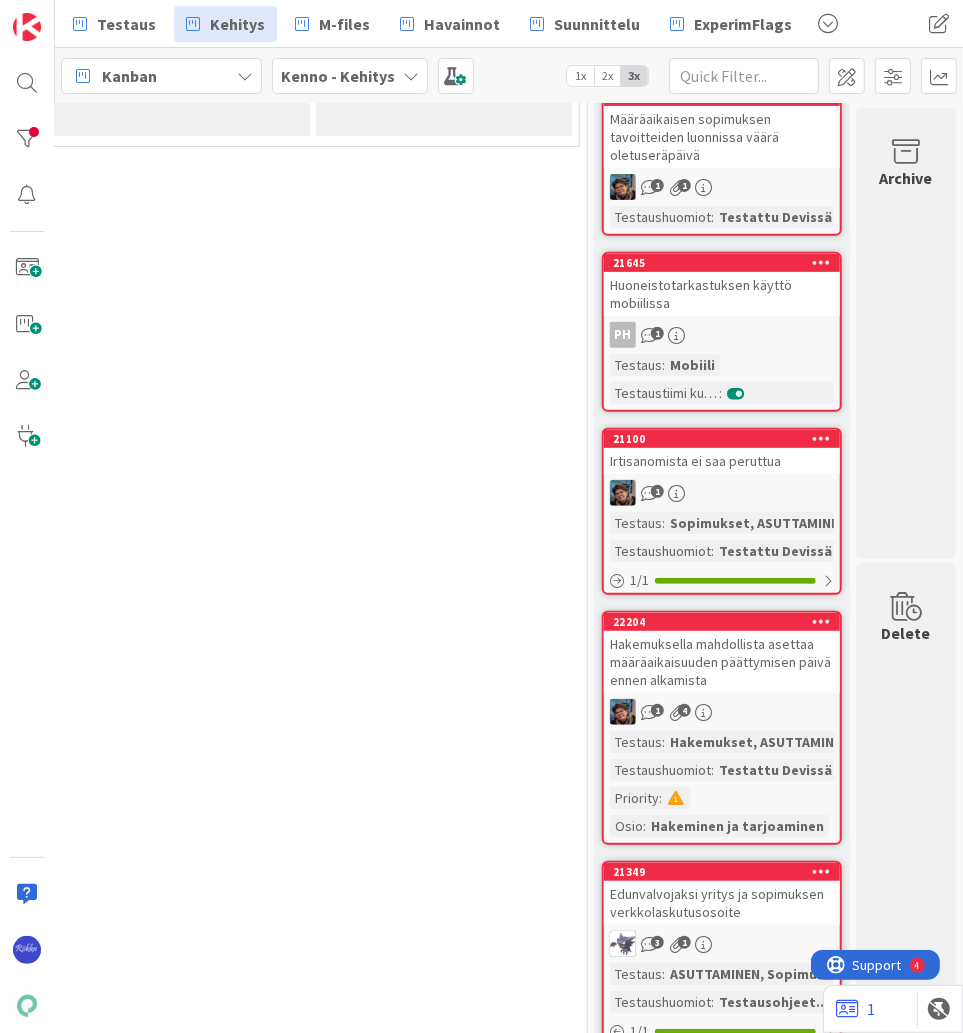 click on "PH 1" at bounding box center (722, 335) 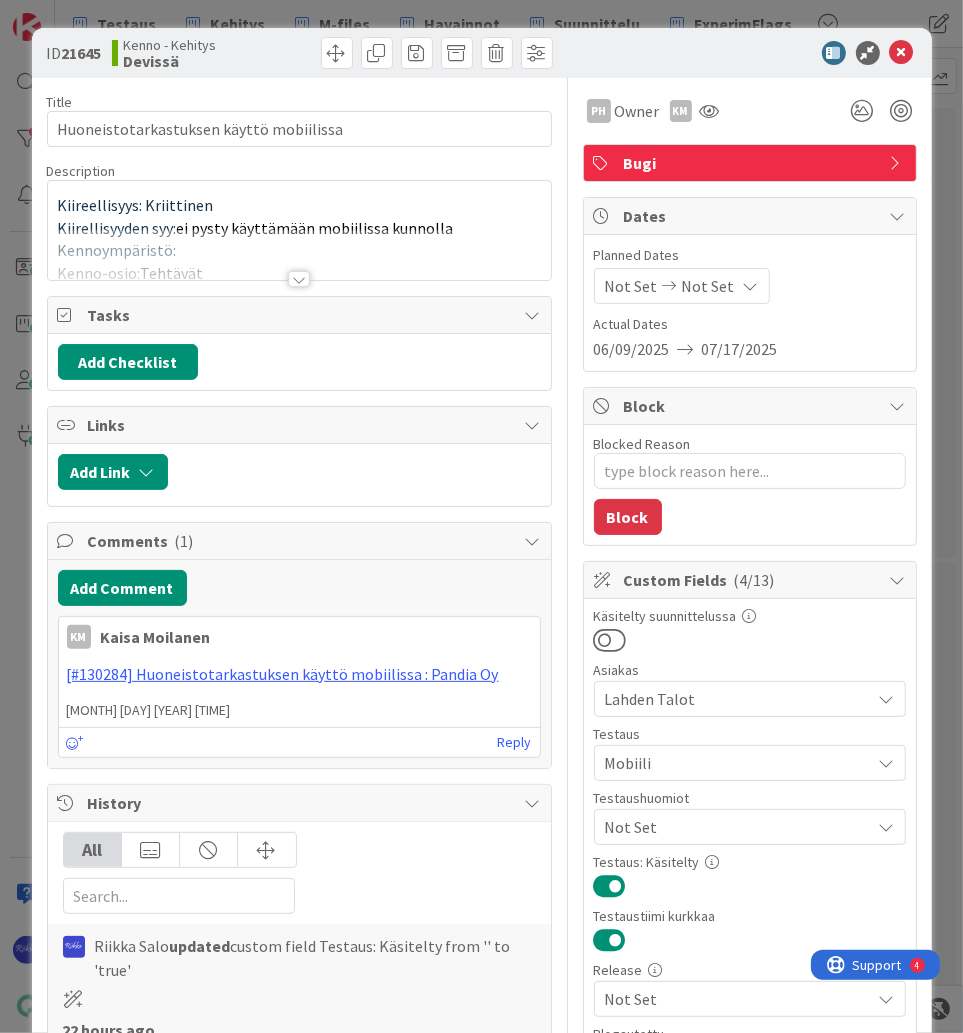 scroll, scrollTop: 0, scrollLeft: 0, axis: both 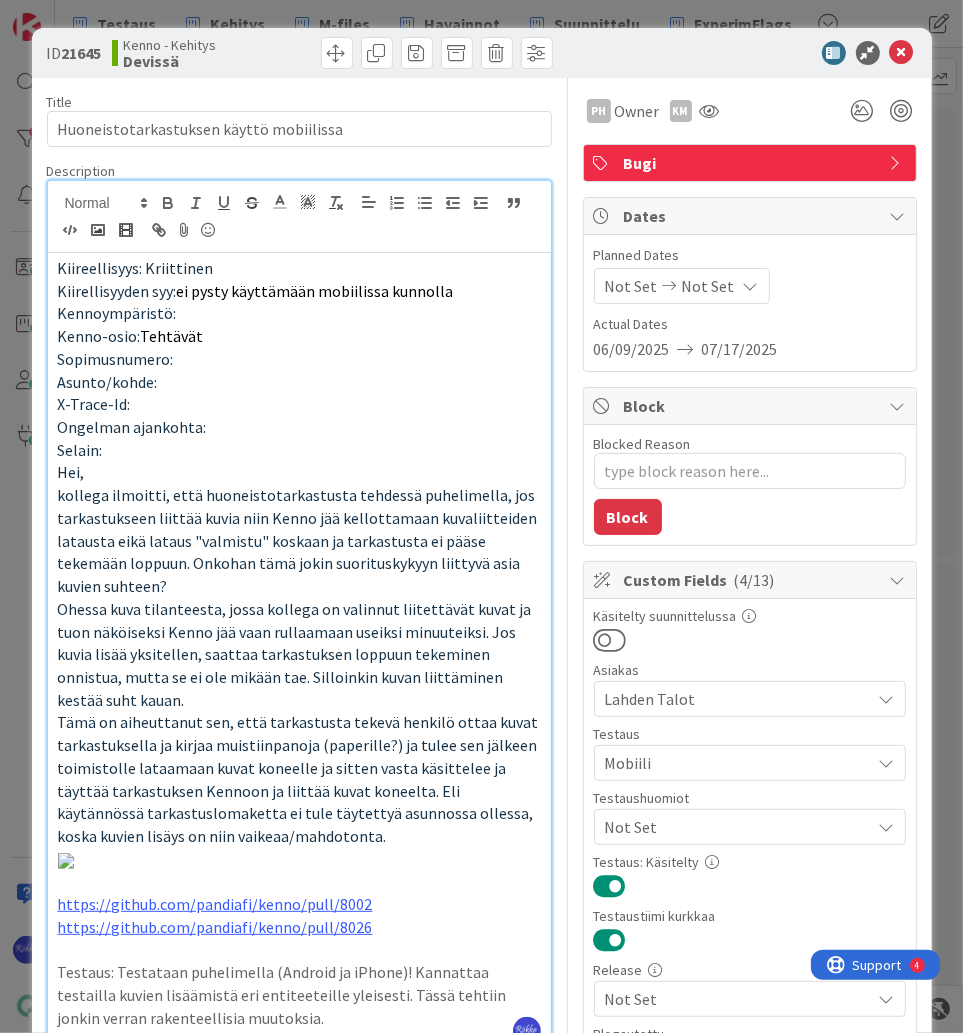 click at bounding box center (740, 53) 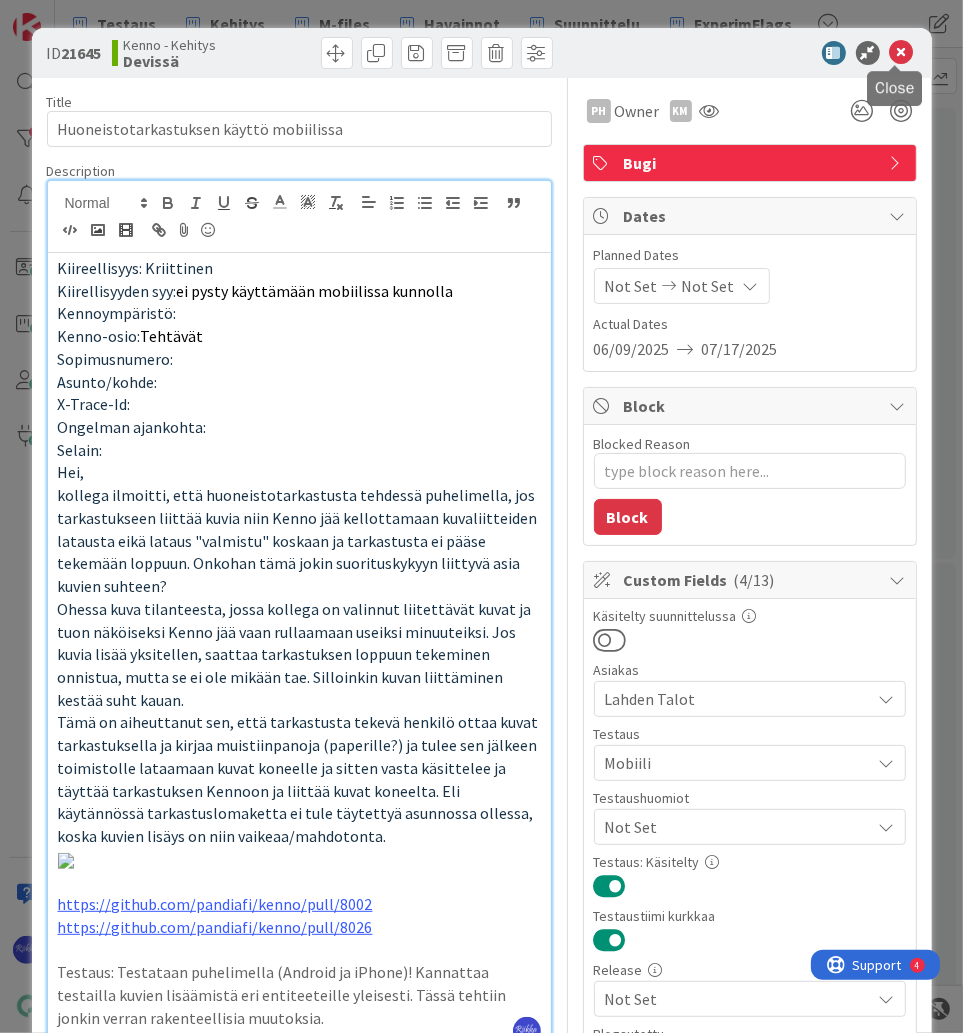 click at bounding box center (902, 53) 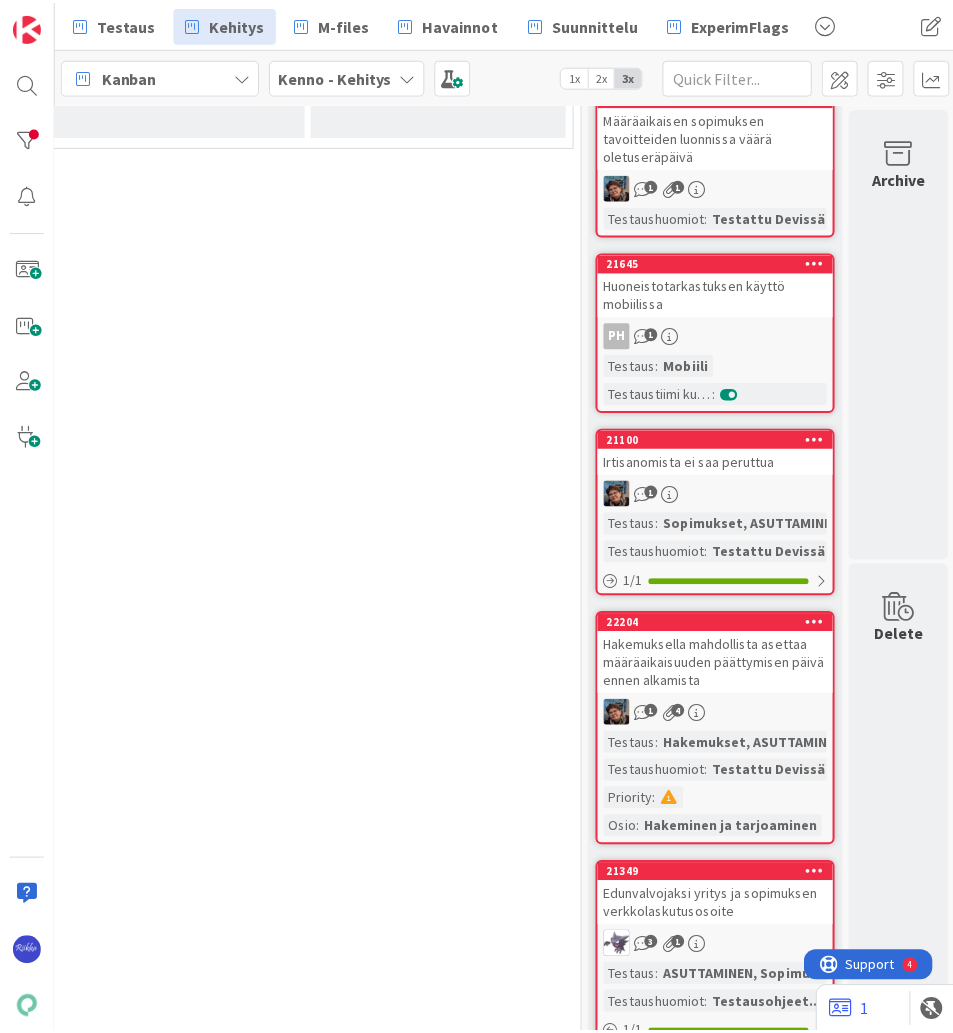 scroll, scrollTop: 0, scrollLeft: 0, axis: both 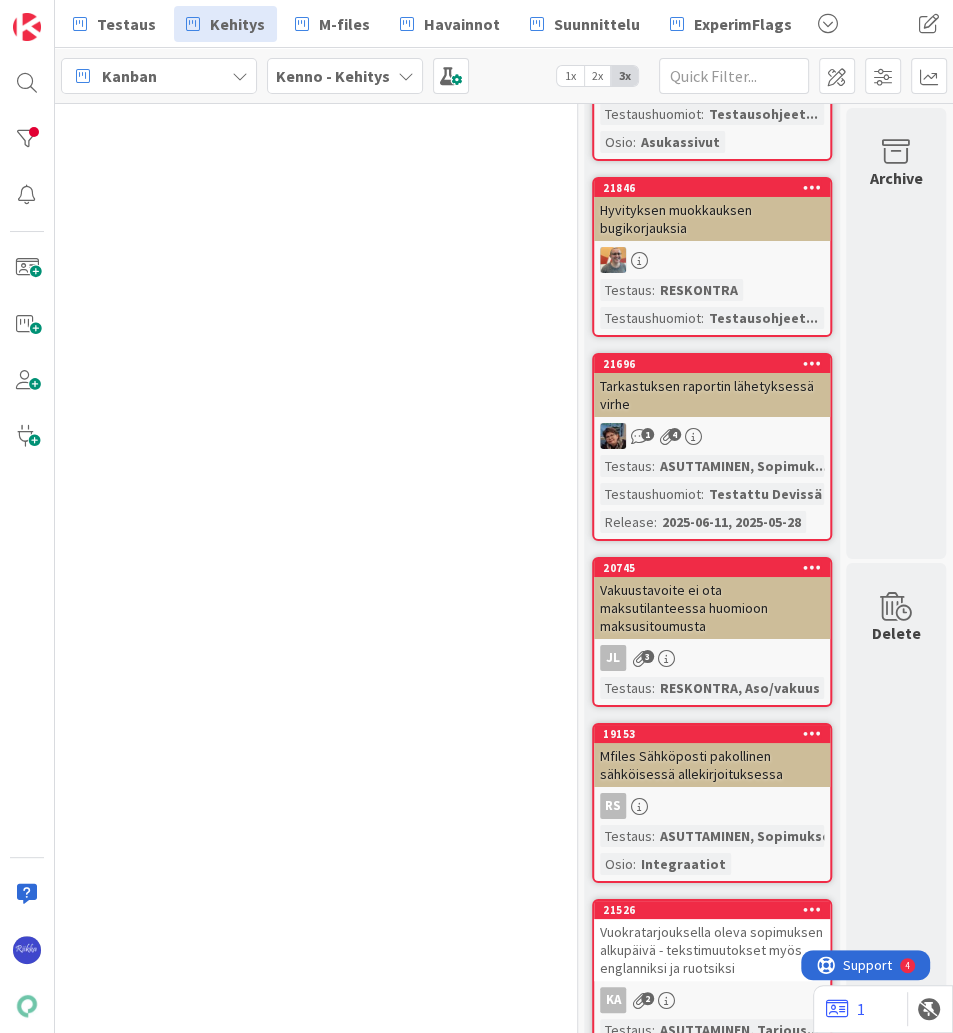 click at bounding box center [712, 260] 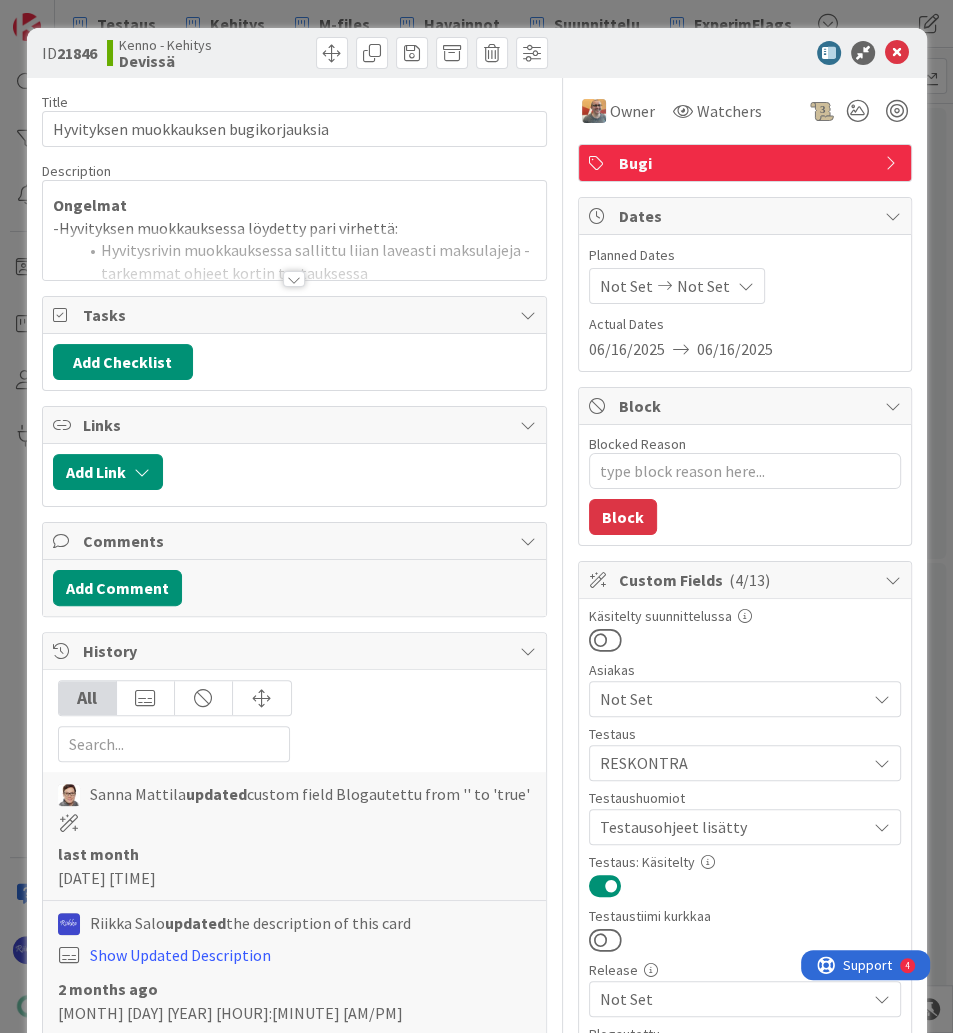 scroll, scrollTop: 0, scrollLeft: 0, axis: both 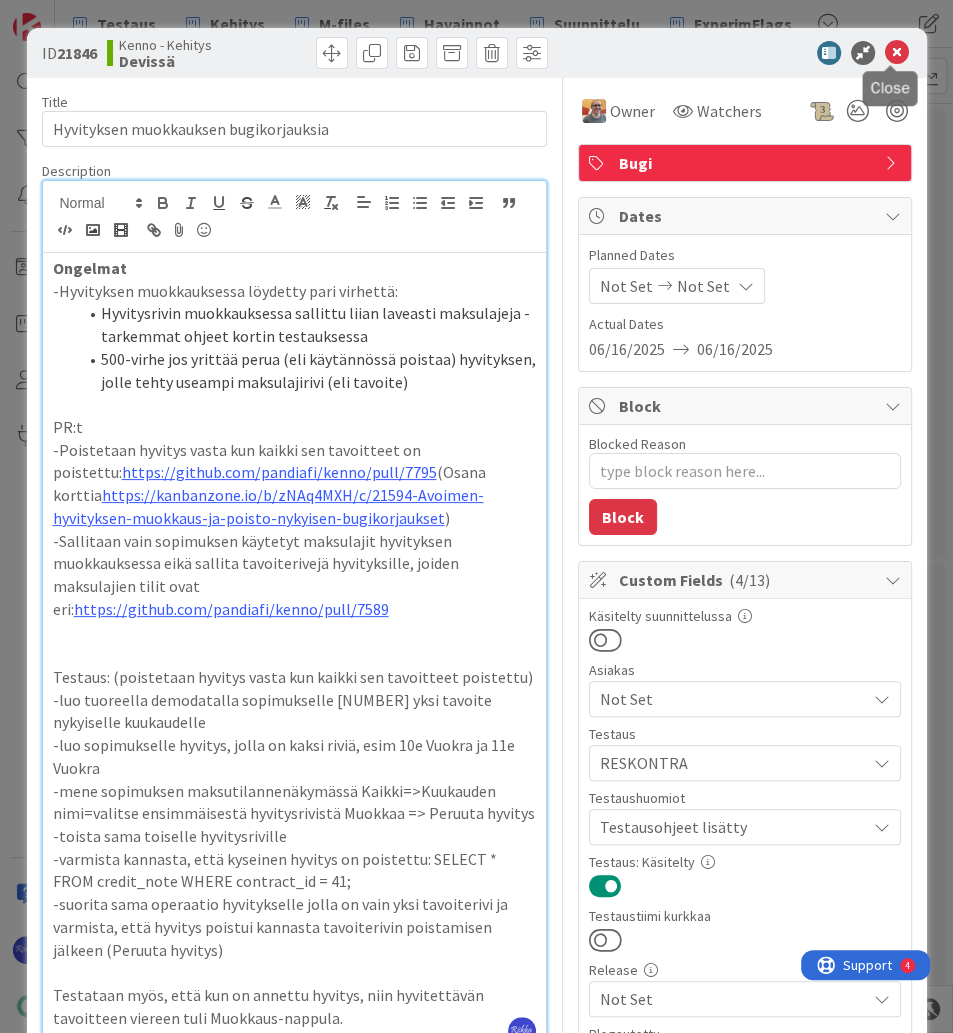 click at bounding box center (897, 53) 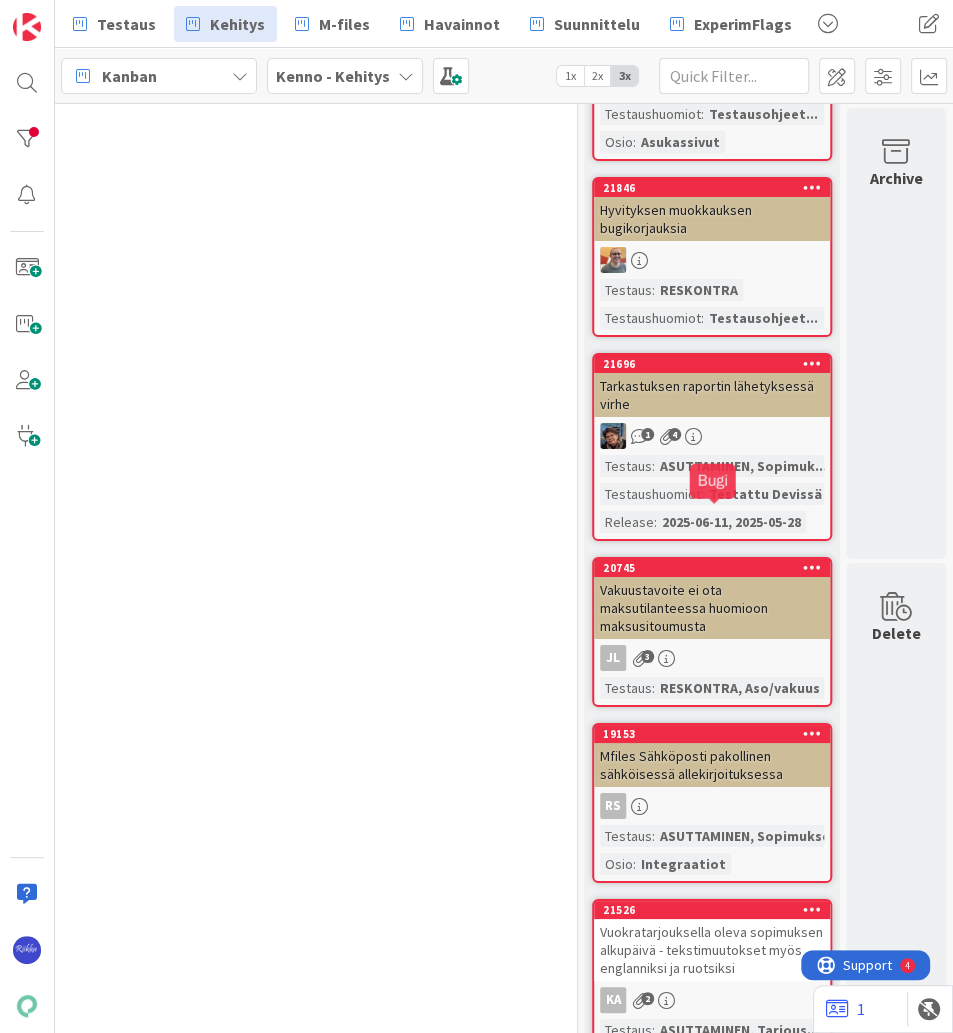 scroll, scrollTop: 0, scrollLeft: 0, axis: both 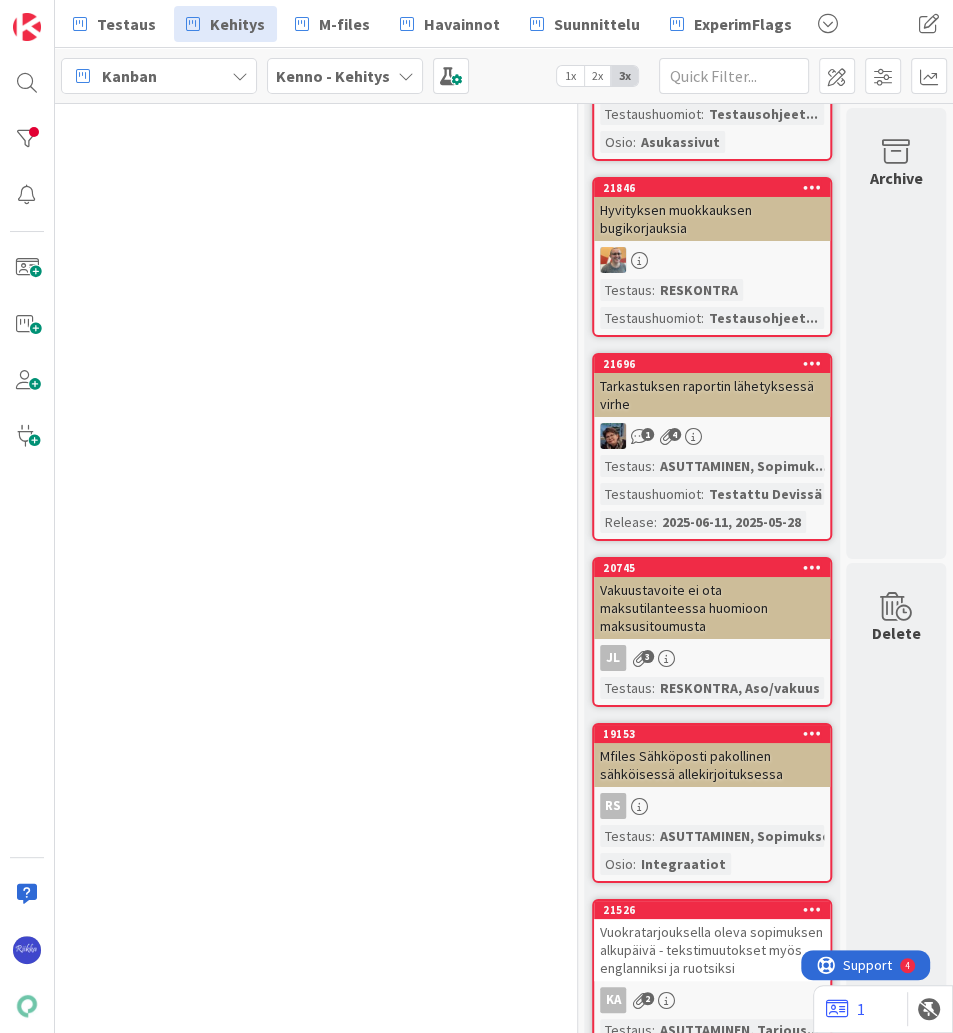 click on "Vakuustavoite ei ota maksutilanteessa huomioon maksusitoumusta" at bounding box center [712, 608] 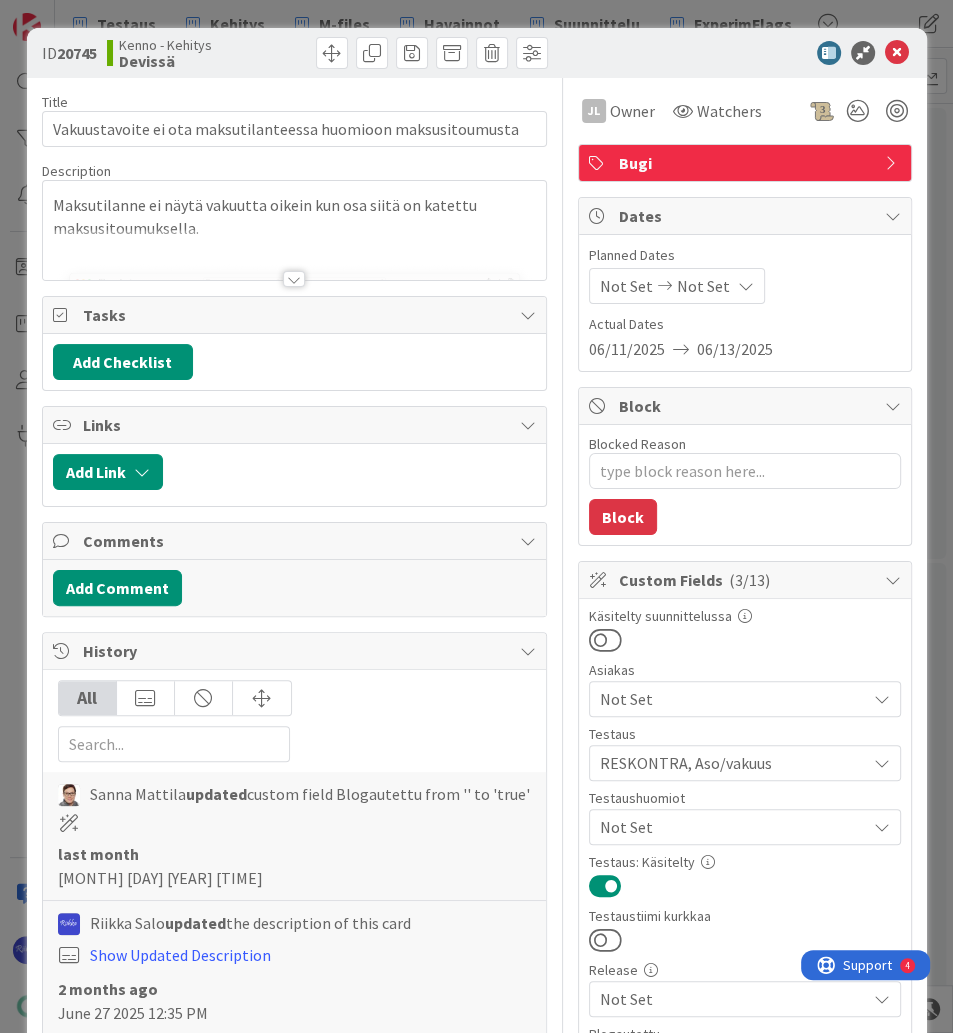 scroll, scrollTop: 0, scrollLeft: 0, axis: both 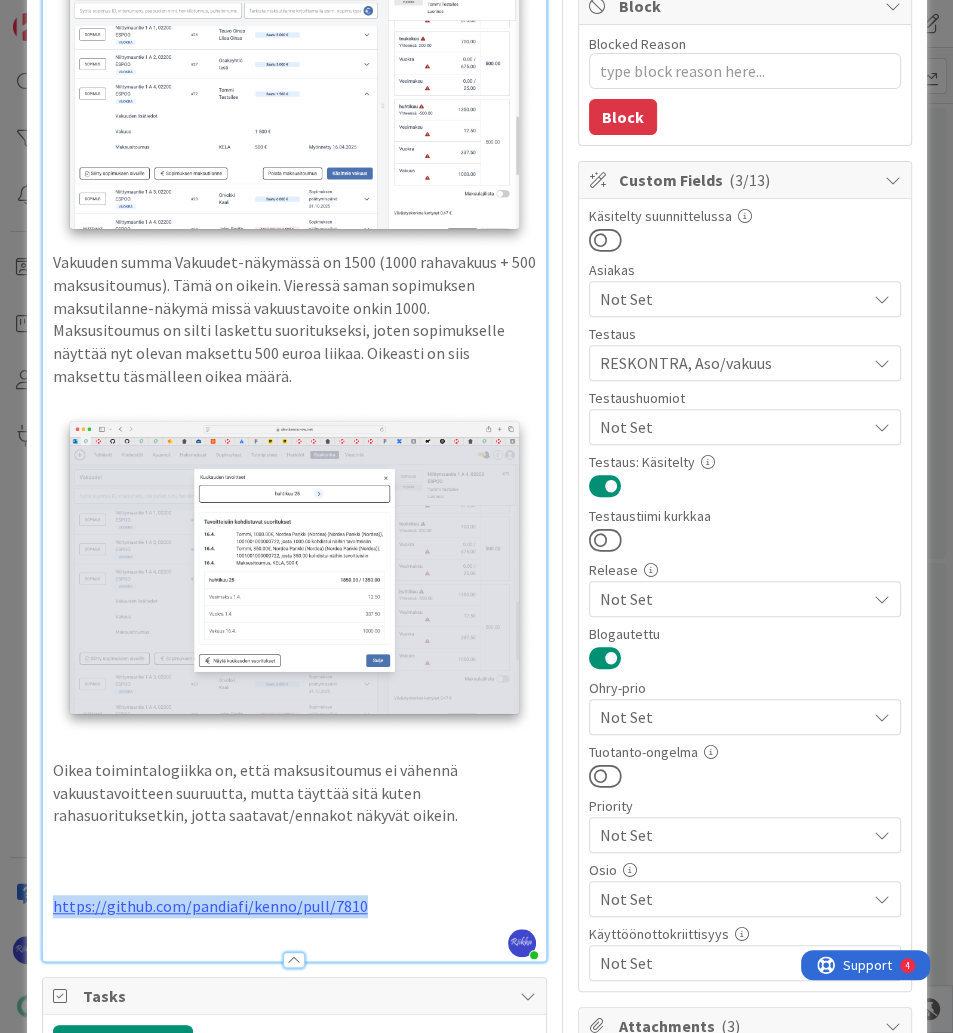 drag, startPoint x: 361, startPoint y: 908, endPoint x: 39, endPoint y: 912, distance: 322.02484 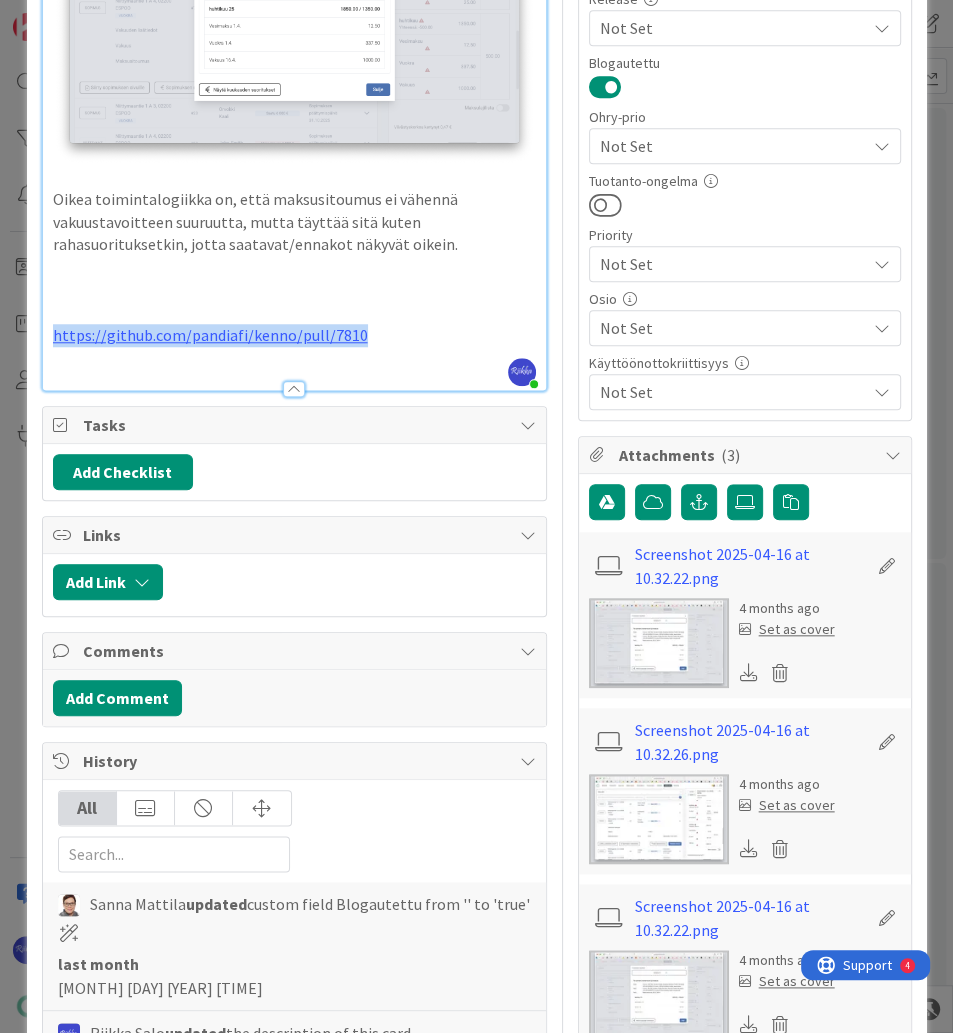 scroll, scrollTop: 1120, scrollLeft: 0, axis: vertical 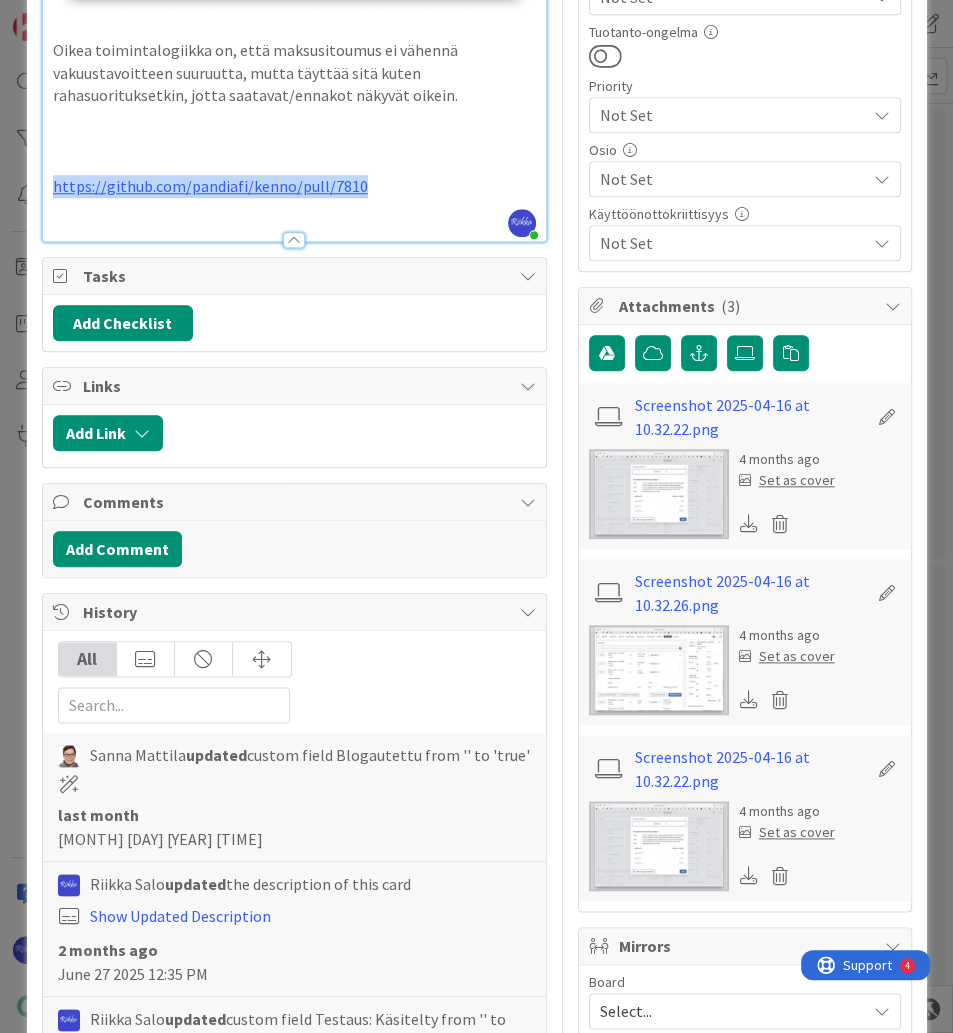 click on "Screenshot 2025-04-16 at 10.32.26.png" at bounding box center (751, 593) 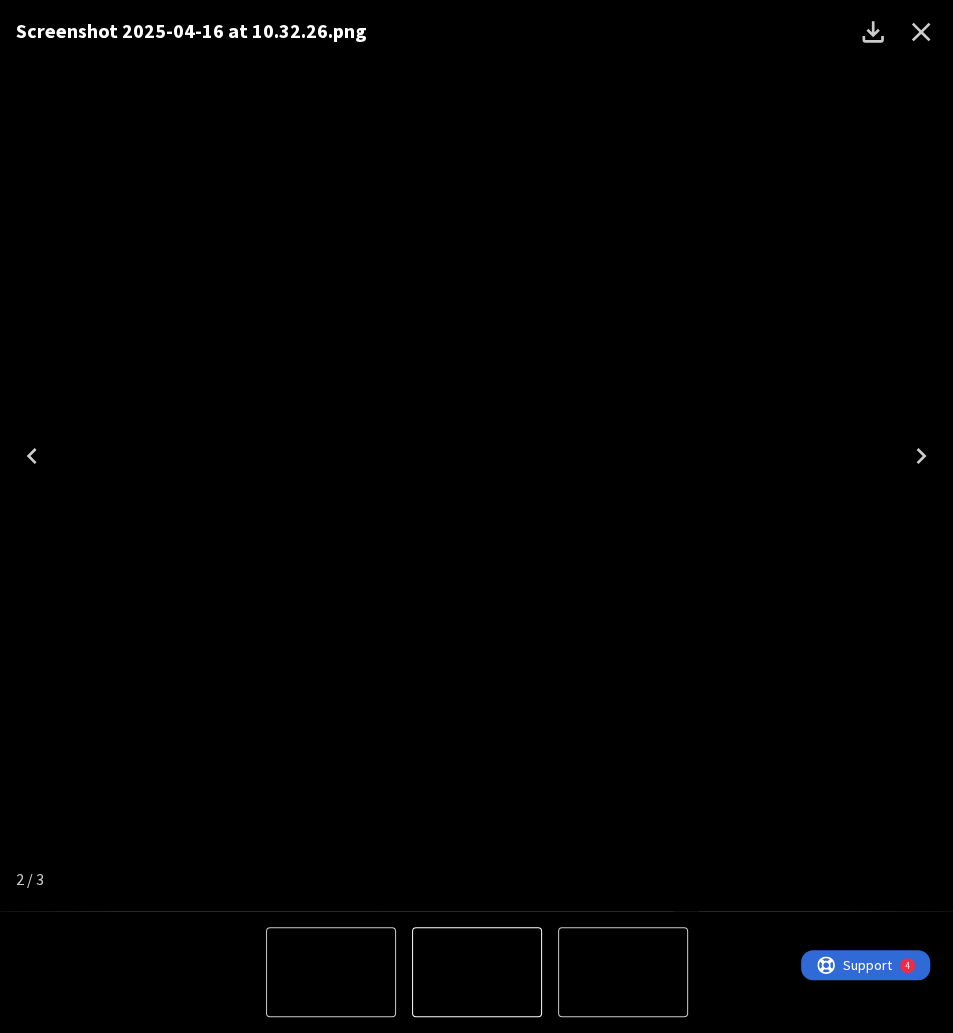 click 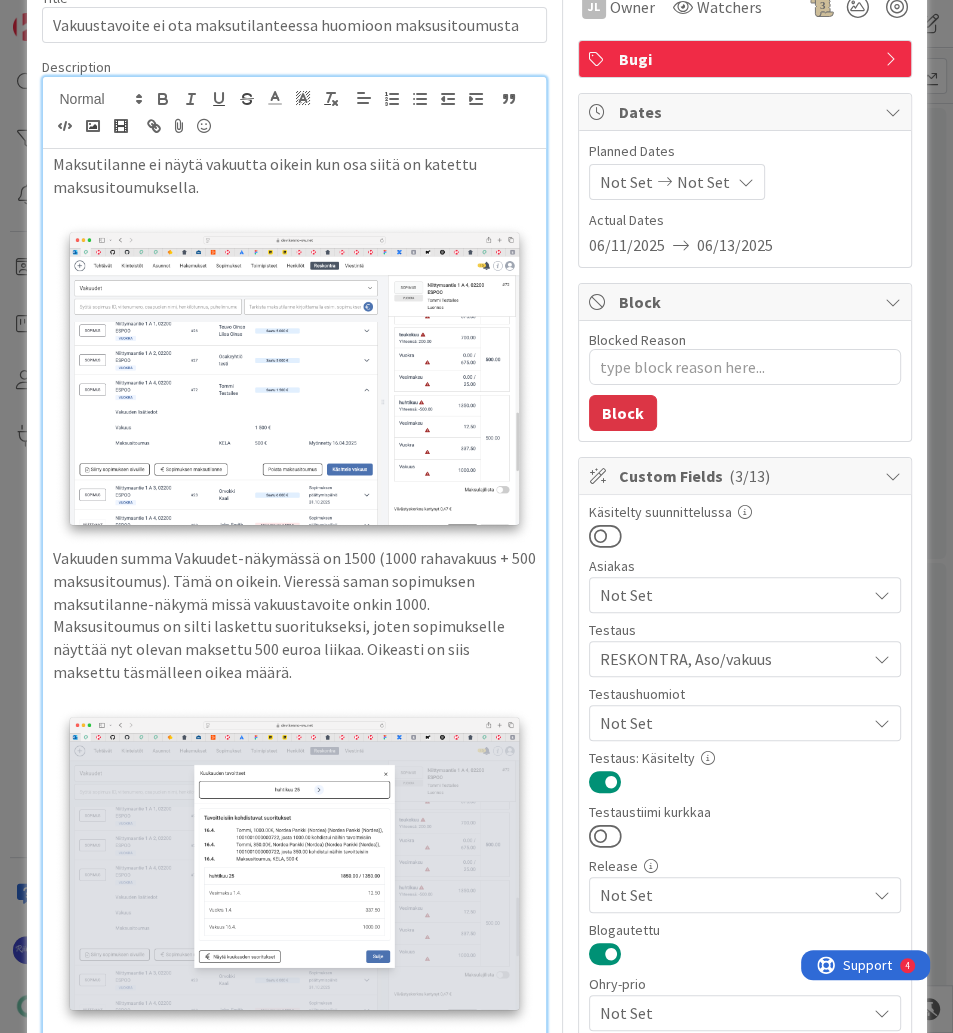 scroll, scrollTop: 0, scrollLeft: 0, axis: both 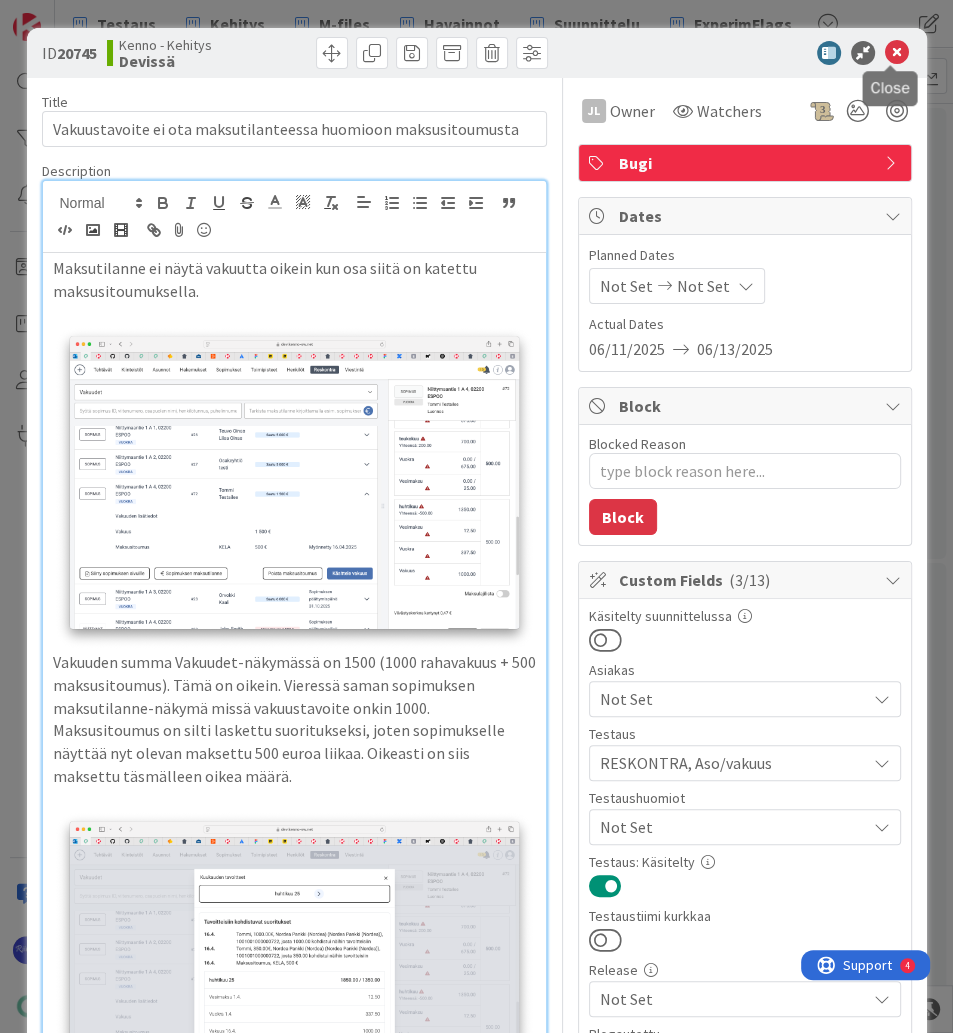 click at bounding box center [897, 53] 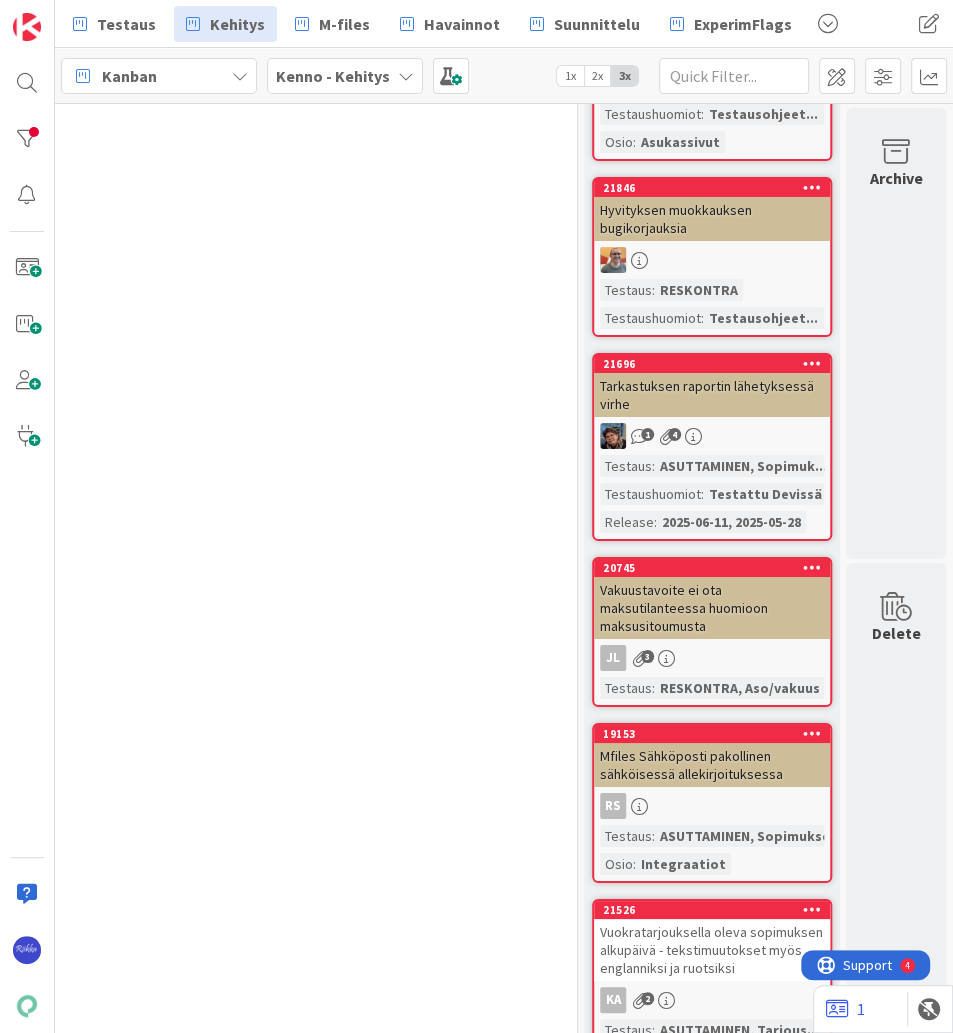 scroll, scrollTop: 0, scrollLeft: 0, axis: both 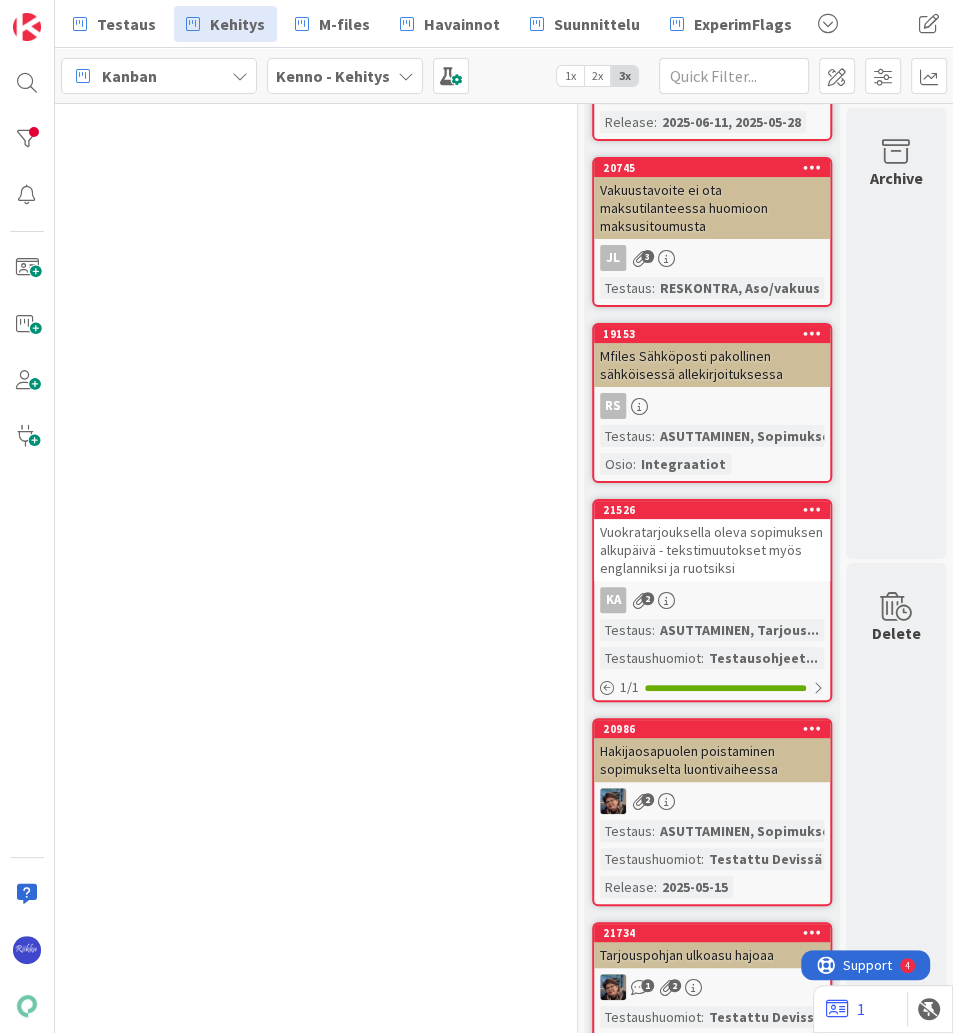 click on "[NUMBER] Mfiles Sähköposti pakollinen sähköisessä allekirjoituksessa RS Testaus : ASUTTAMINEN, Sopimukset Osio : Integraatiot" at bounding box center [712, 403] 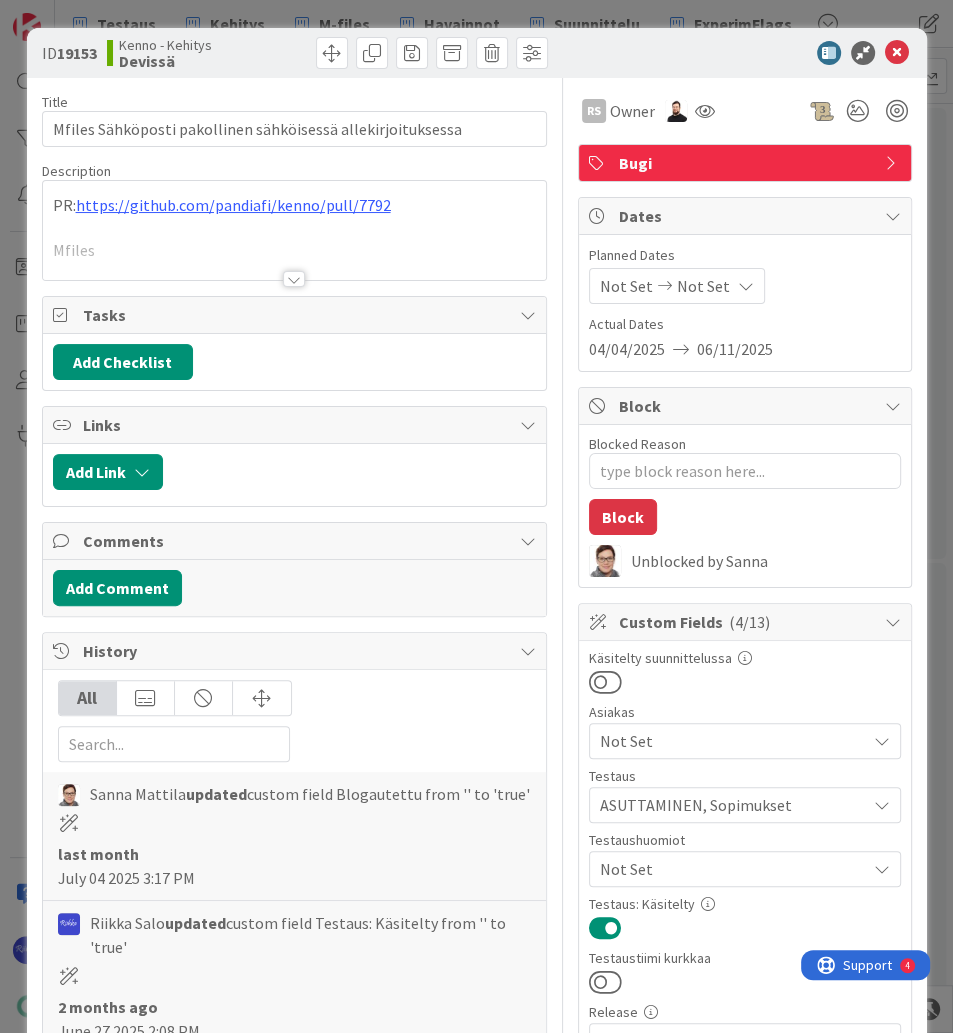 scroll, scrollTop: 0, scrollLeft: 0, axis: both 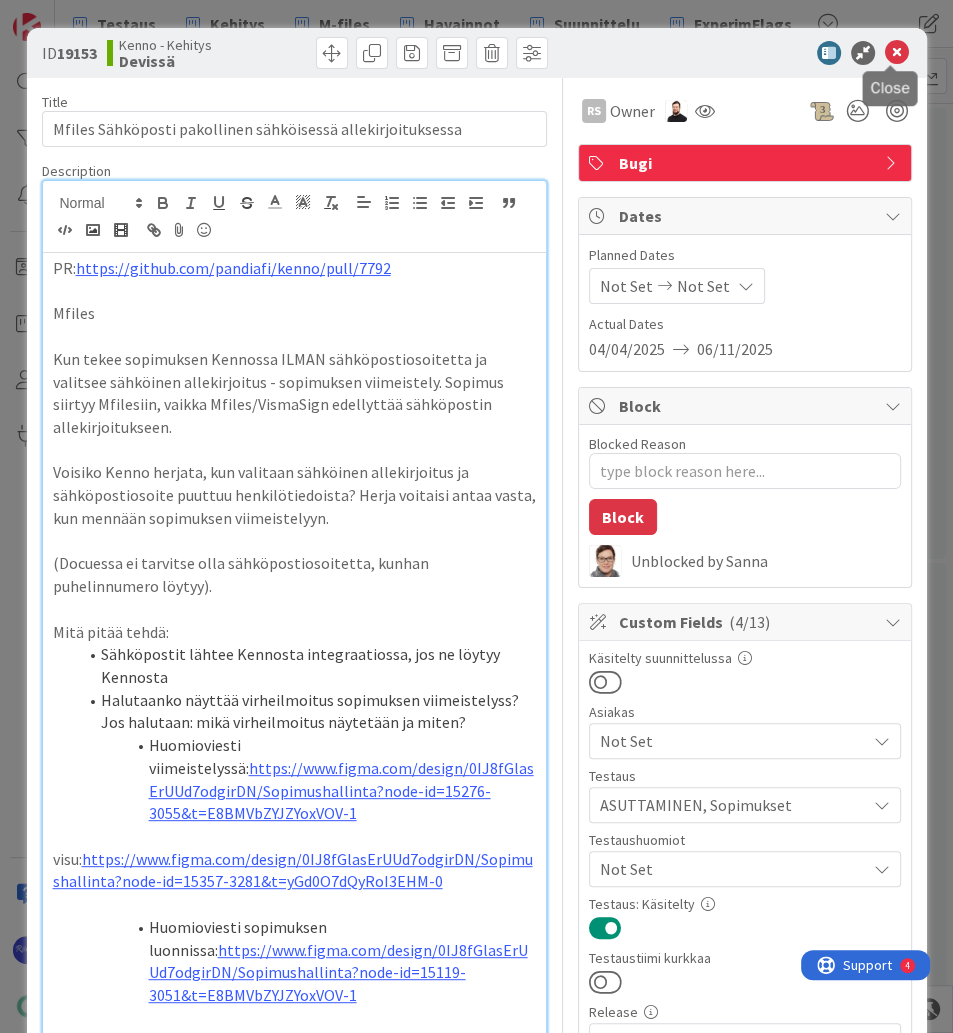 click at bounding box center (897, 53) 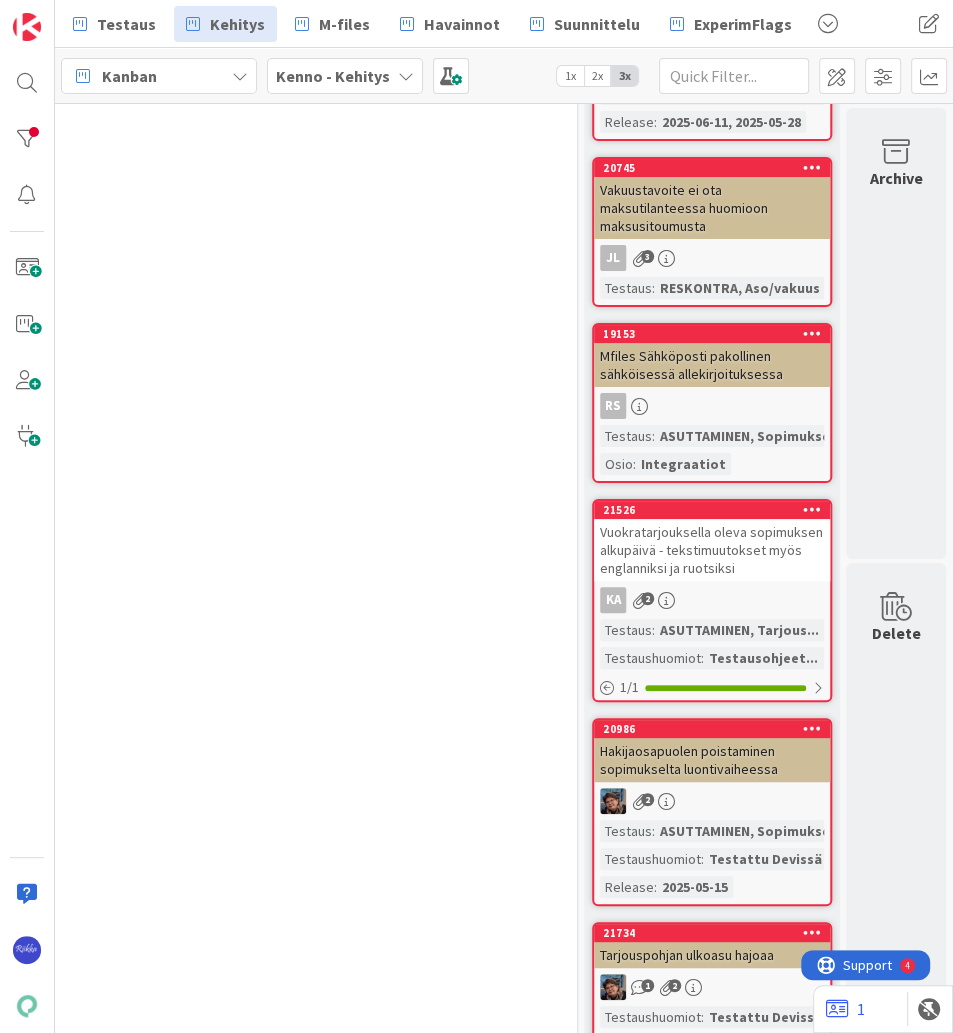 scroll, scrollTop: 0, scrollLeft: 0, axis: both 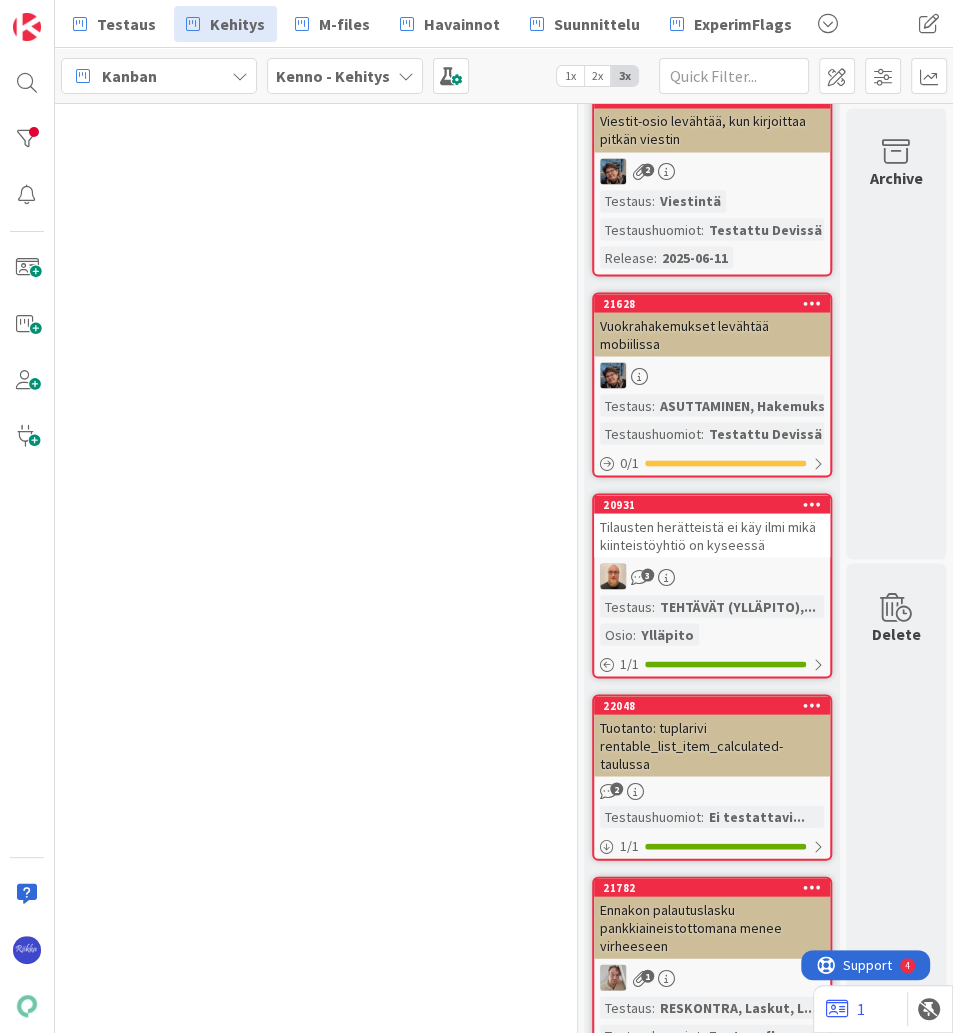 click on "3" at bounding box center (712, 576) 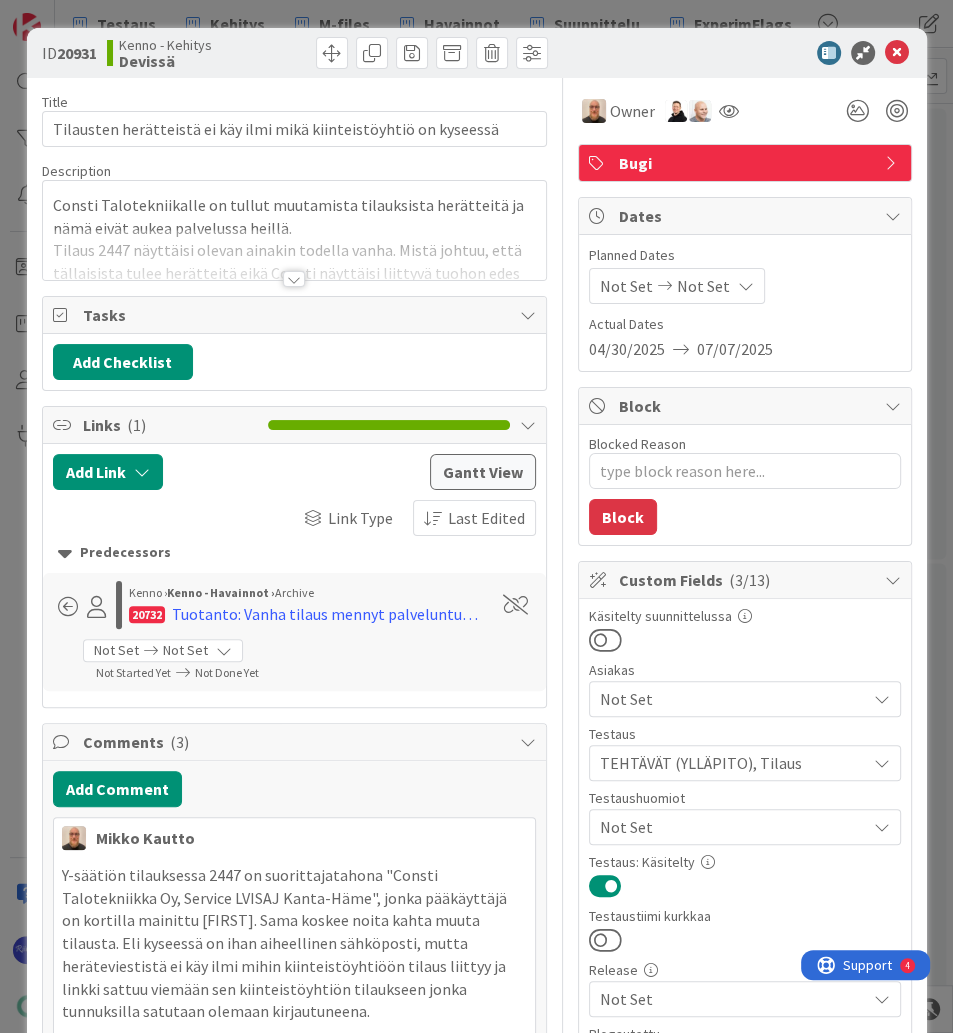 scroll, scrollTop: 0, scrollLeft: 0, axis: both 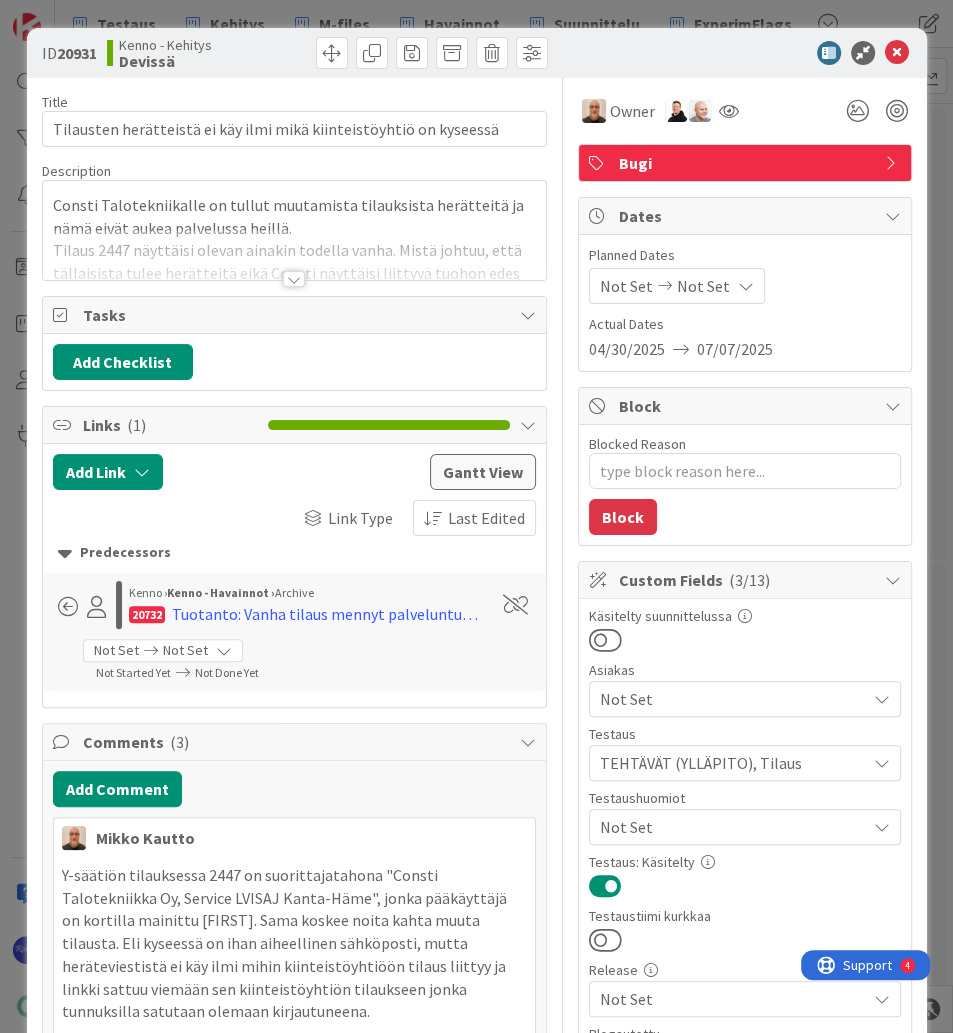 click at bounding box center [294, 279] 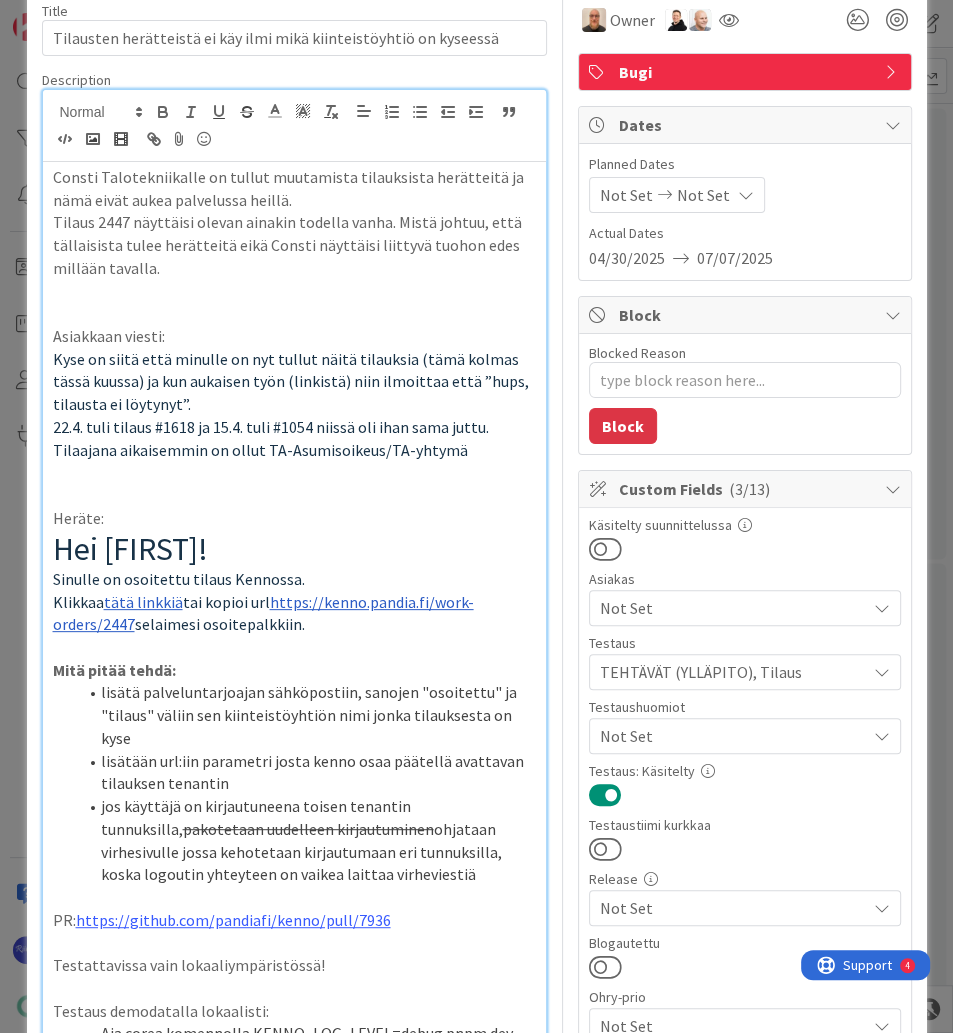 scroll, scrollTop: 0, scrollLeft: 0, axis: both 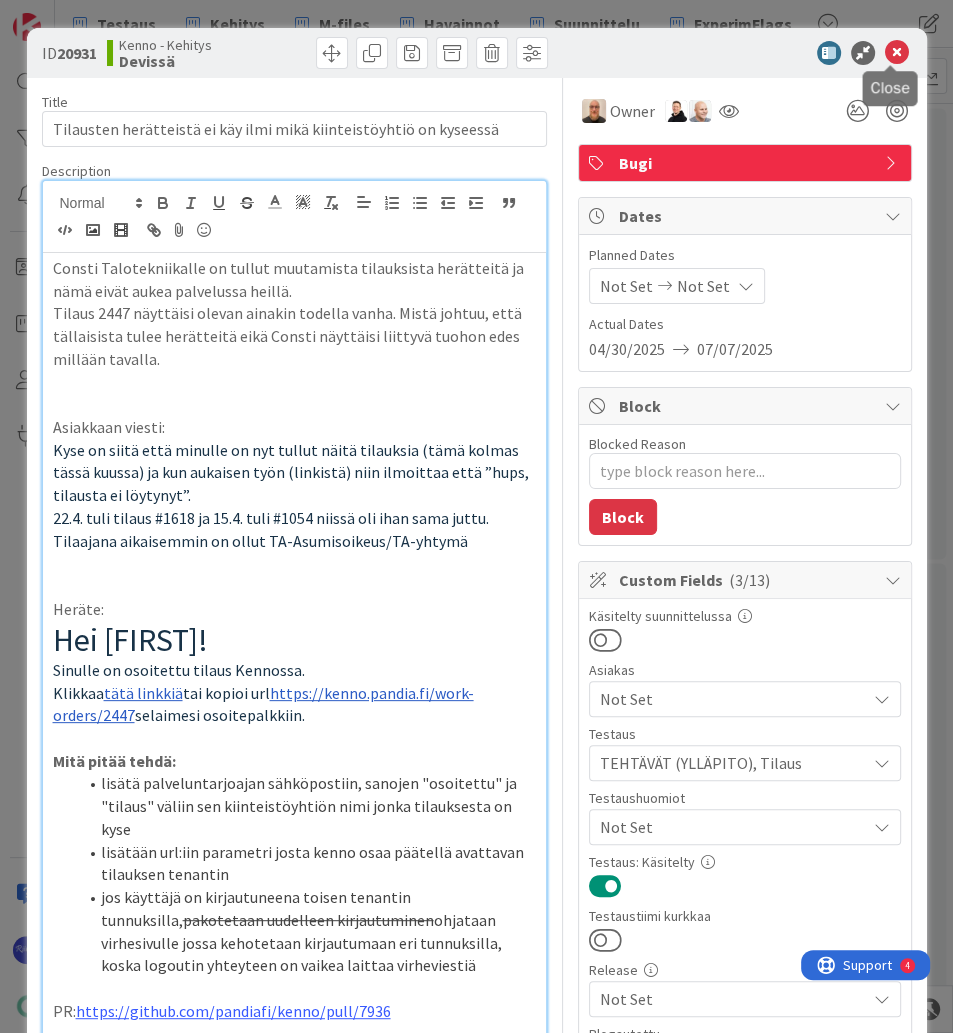 click at bounding box center (897, 53) 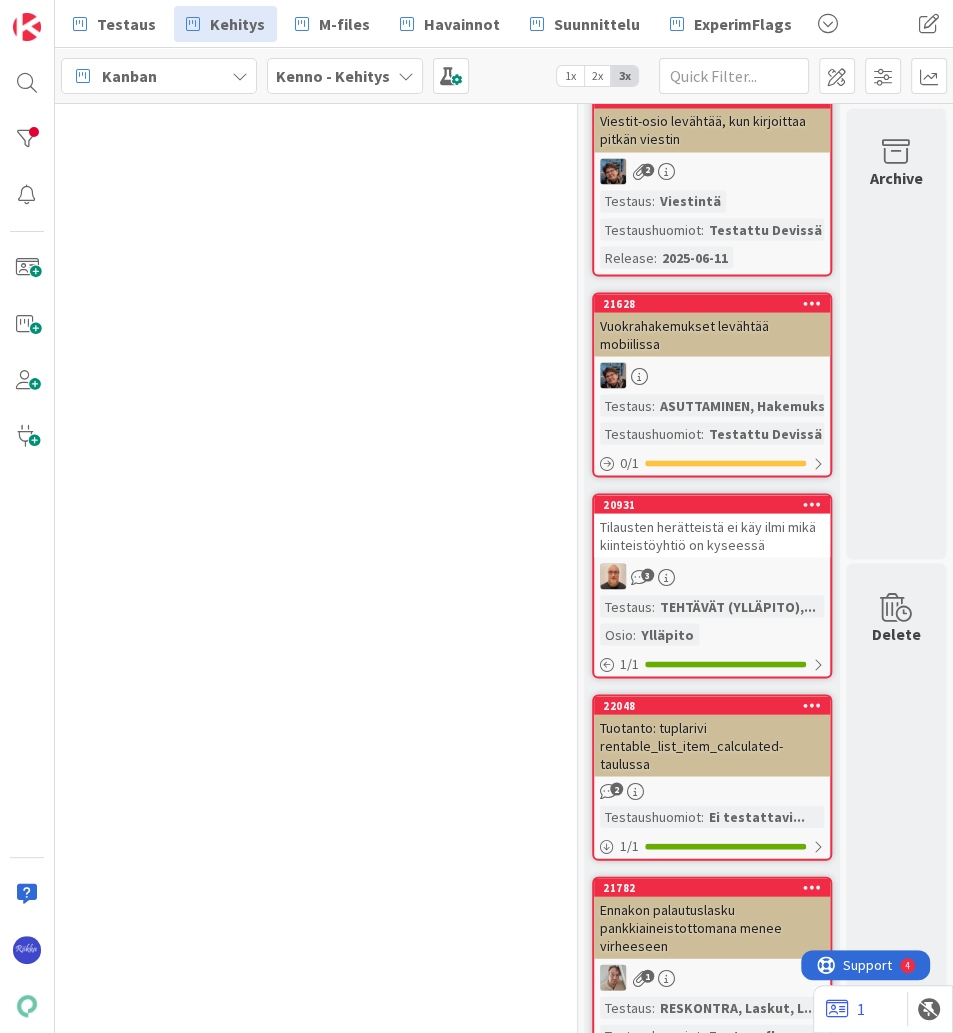 scroll, scrollTop: 0, scrollLeft: 0, axis: both 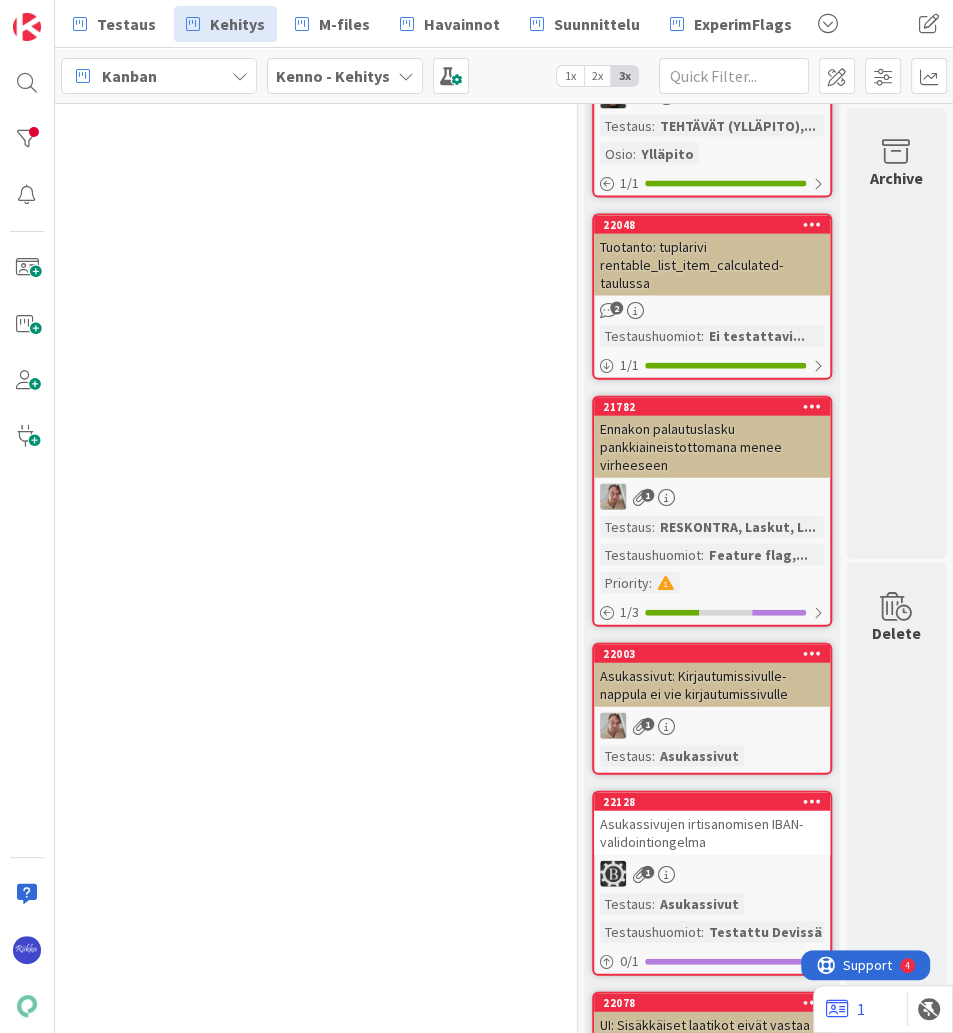 click on "Ennakon palautuslasku pankkiaineistottomana menee virheeseen" at bounding box center [712, 447] 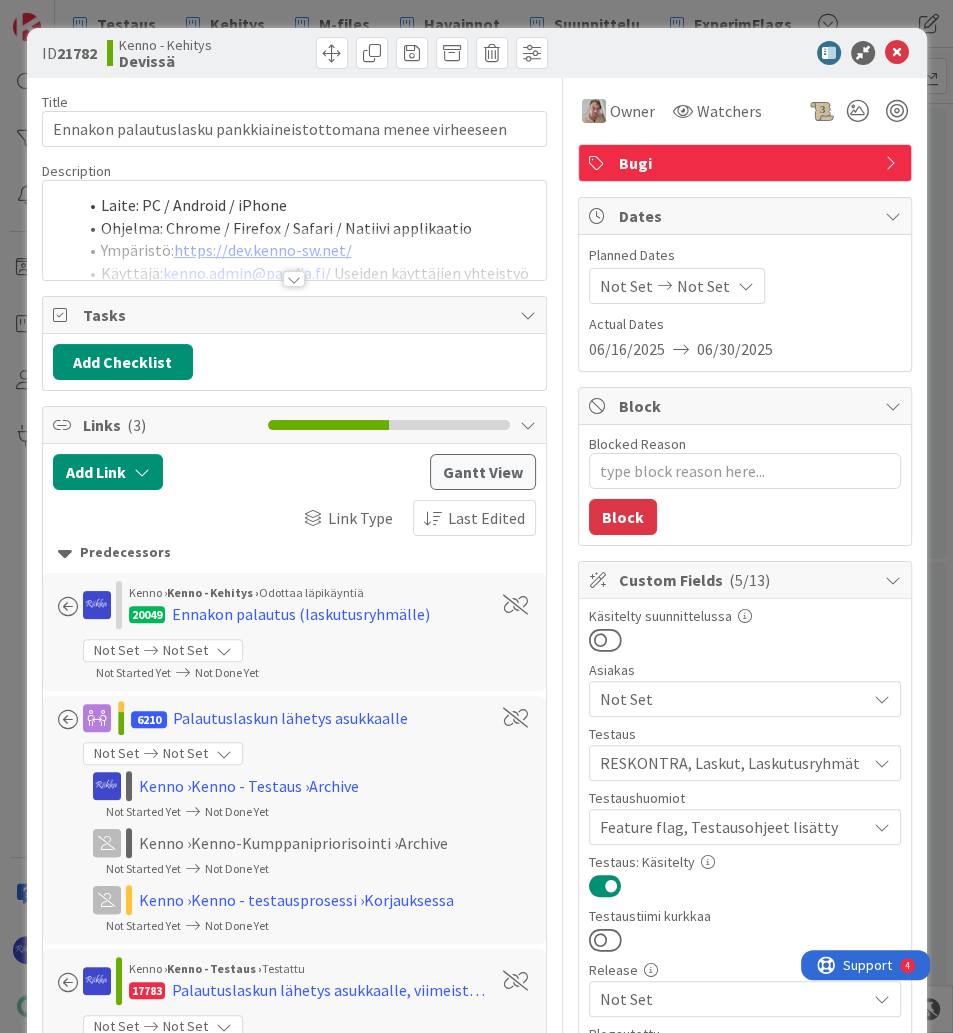 scroll, scrollTop: 0, scrollLeft: 0, axis: both 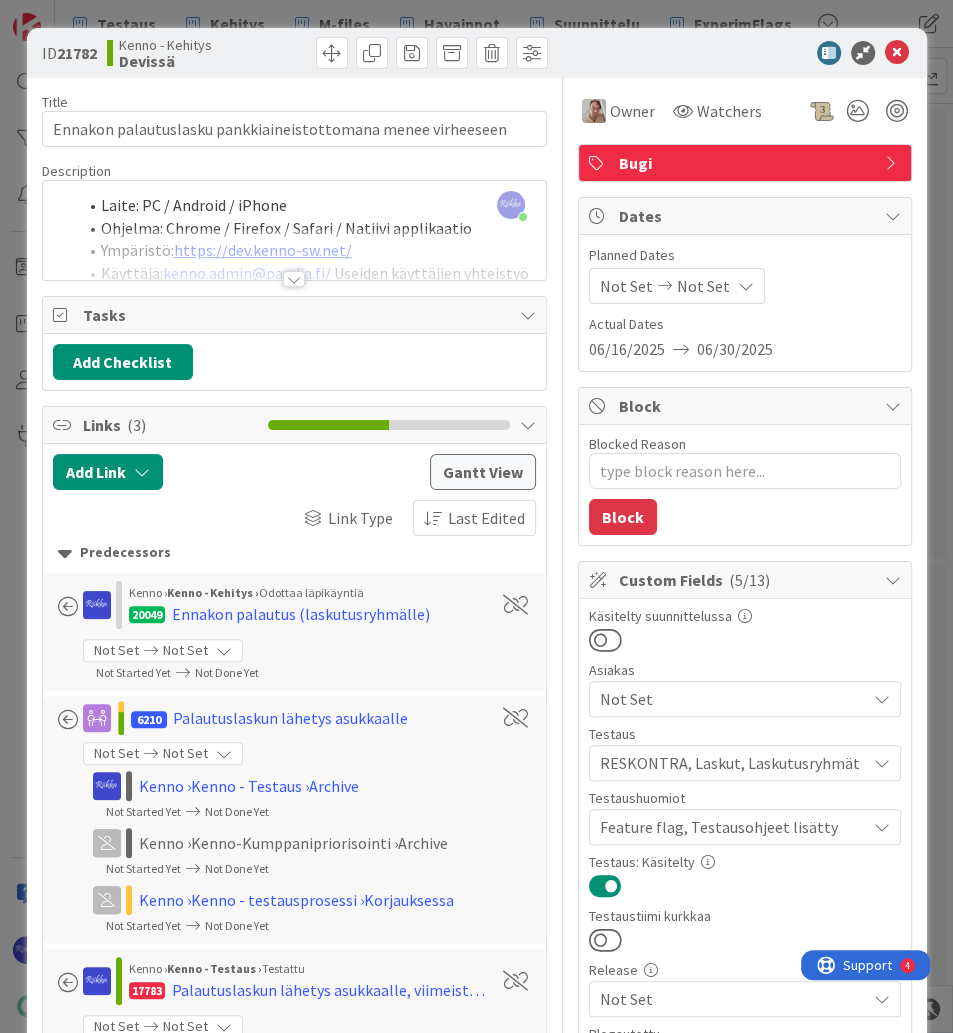 click on "Feature flag, Testausohjeet lisätty" at bounding box center (733, 827) 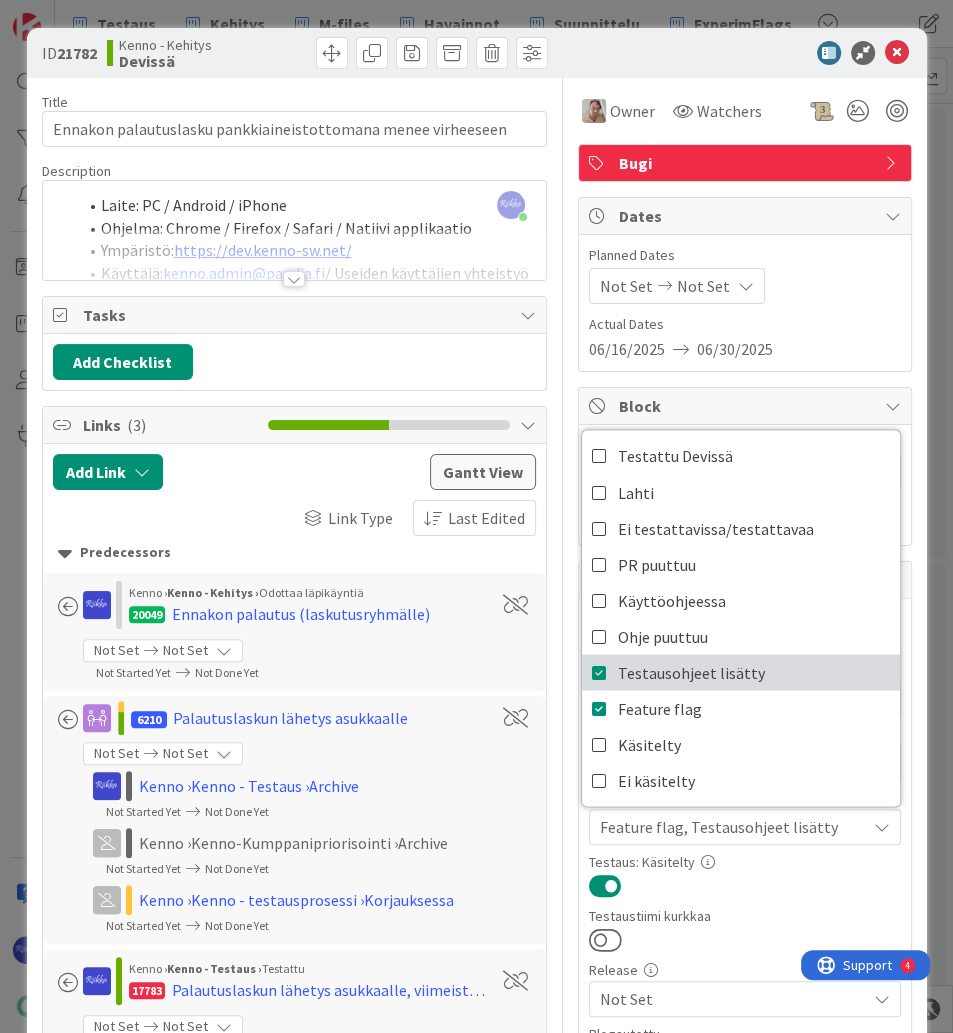 click on "Testausohjeet lisätty" at bounding box center [691, 672] 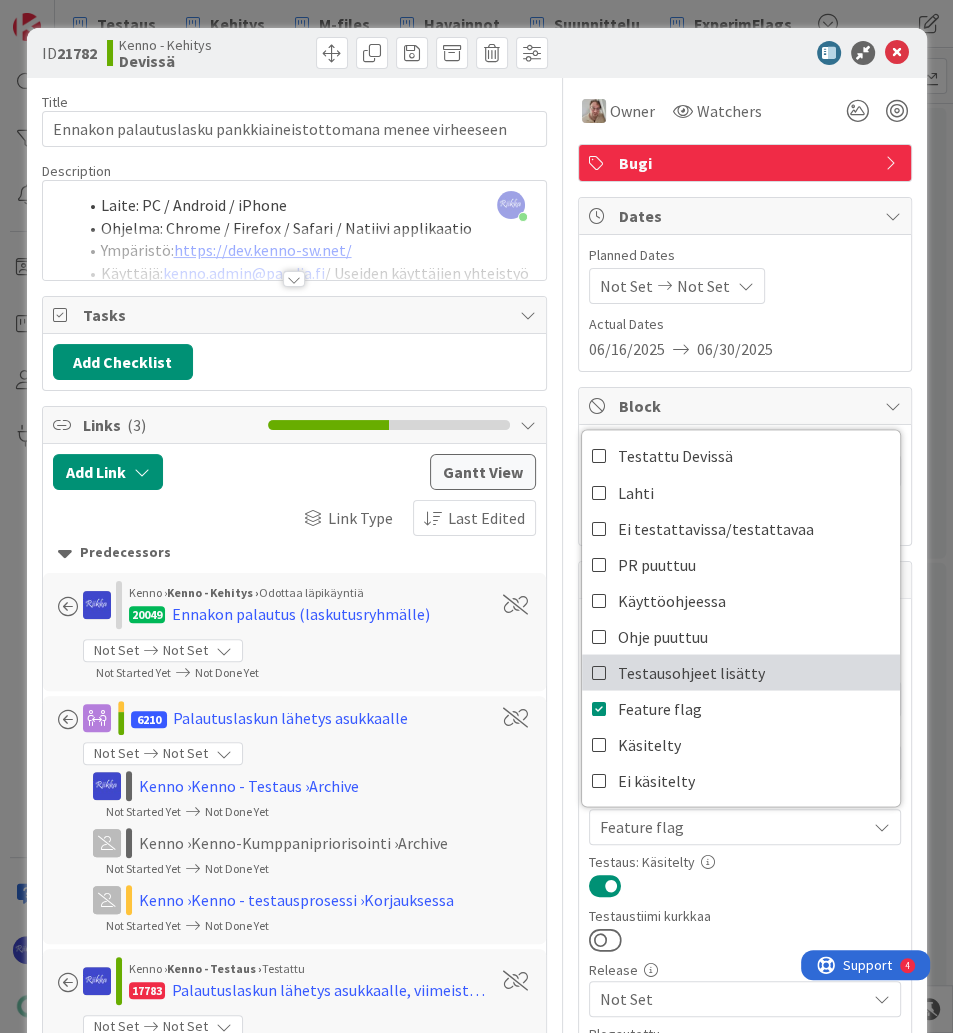 click on "Testausohjeet lisätty" at bounding box center [691, 672] 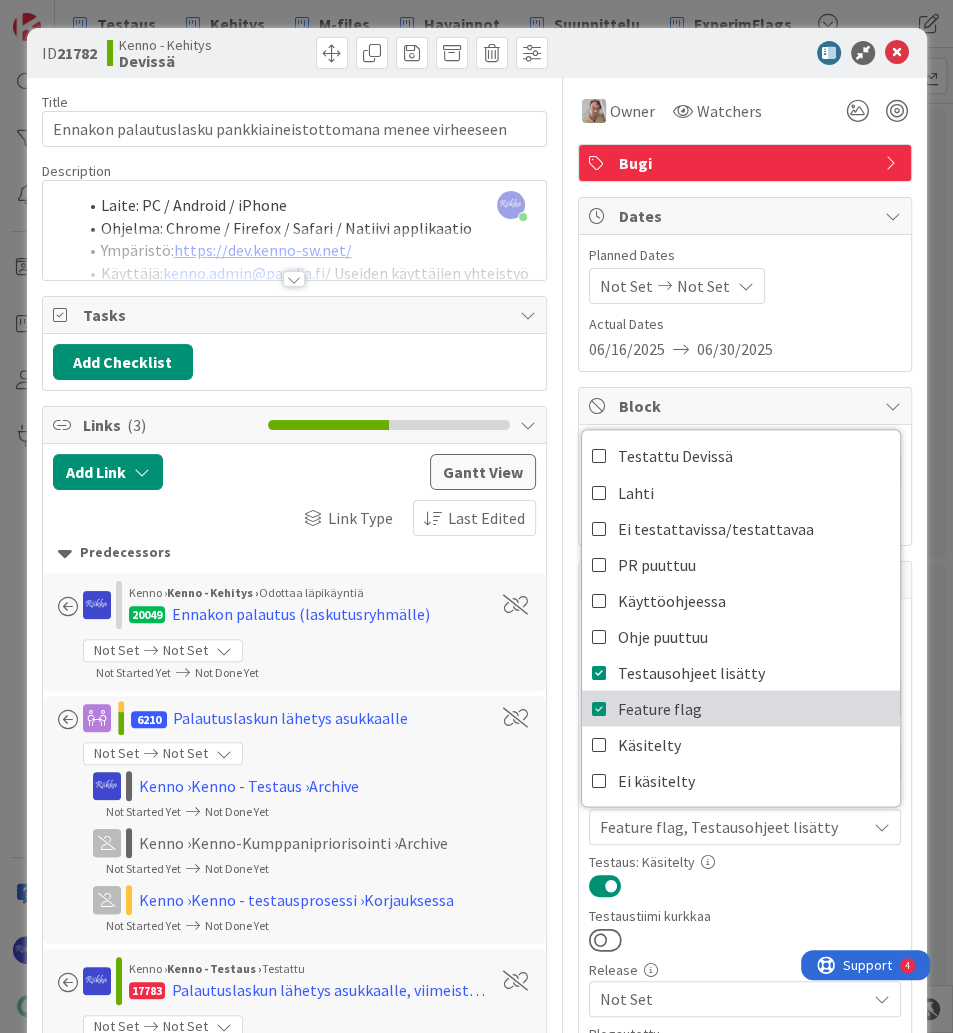 click on "Feature flag" at bounding box center [660, 708] 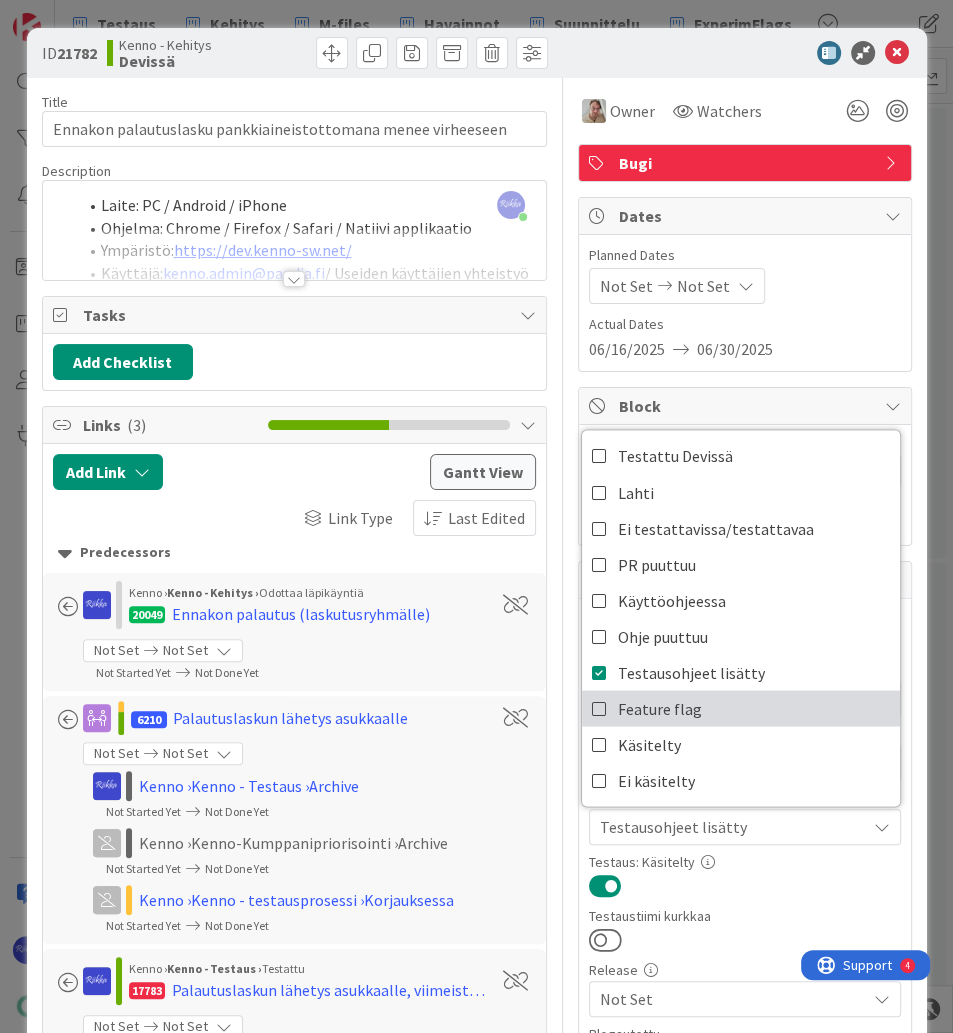 click on "Feature flag" at bounding box center [660, 708] 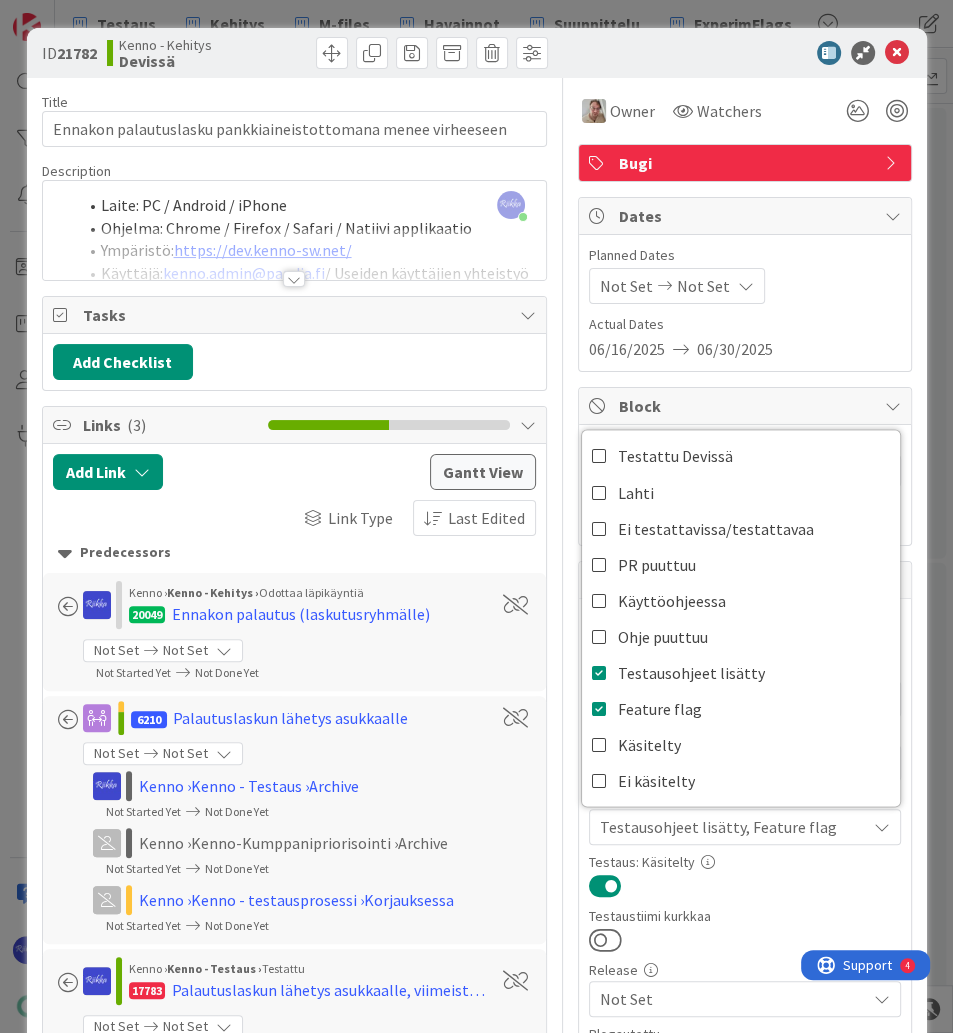 click at bounding box center (745, 886) 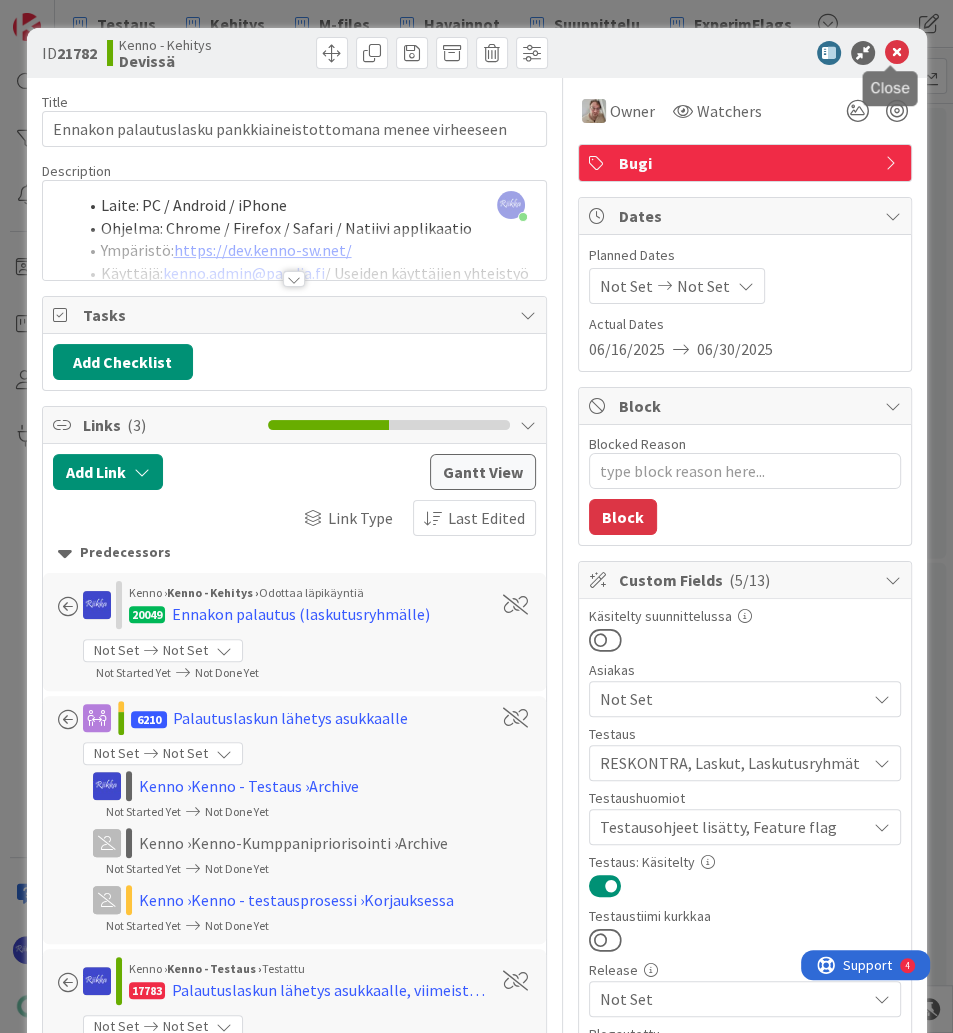 click at bounding box center [897, 53] 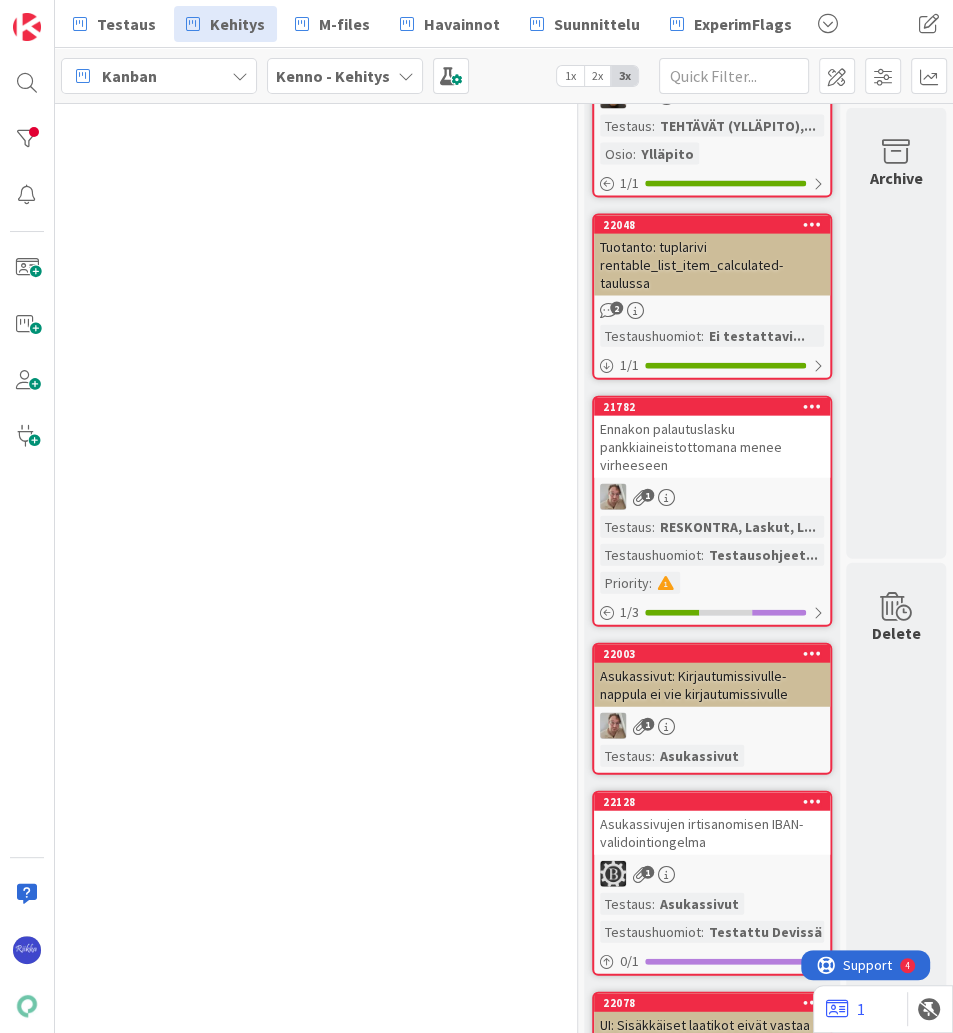 scroll, scrollTop: 0, scrollLeft: 0, axis: both 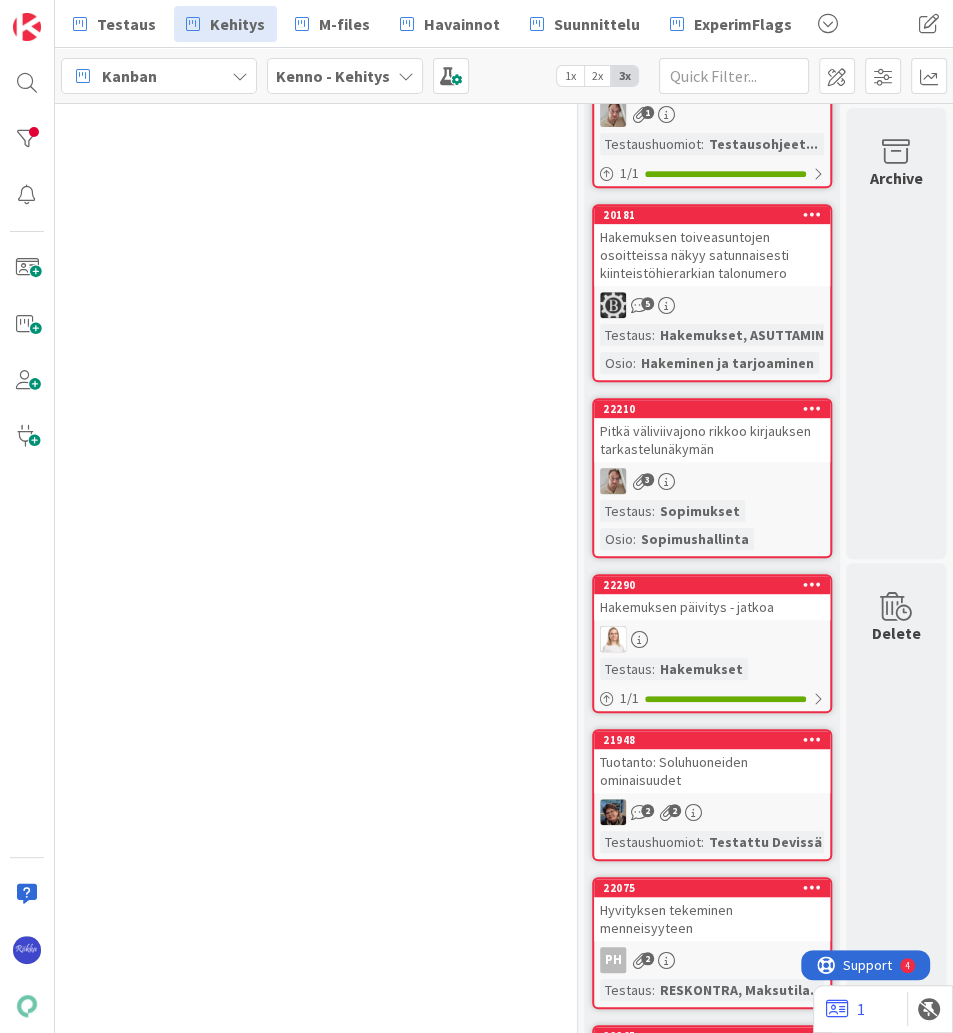 click on "3" at bounding box center [712, 481] 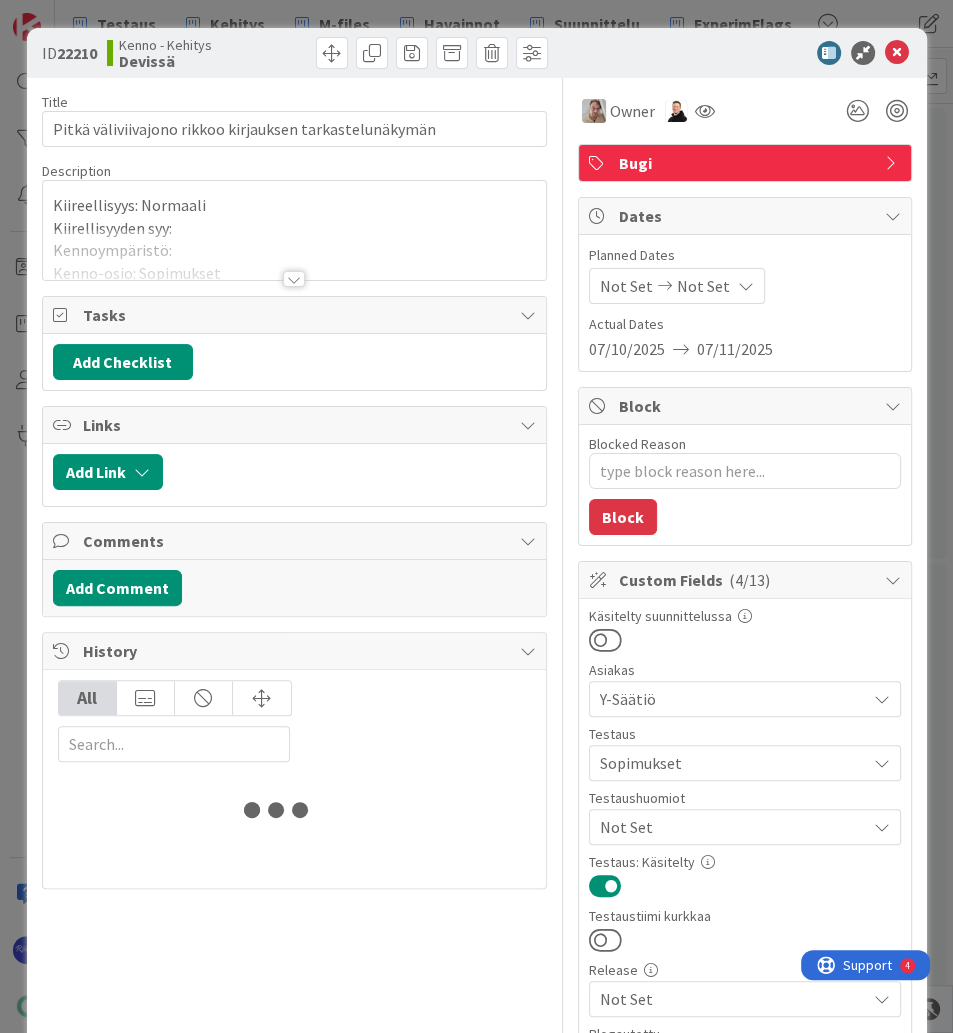 type on "x" 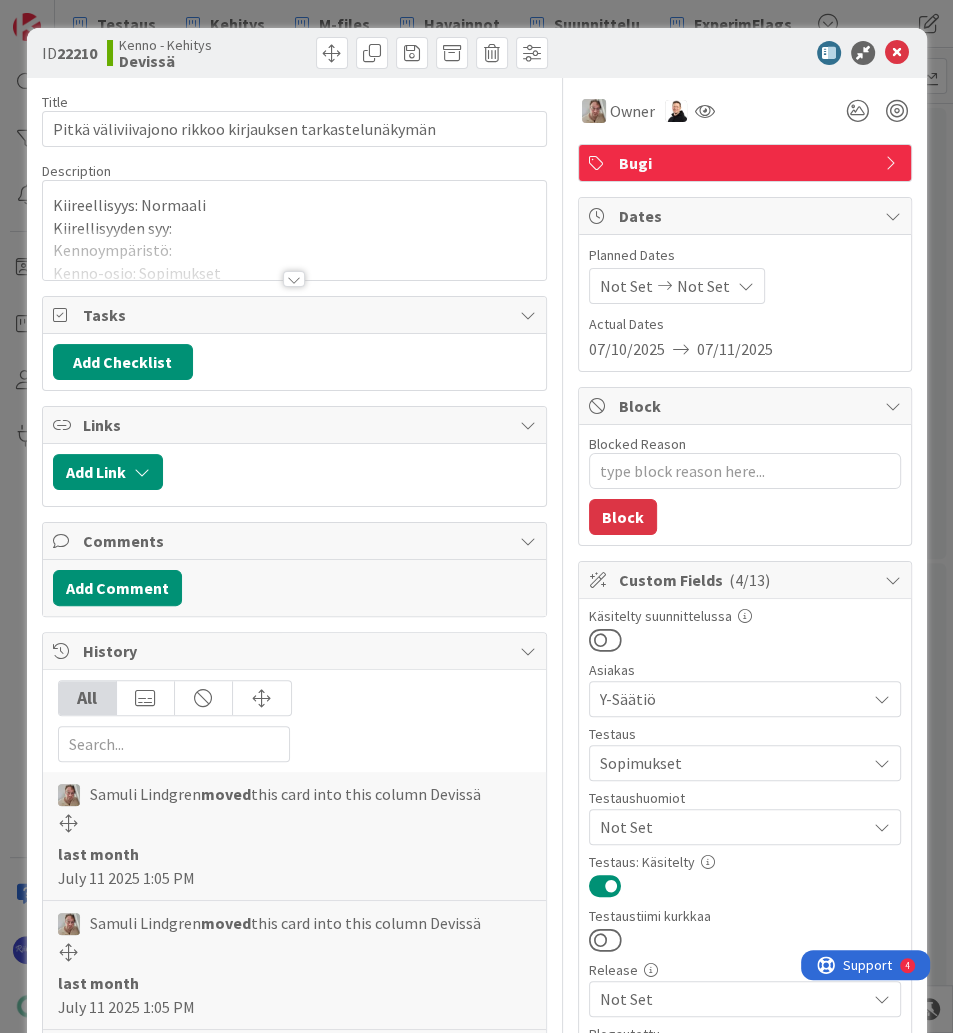 scroll, scrollTop: 0, scrollLeft: 0, axis: both 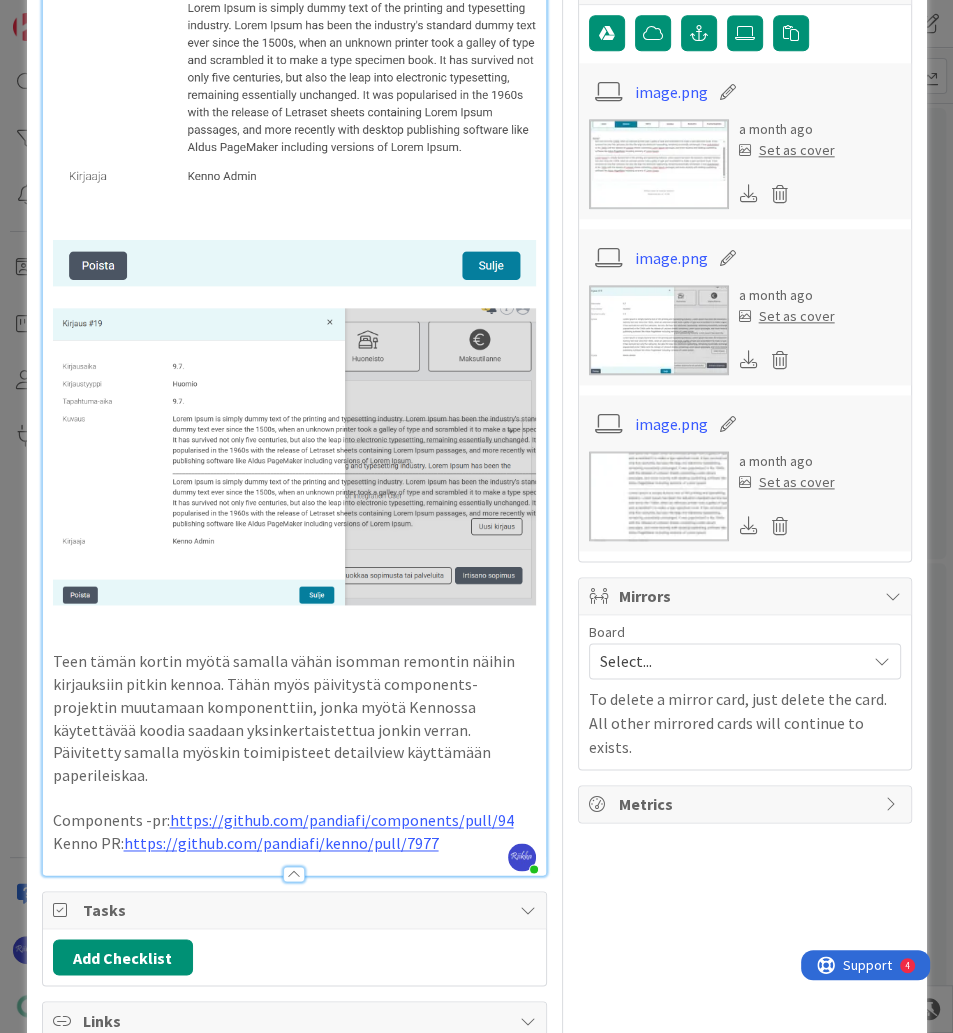 click on "Kenno PR: https://github.com/pandiafi/kenno/pull/7977" at bounding box center (294, 843) 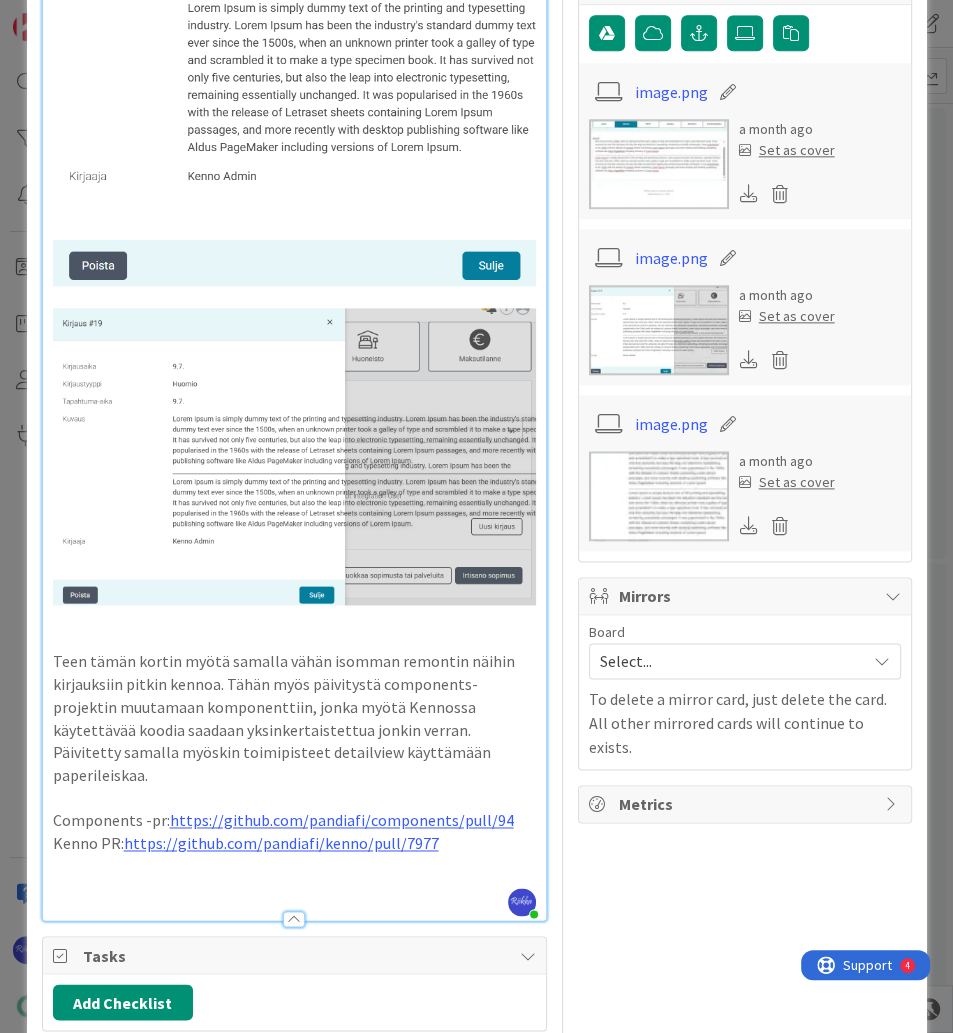 type 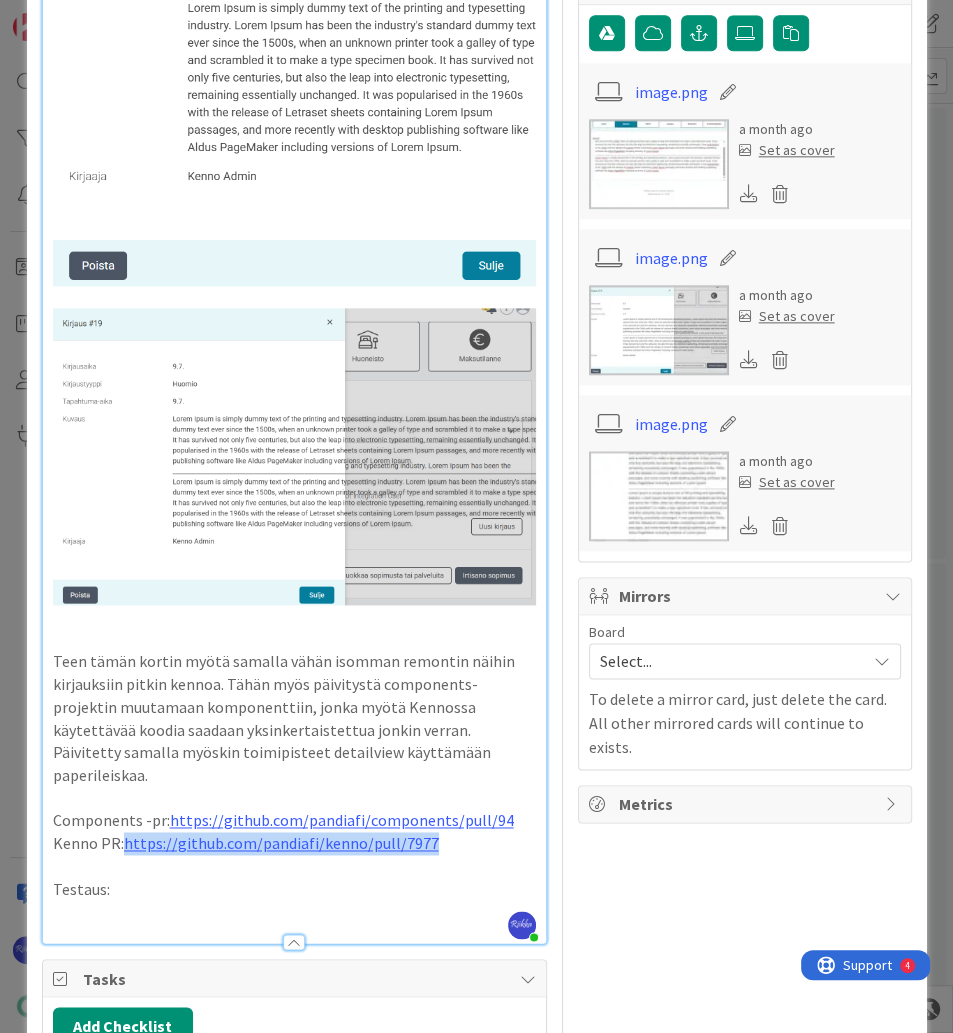 drag, startPoint x: 440, startPoint y: 821, endPoint x: 121, endPoint y: 824, distance: 319.0141 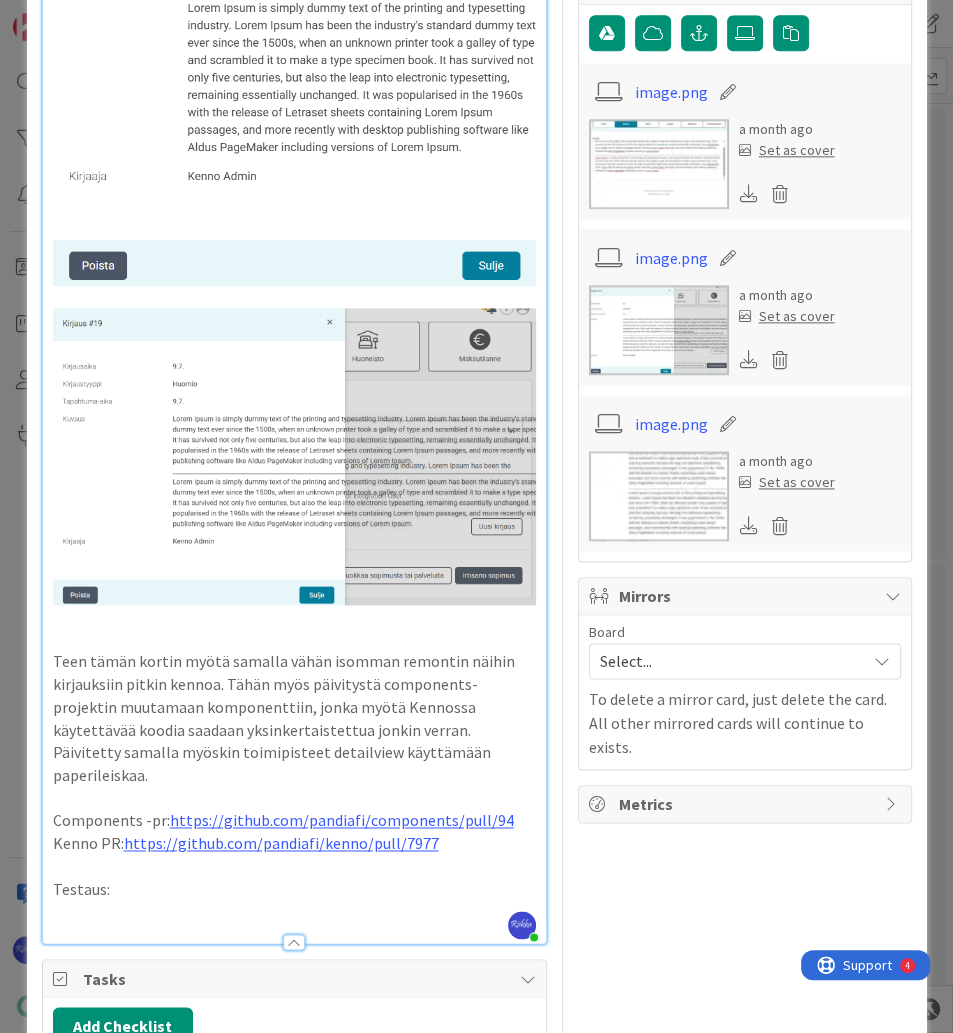 click on "Testaus:" at bounding box center [294, 889] 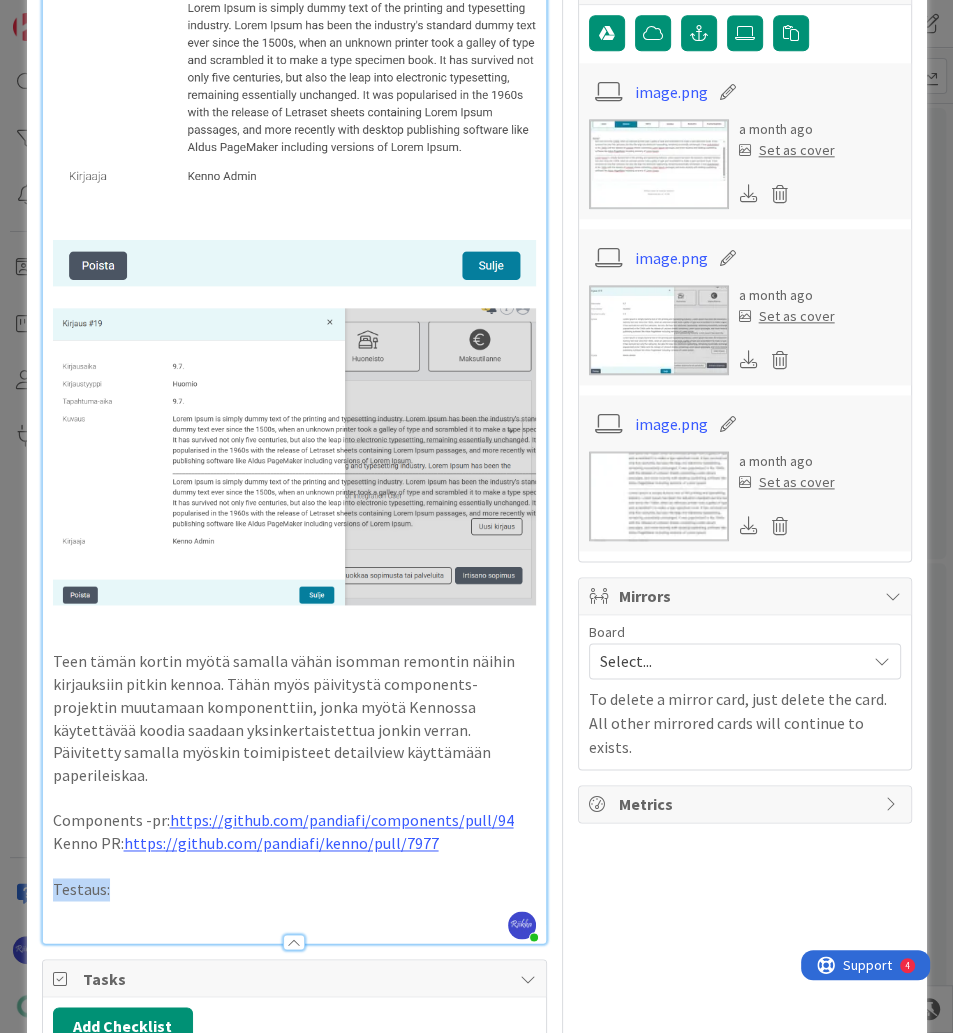 drag, startPoint x: 133, startPoint y: 875, endPoint x: 41, endPoint y: 874, distance: 92.00543 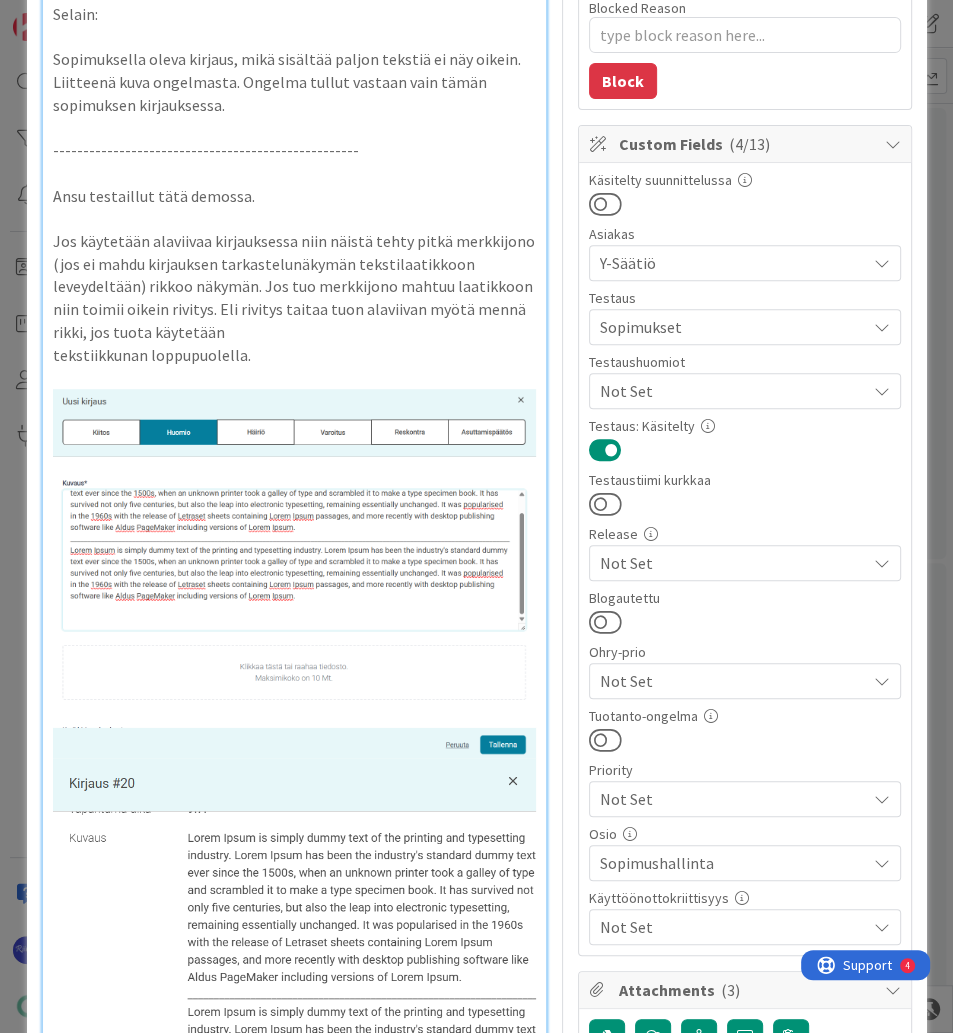 scroll, scrollTop: 434, scrollLeft: 0, axis: vertical 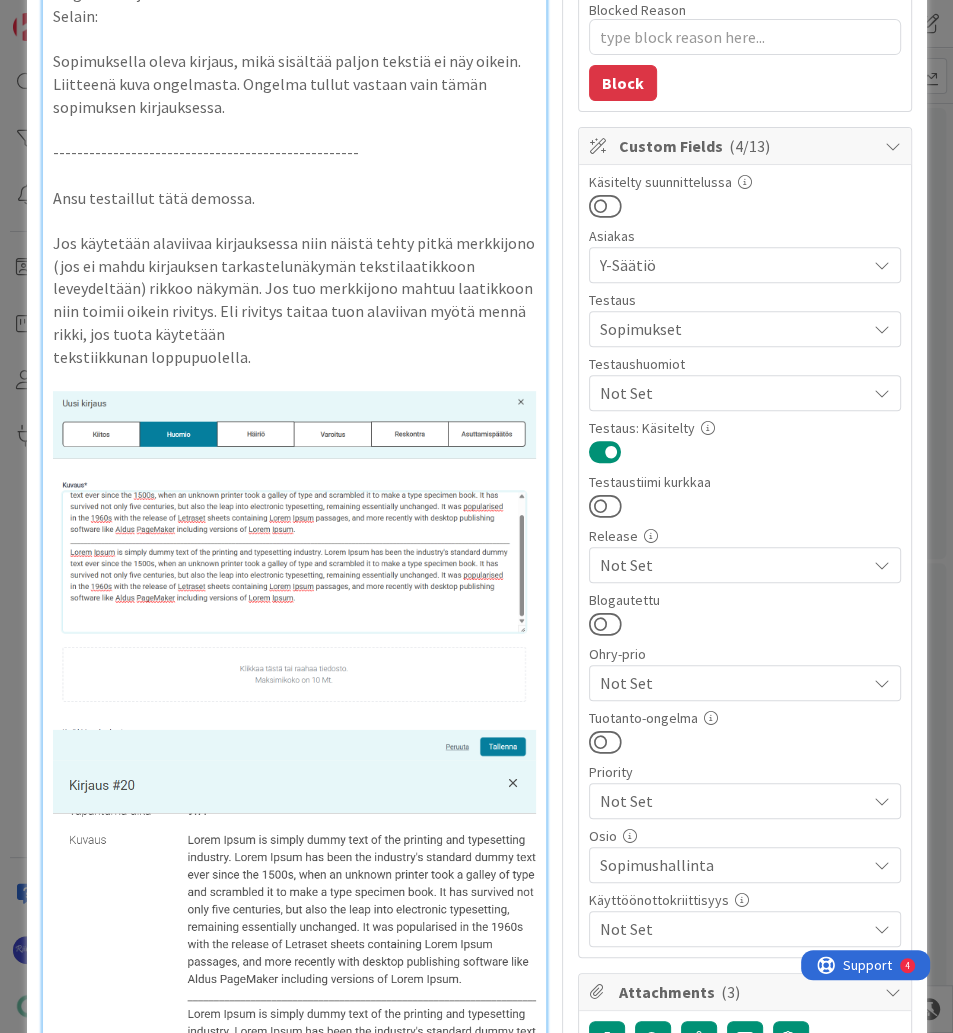 click on "Not Set" at bounding box center (733, 393) 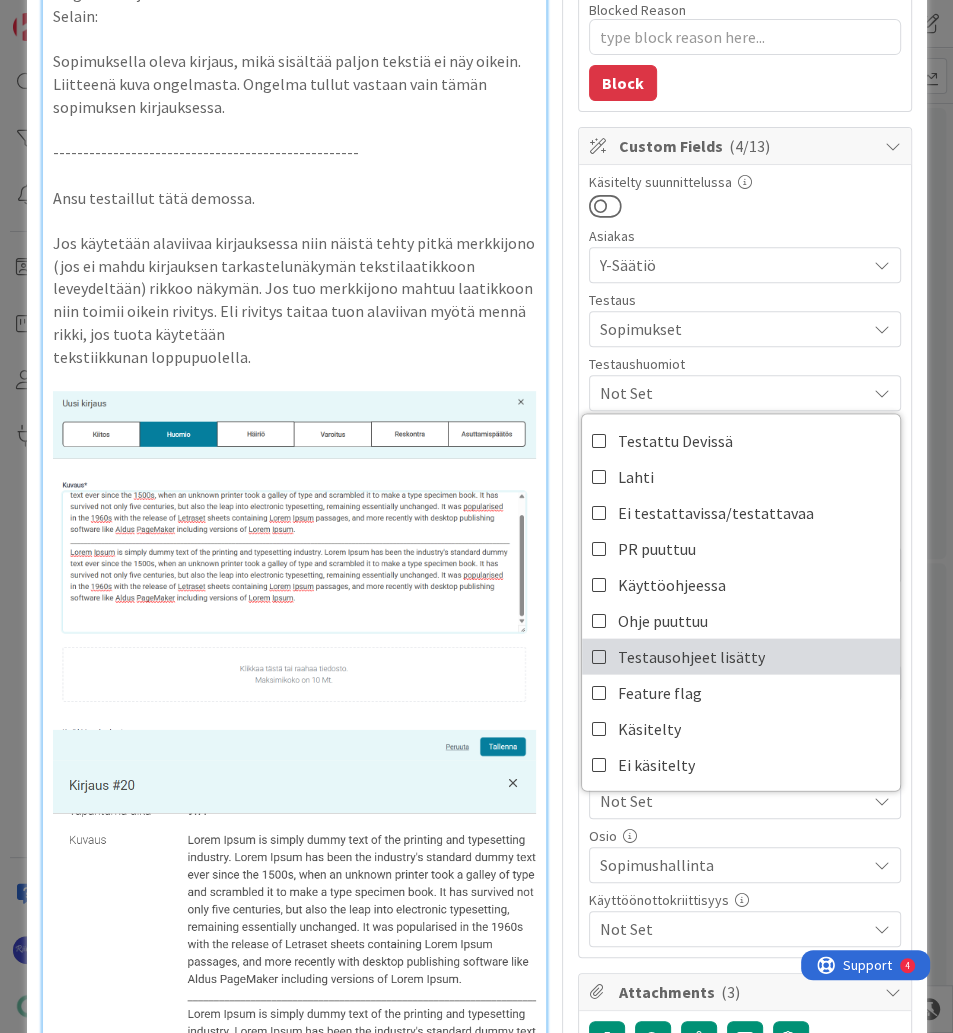 click on "Testausohjeet lisätty" at bounding box center [691, 656] 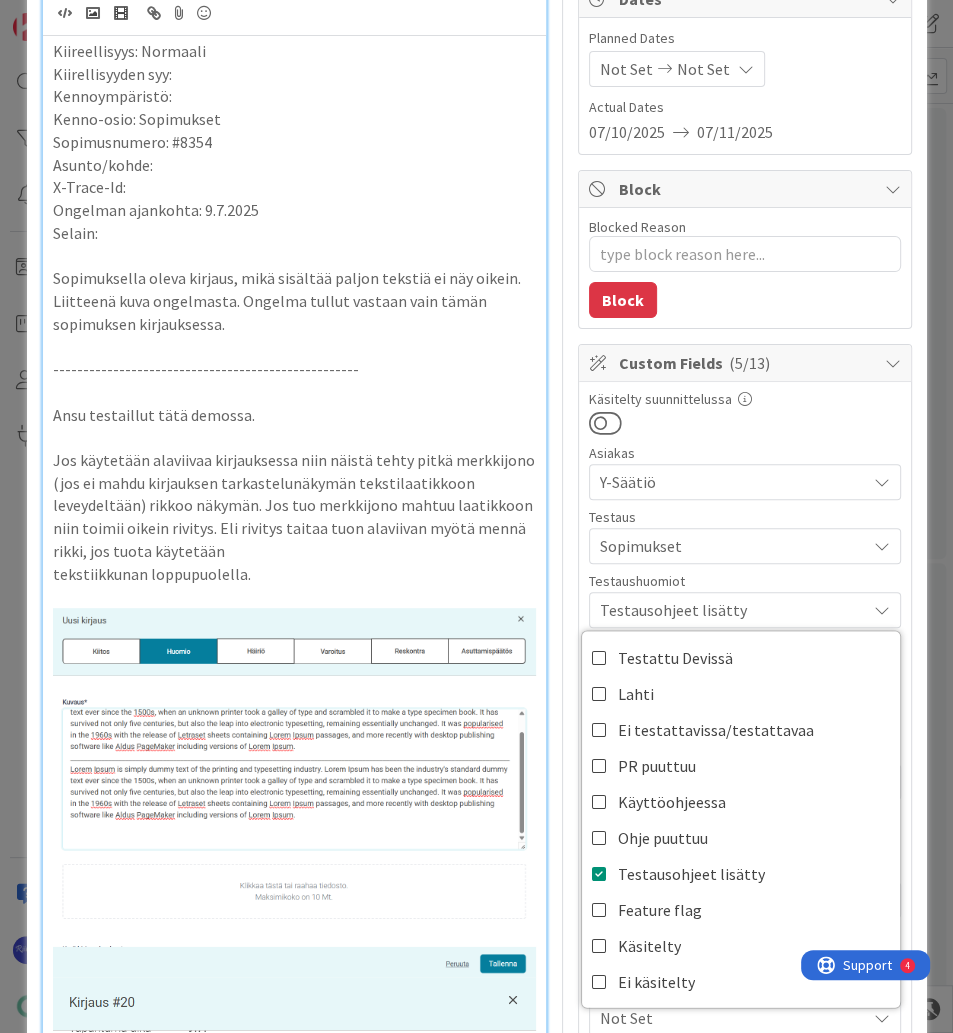 scroll, scrollTop: 0, scrollLeft: 0, axis: both 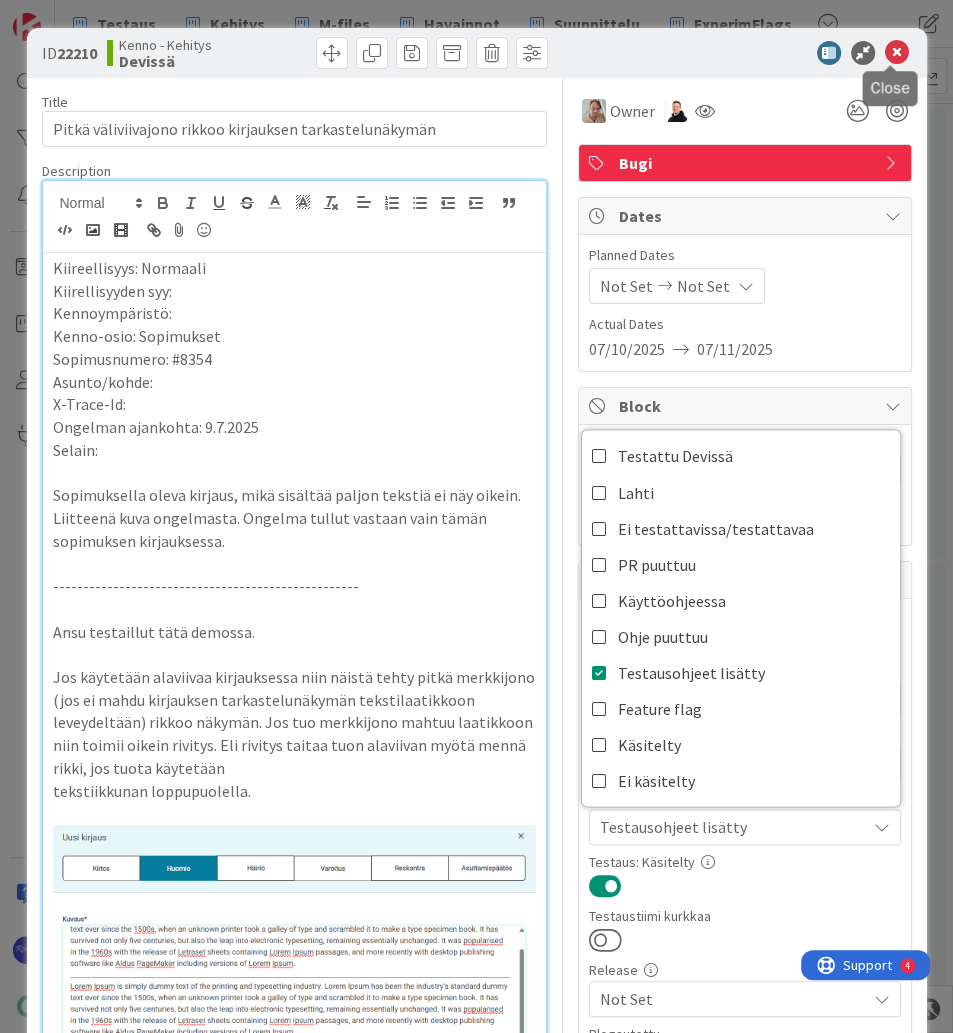 click at bounding box center (897, 53) 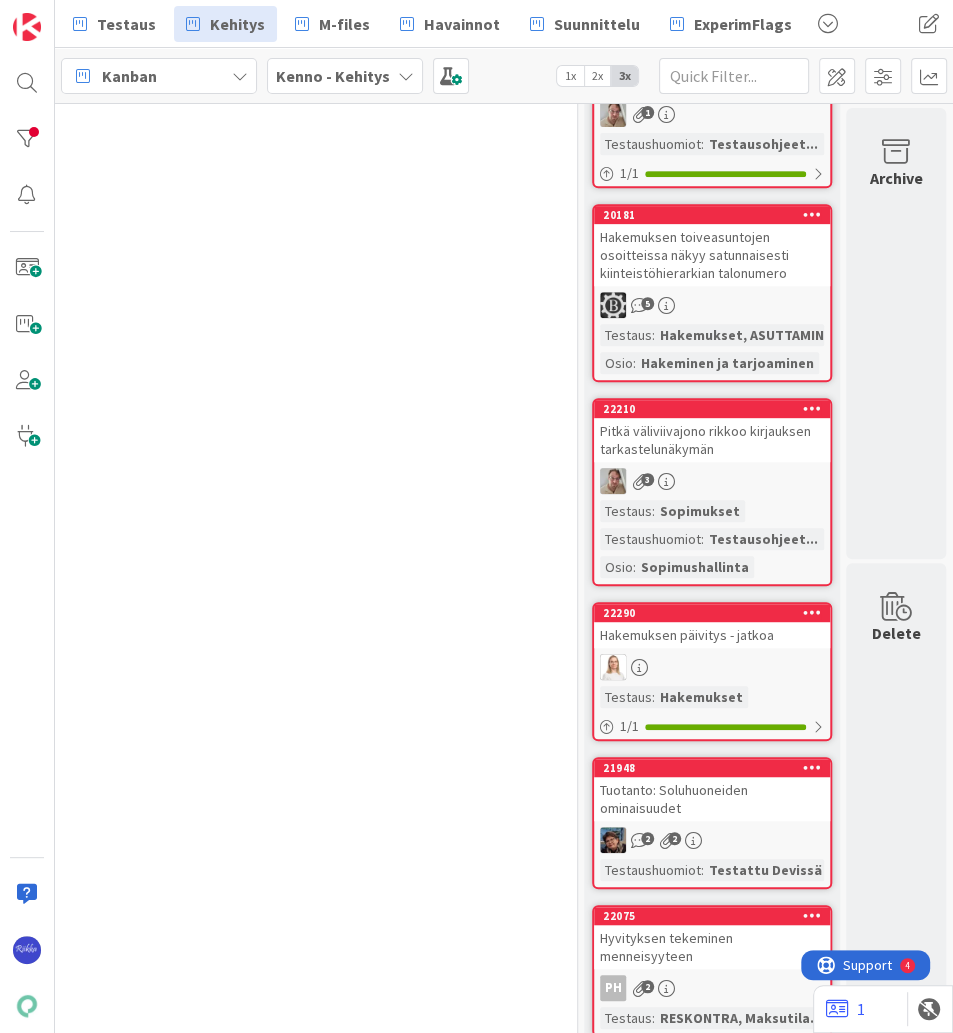 scroll, scrollTop: 0, scrollLeft: 0, axis: both 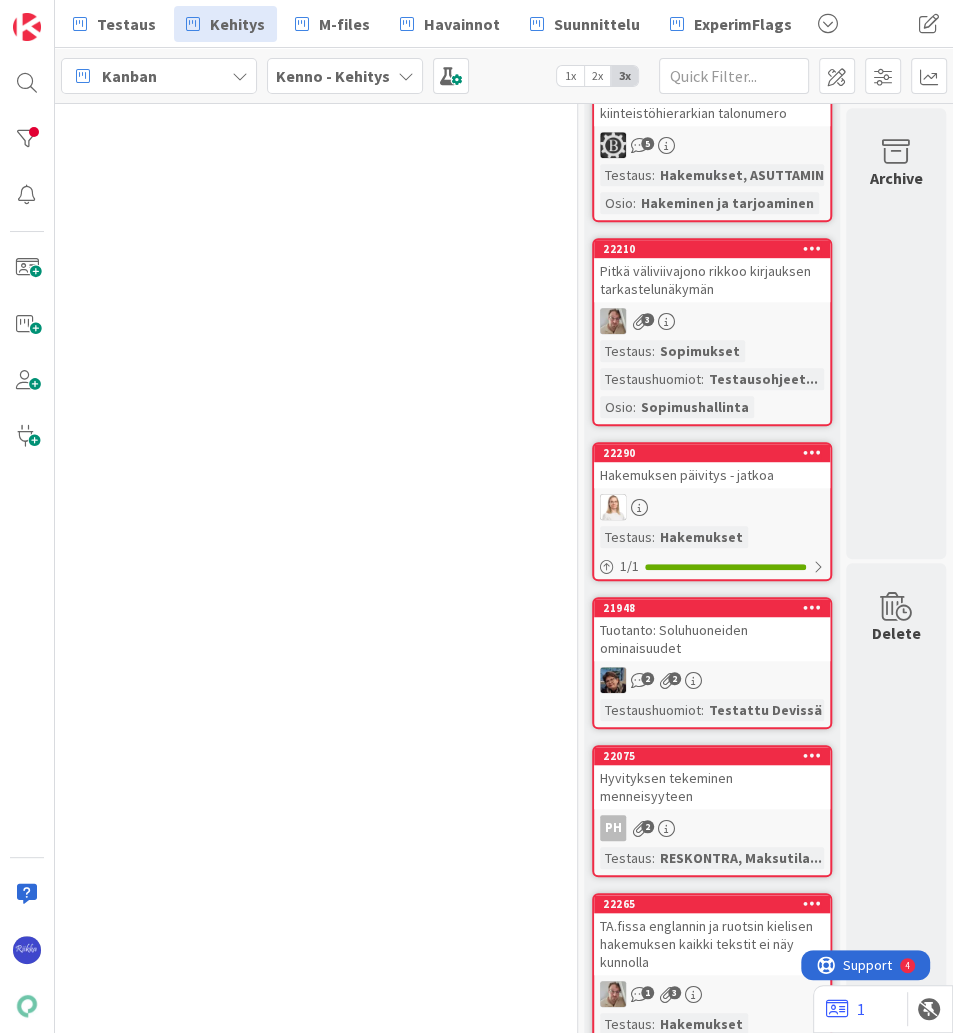 click at bounding box center (712, 507) 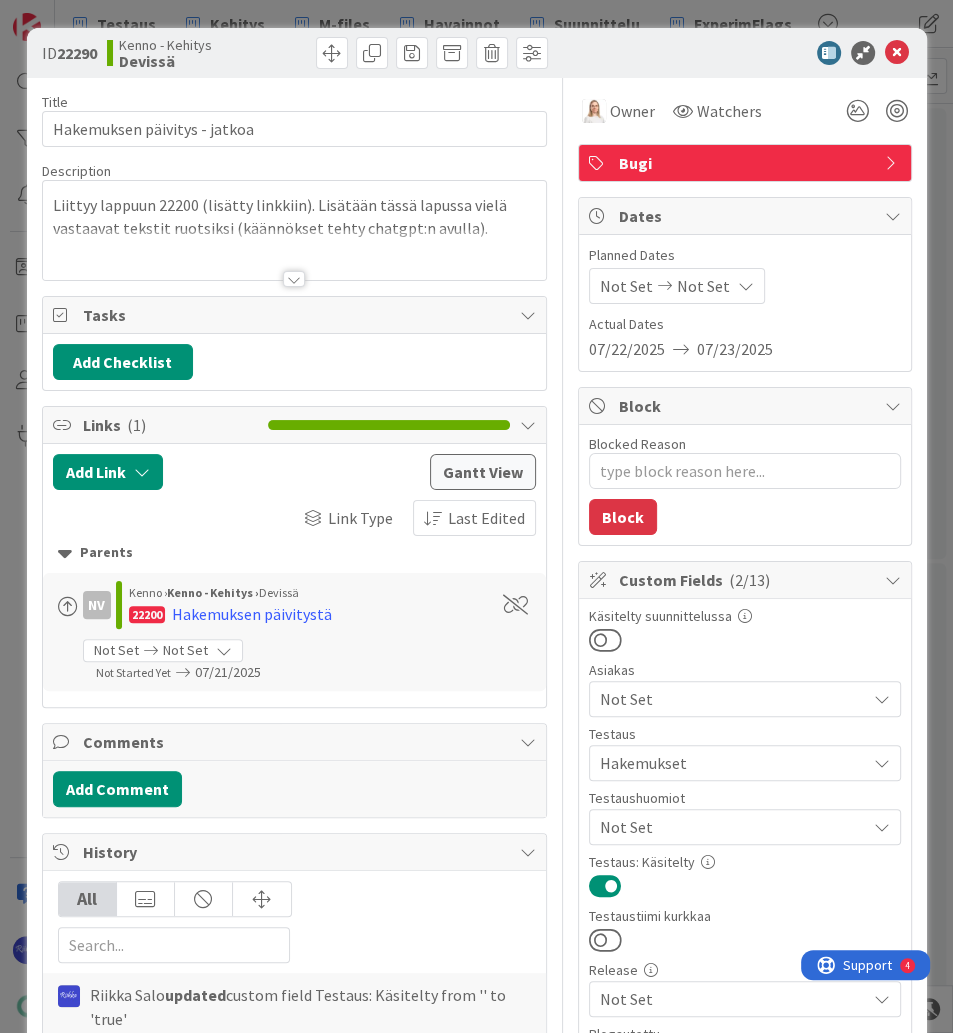scroll, scrollTop: 0, scrollLeft: 0, axis: both 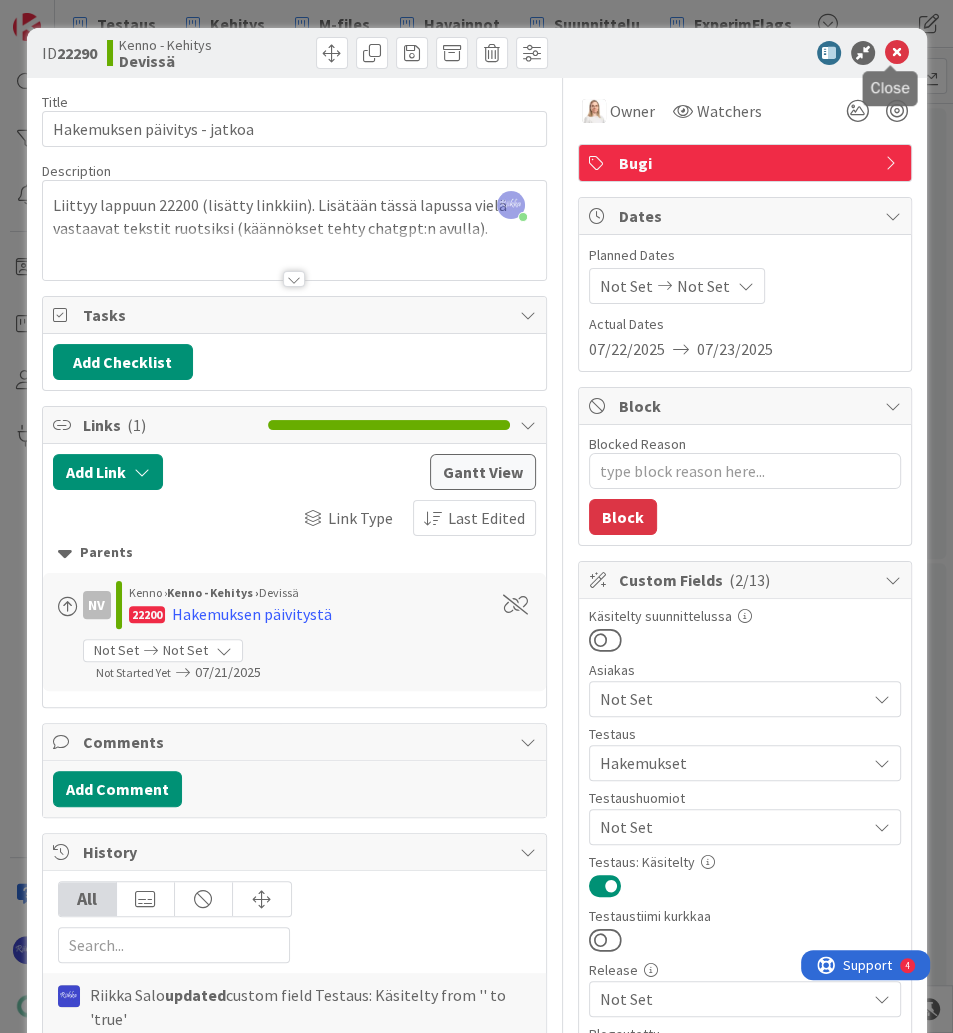 click at bounding box center [897, 53] 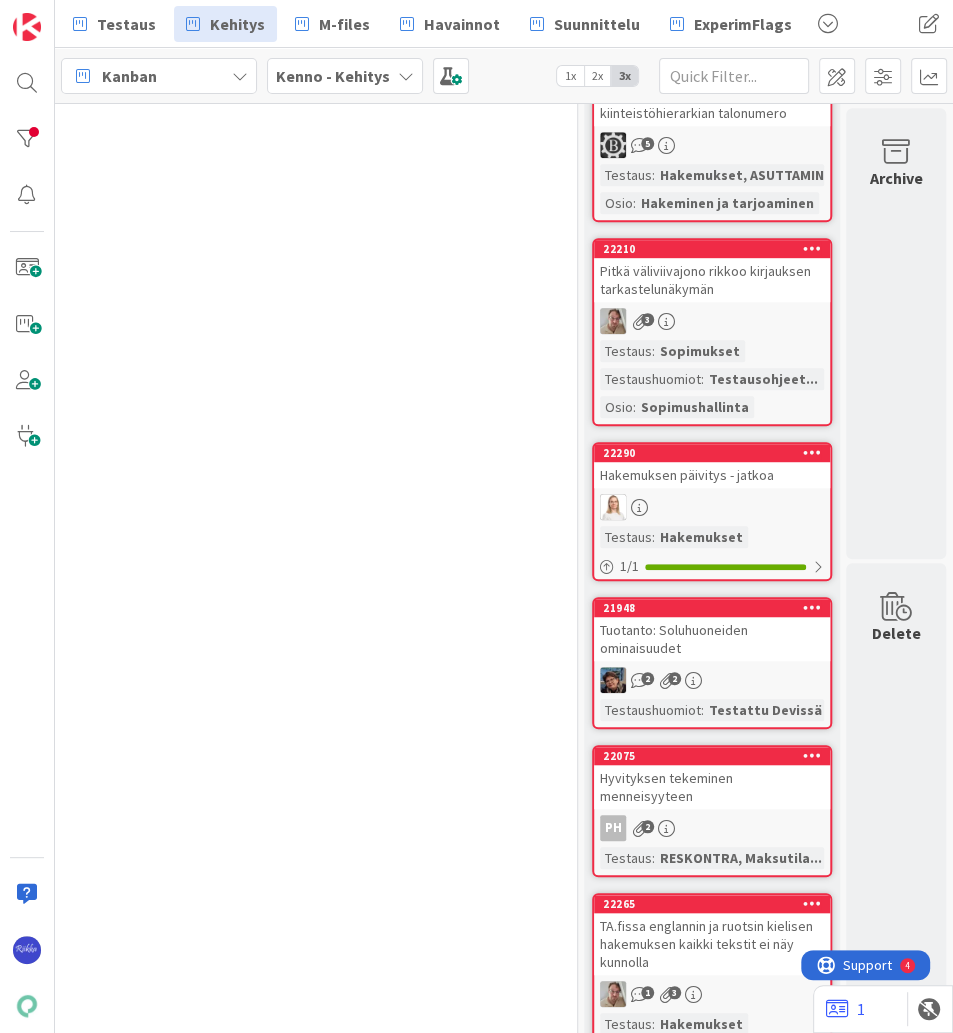 scroll, scrollTop: 0, scrollLeft: 0, axis: both 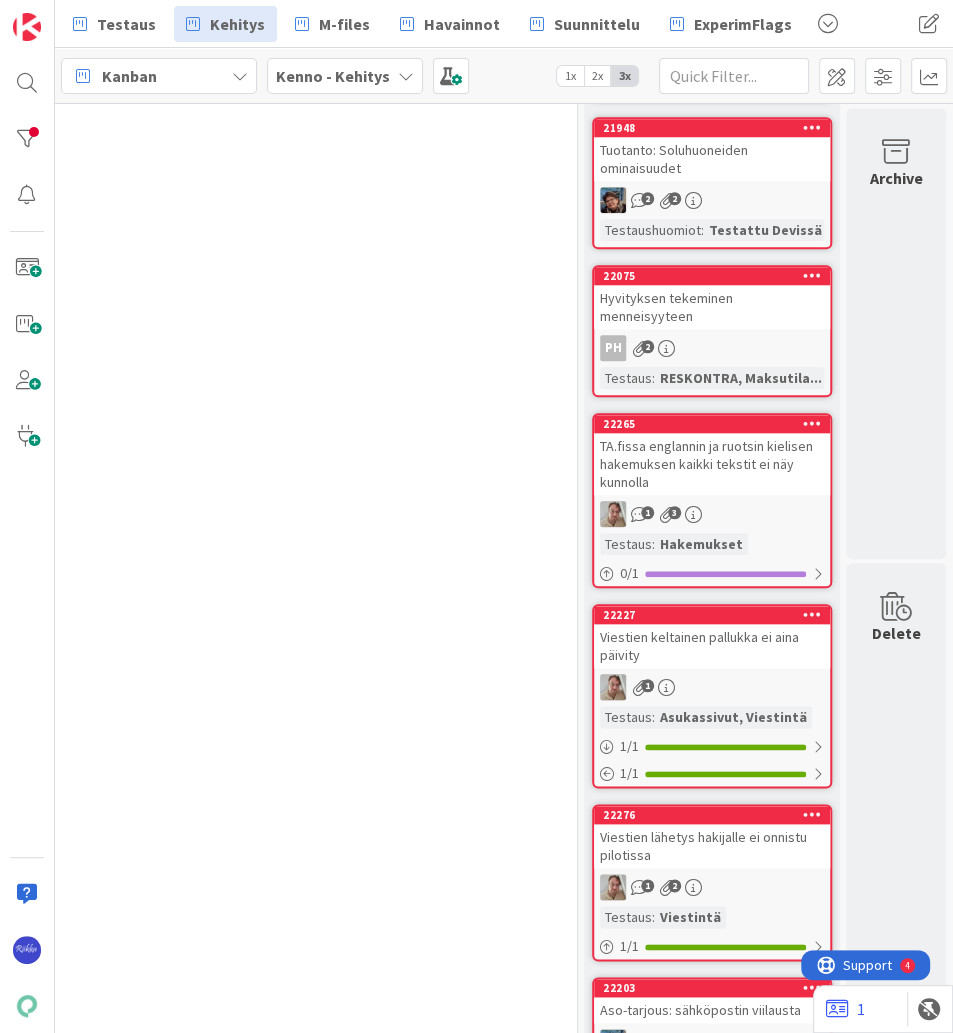click on "TA.fissa englannin ja ruotsin kielisen hakemuksen kaikki tekstit ei näy kunnolla" at bounding box center (712, 464) 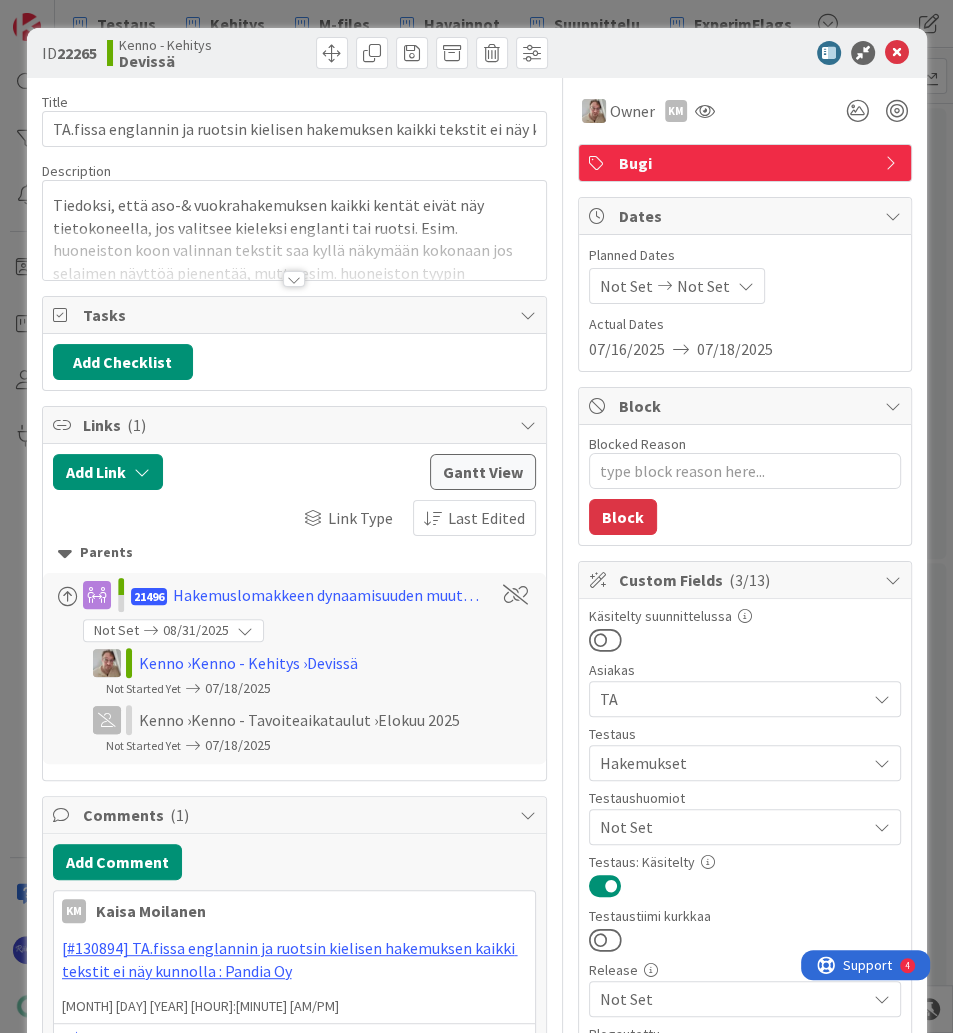 scroll, scrollTop: 0, scrollLeft: 0, axis: both 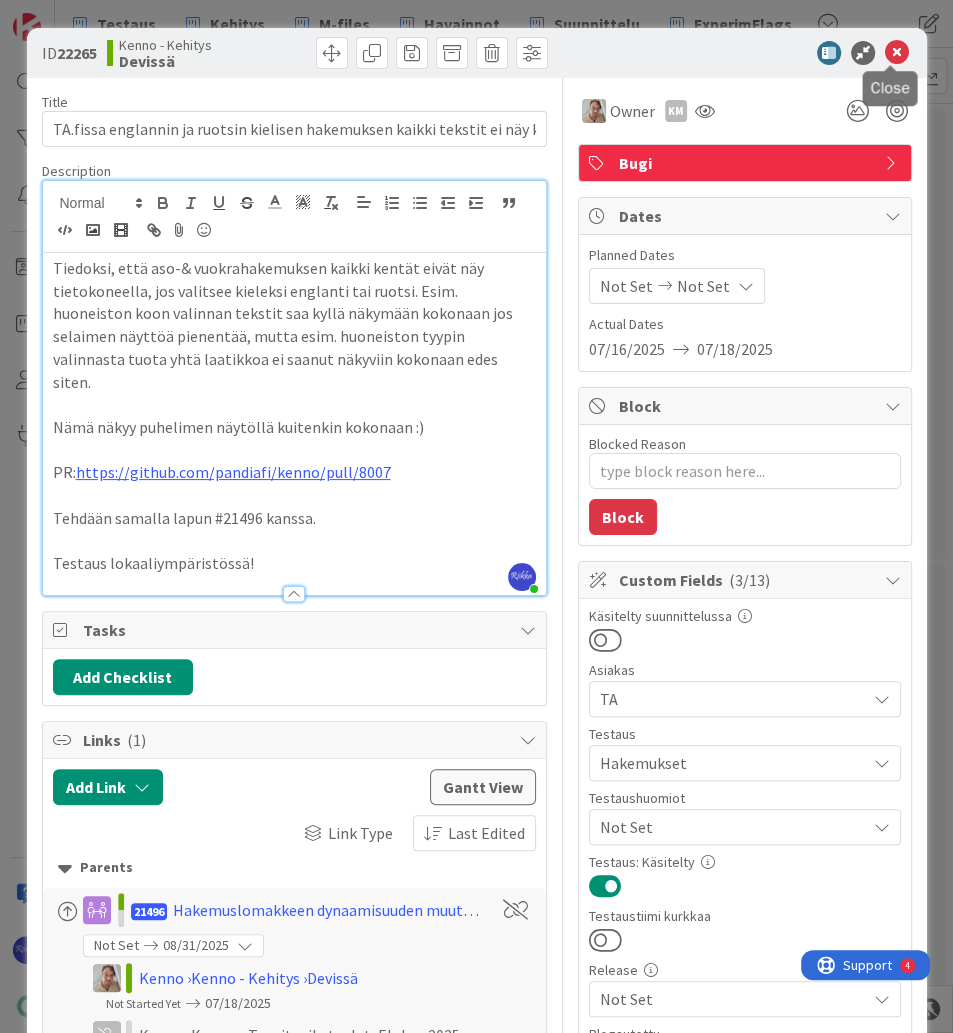 click at bounding box center (897, 53) 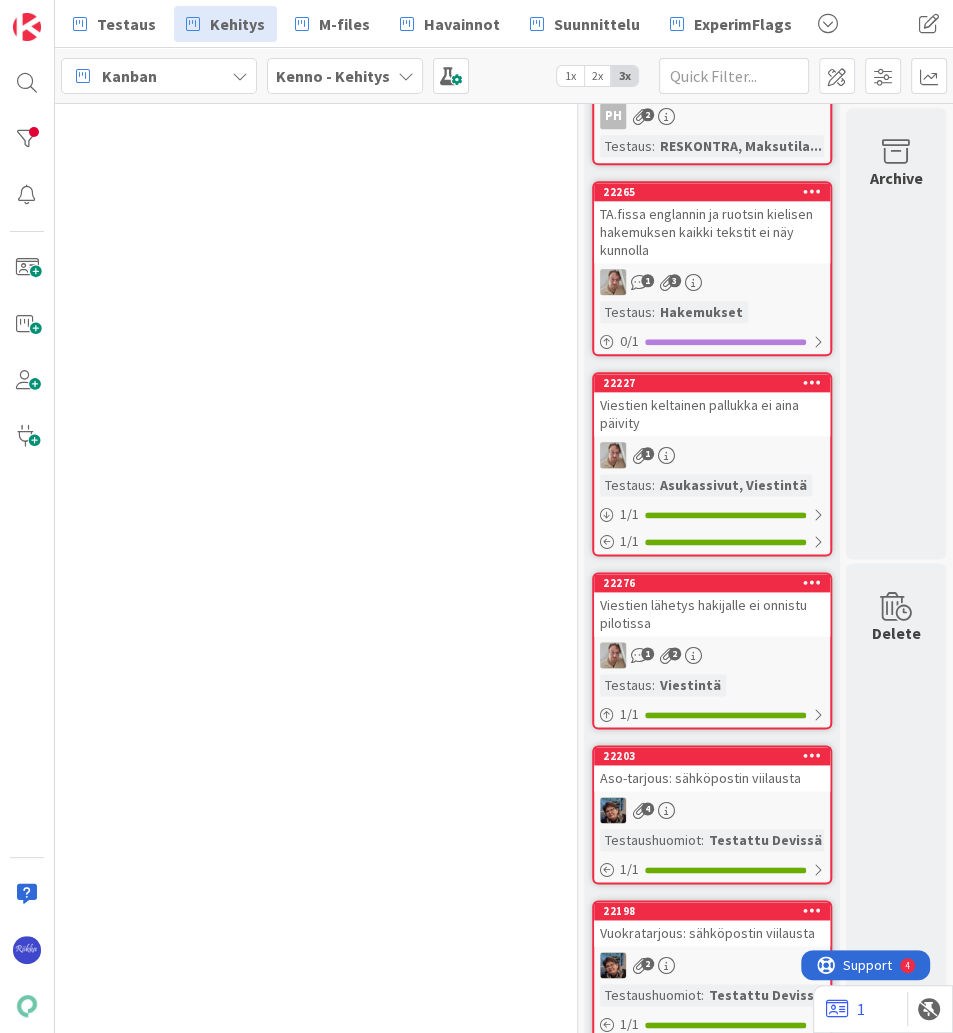 scroll, scrollTop: 10960, scrollLeft: 607, axis: both 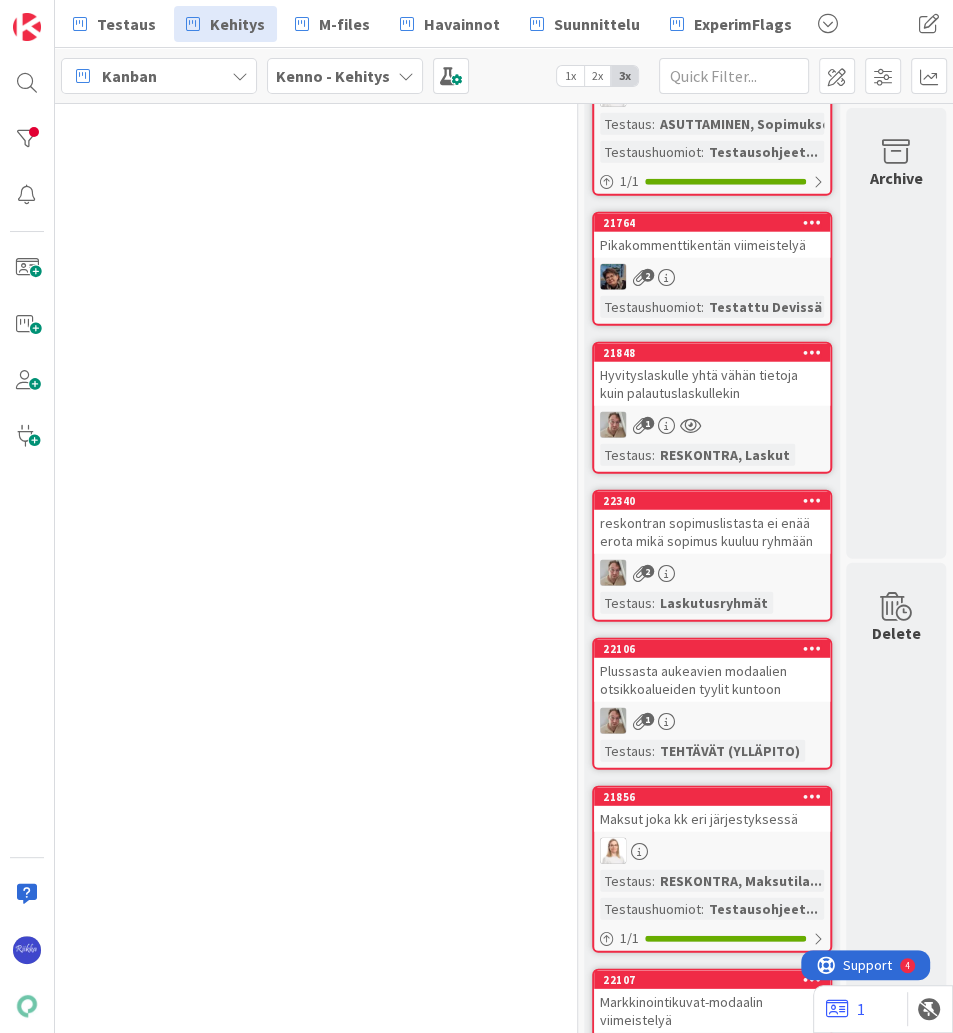 click on "21848 Hyvityslaskulle yhtä vähän tietoja kuin palautuslaskullekin 1 Testaus : RESKONTRA, Laskut" at bounding box center (712, 408) 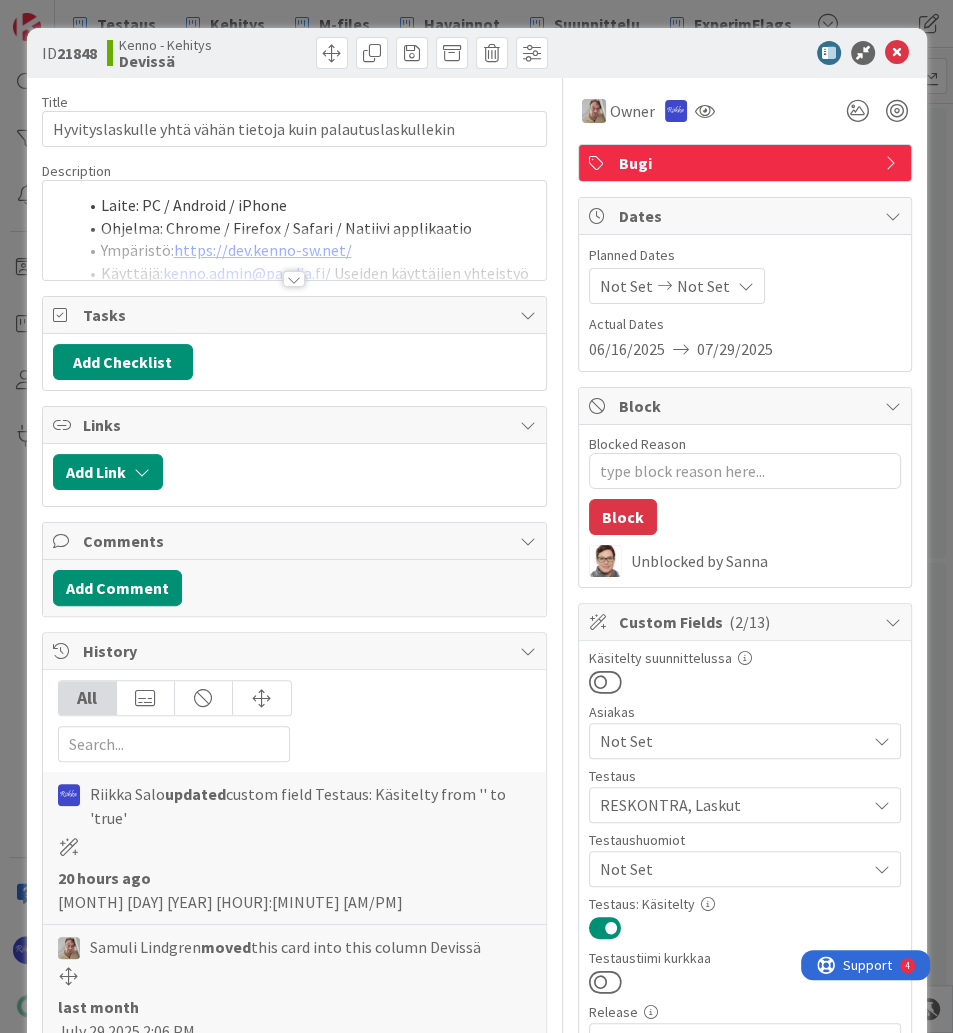 scroll, scrollTop: 0, scrollLeft: 0, axis: both 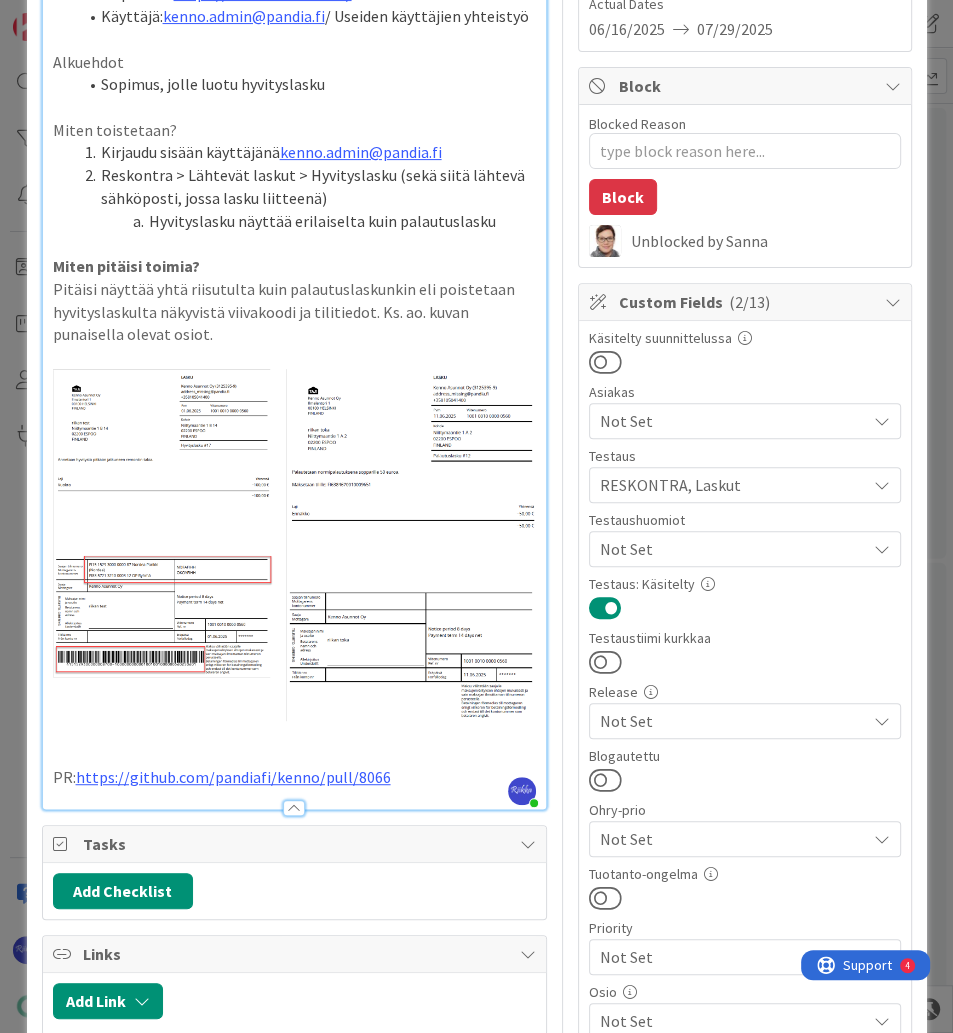 click at bounding box center [294, 545] 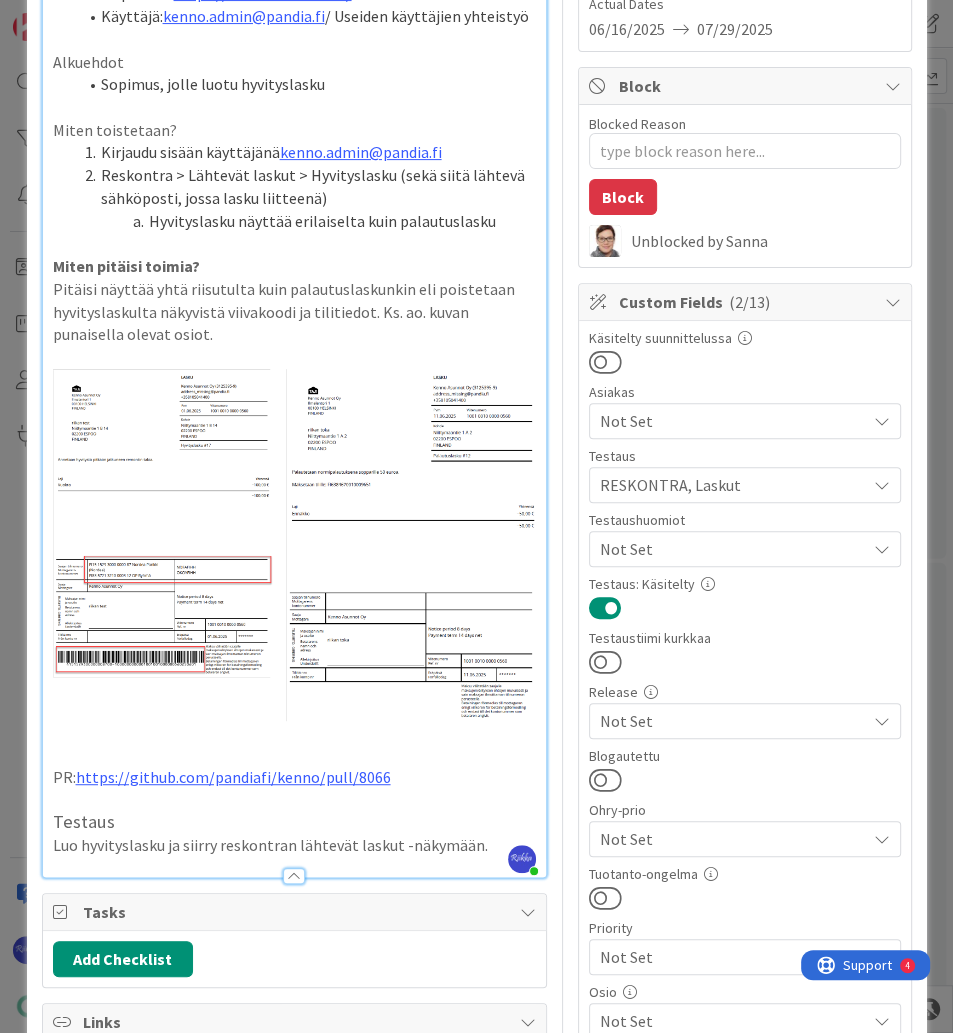 click at bounding box center [294, 107] 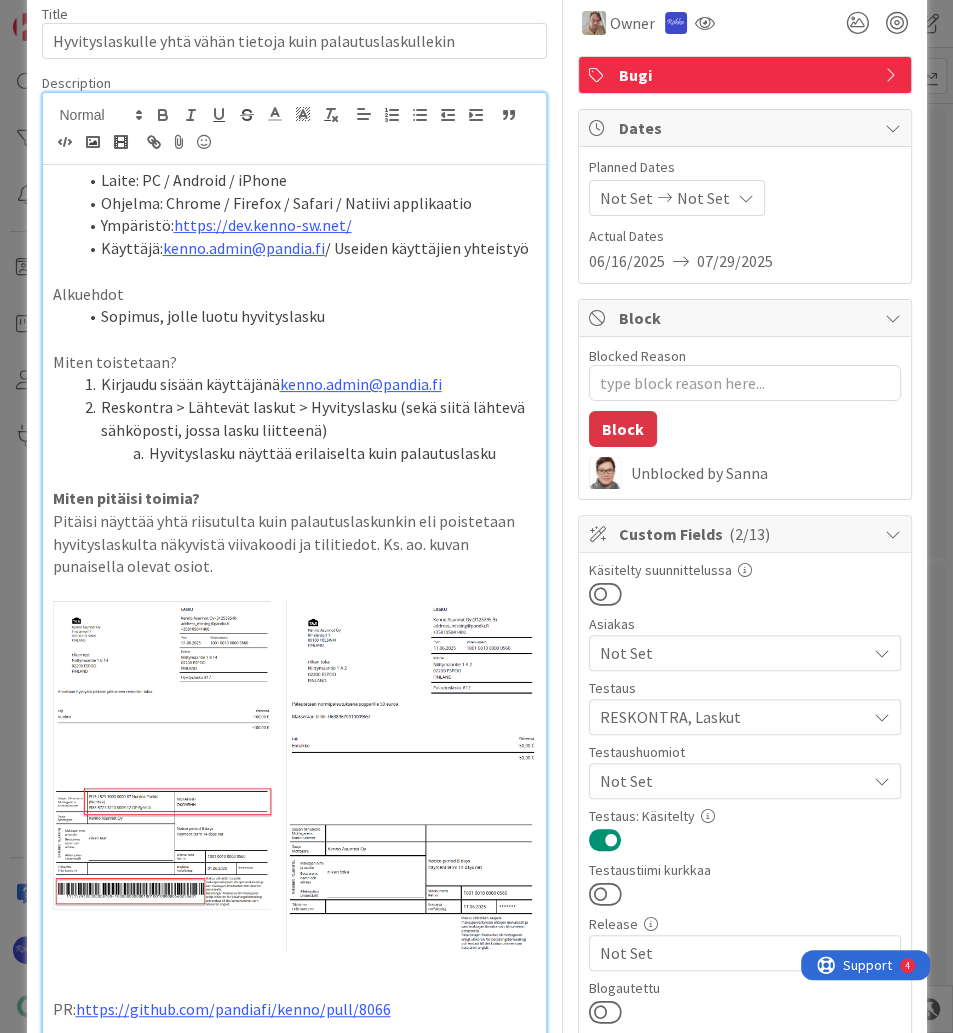 scroll, scrollTop: 0, scrollLeft: 0, axis: both 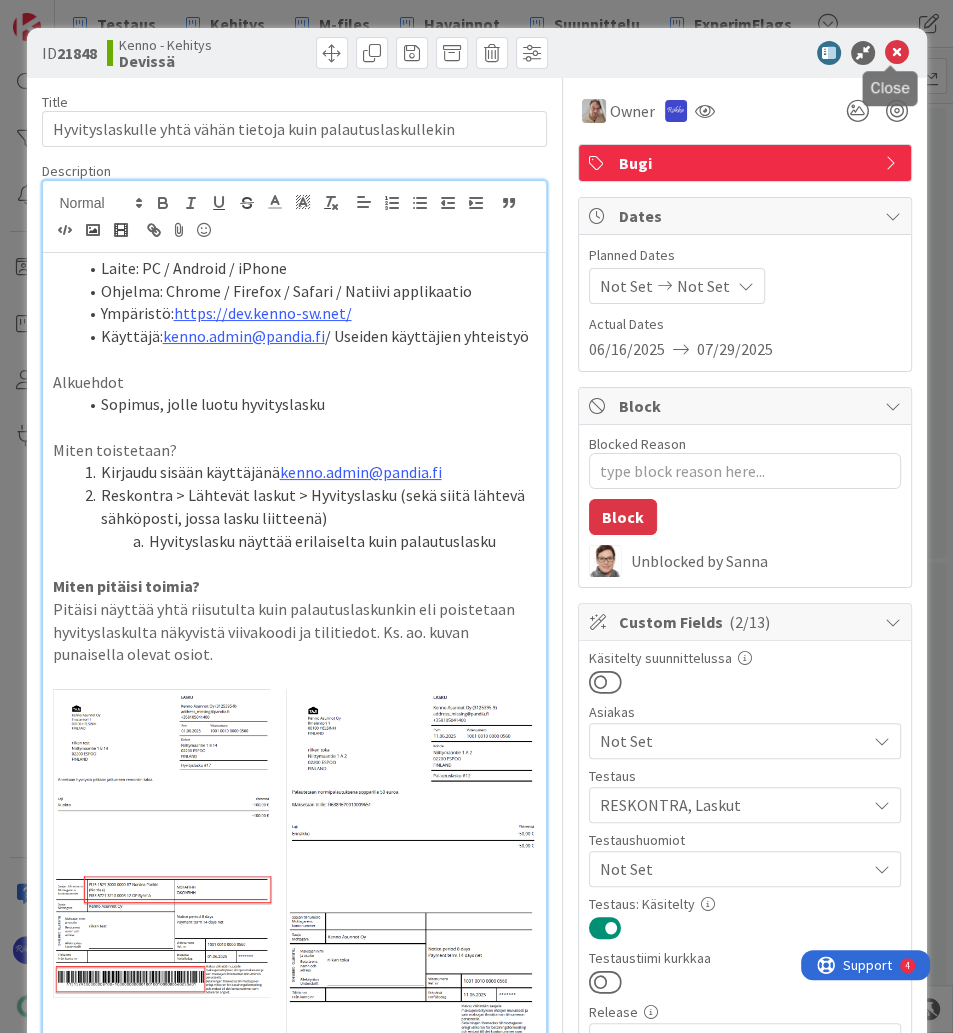 click at bounding box center [897, 53] 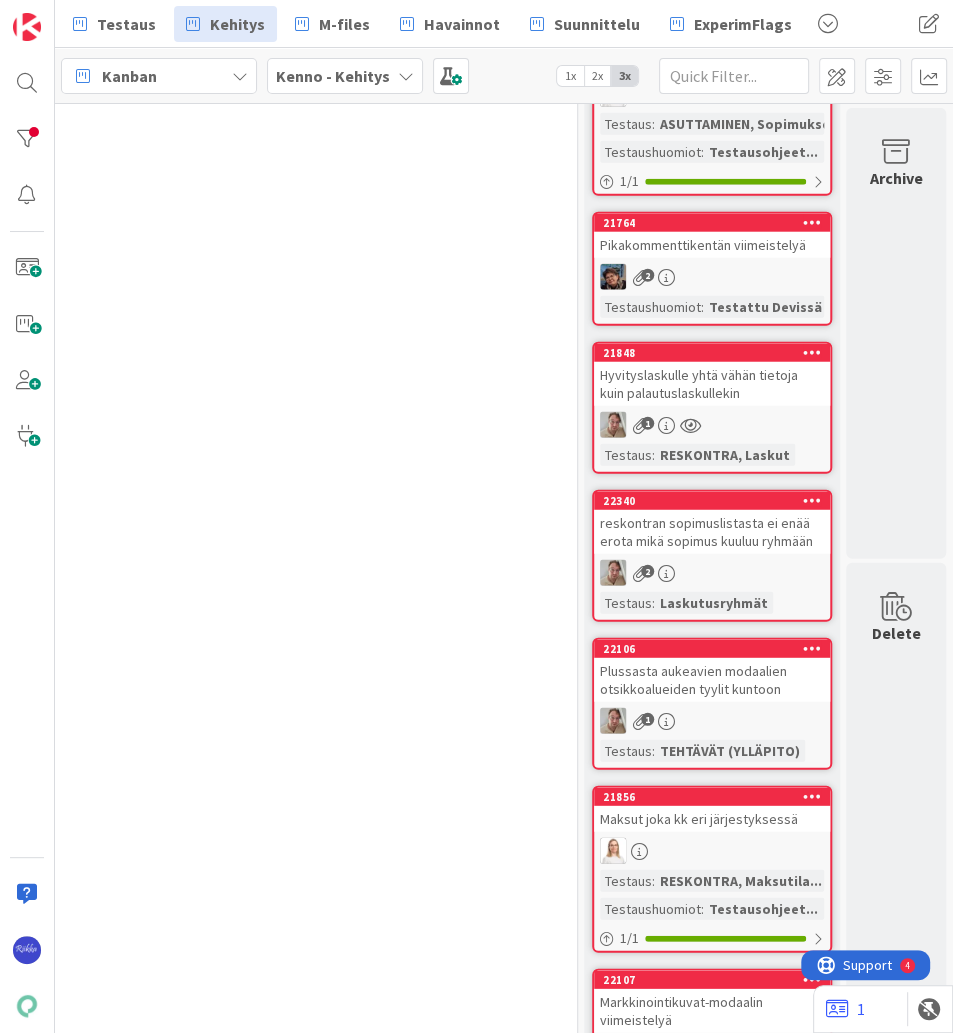 scroll, scrollTop: 12410, scrollLeft: 607, axis: both 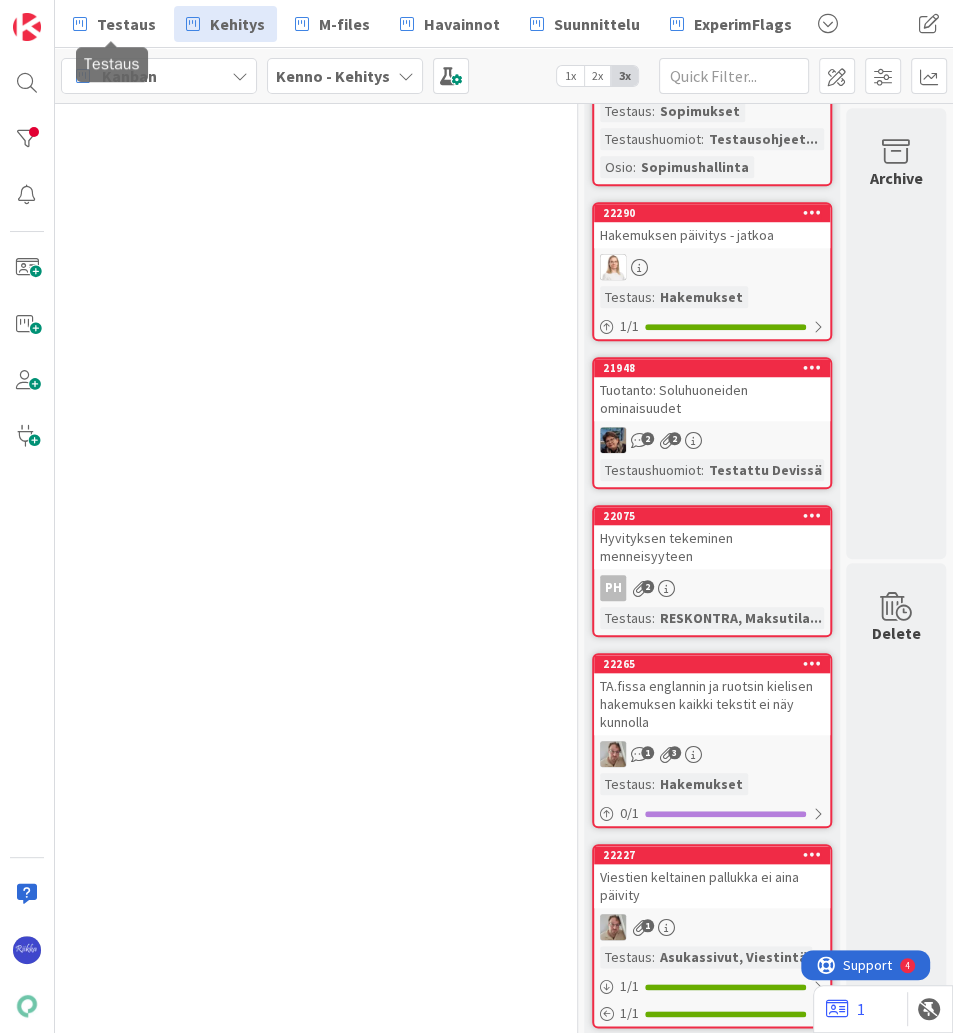 click on "Testaus" at bounding box center [126, 24] 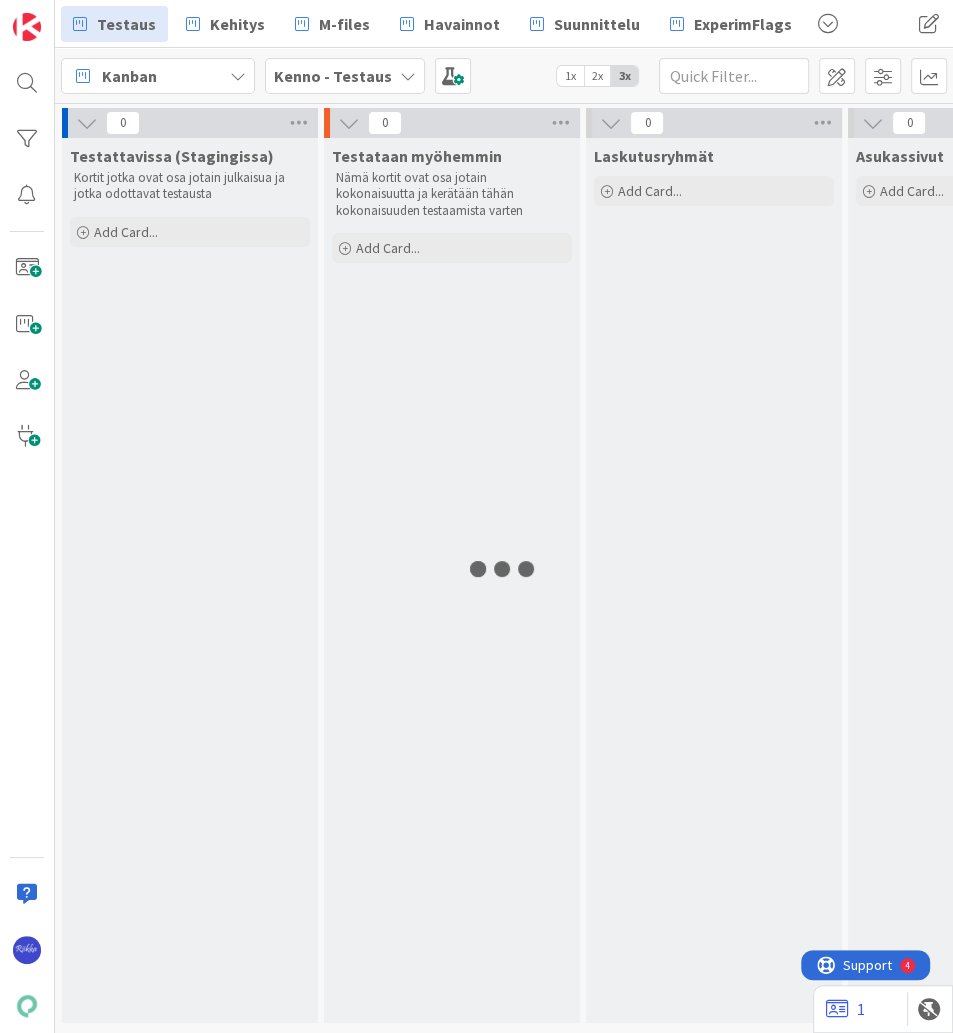 scroll, scrollTop: 0, scrollLeft: 0, axis: both 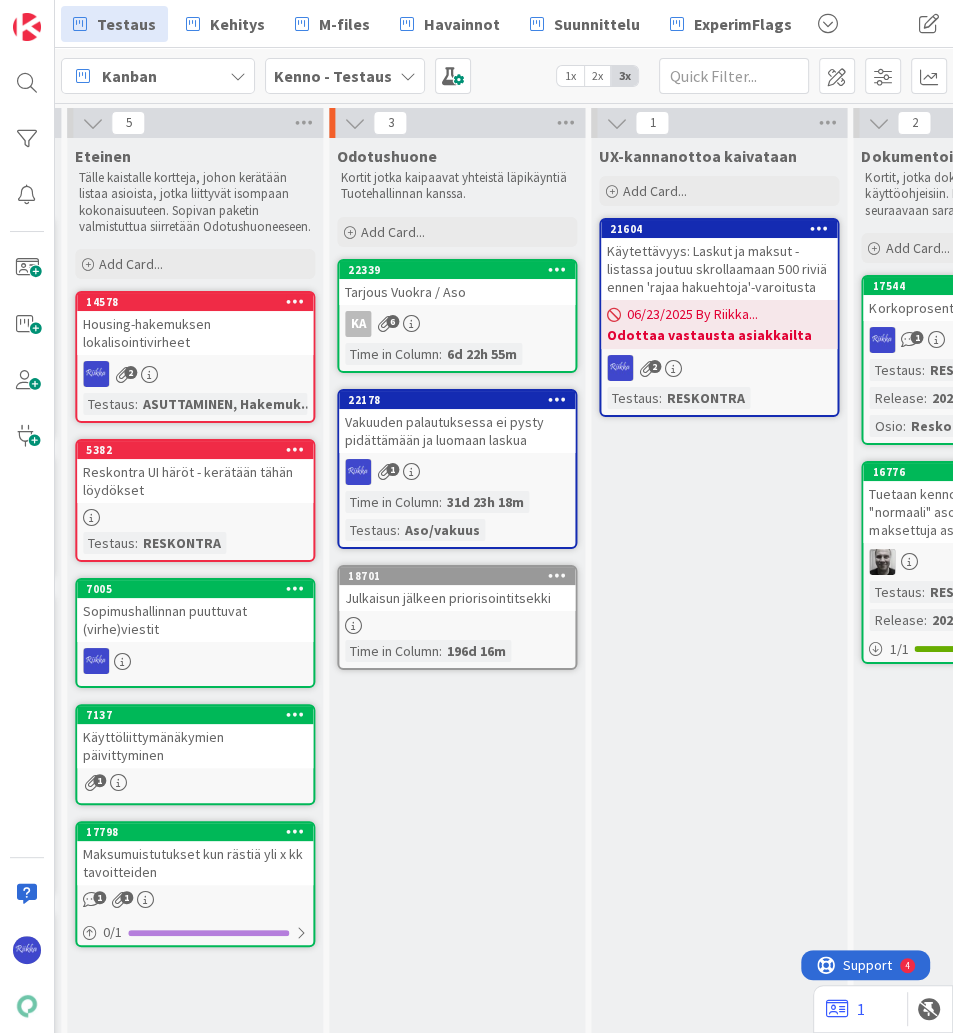 click on "Add Card..." at bounding box center (393, 232) 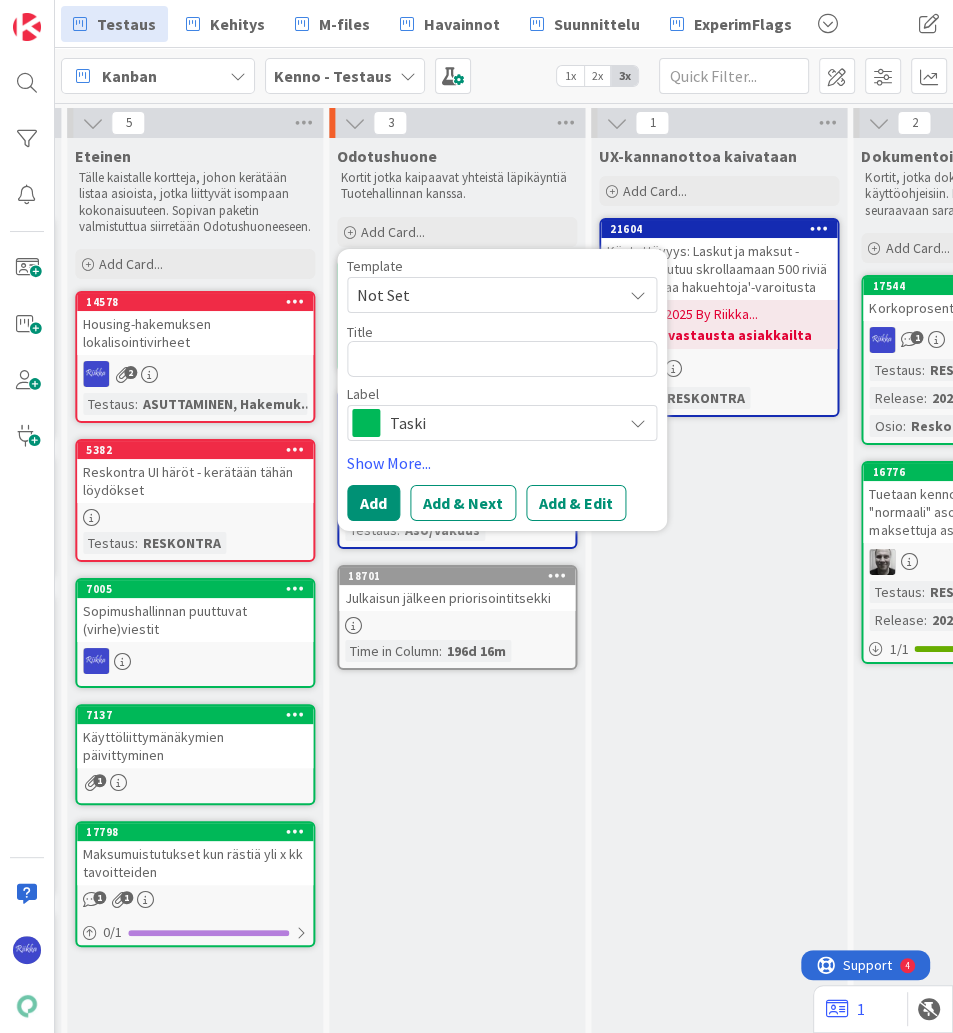 click on "Not Set" at bounding box center (482, 295) 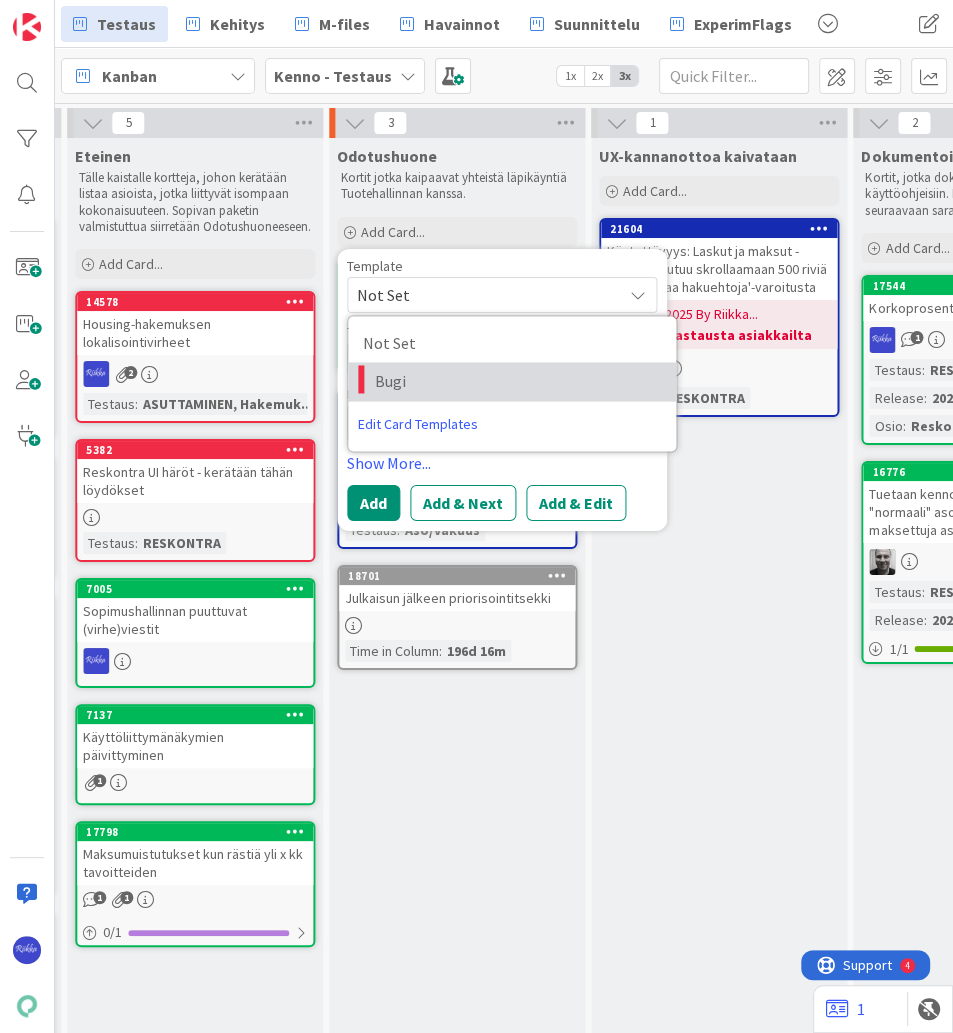 click on "Bugi" at bounding box center [518, 381] 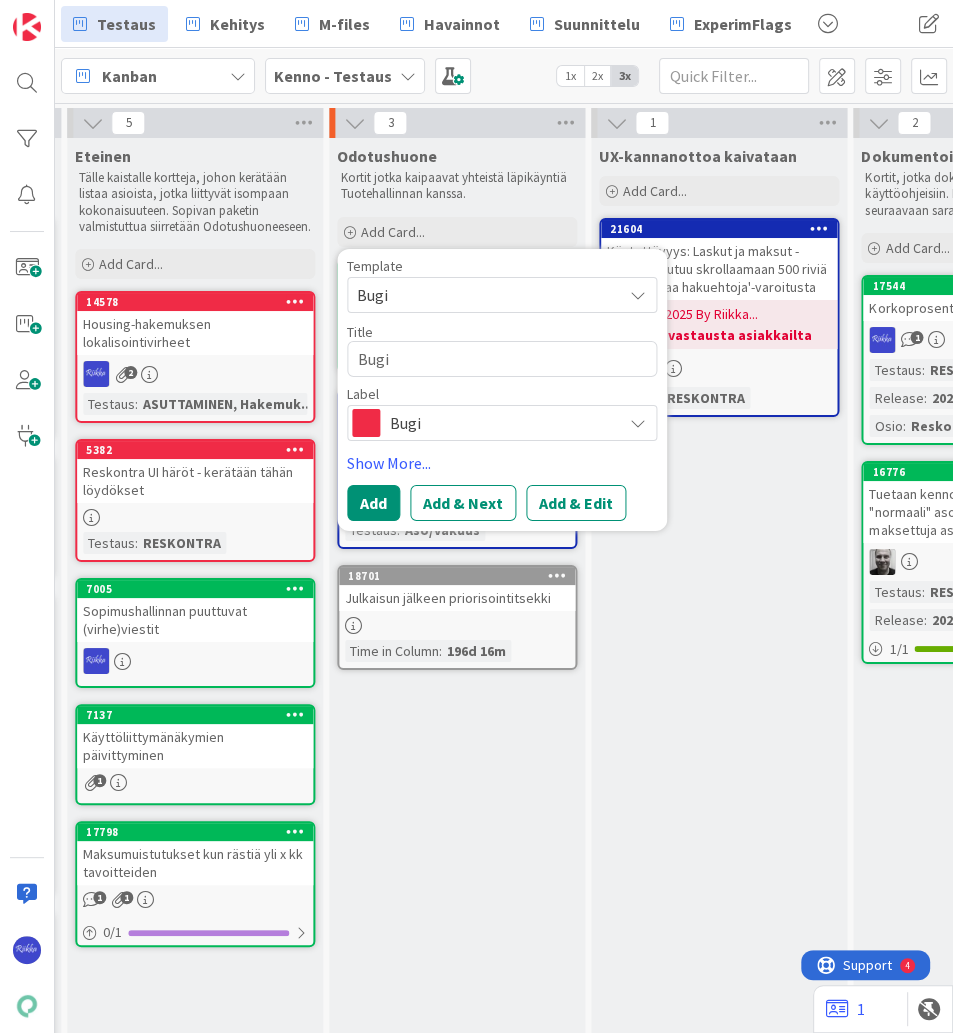 click on "Bugi" at bounding box center (501, 423) 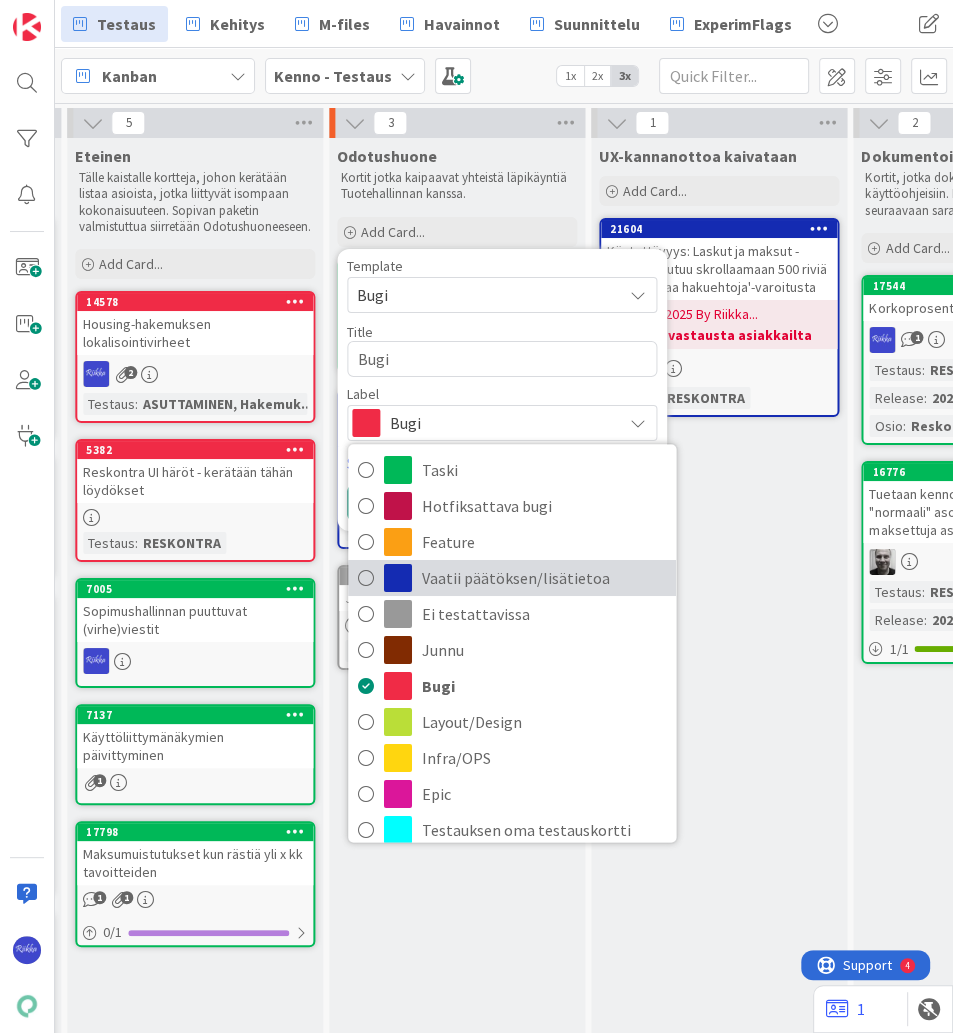 click on "Vaatii päätöksen/lisätietoa" at bounding box center (544, 578) 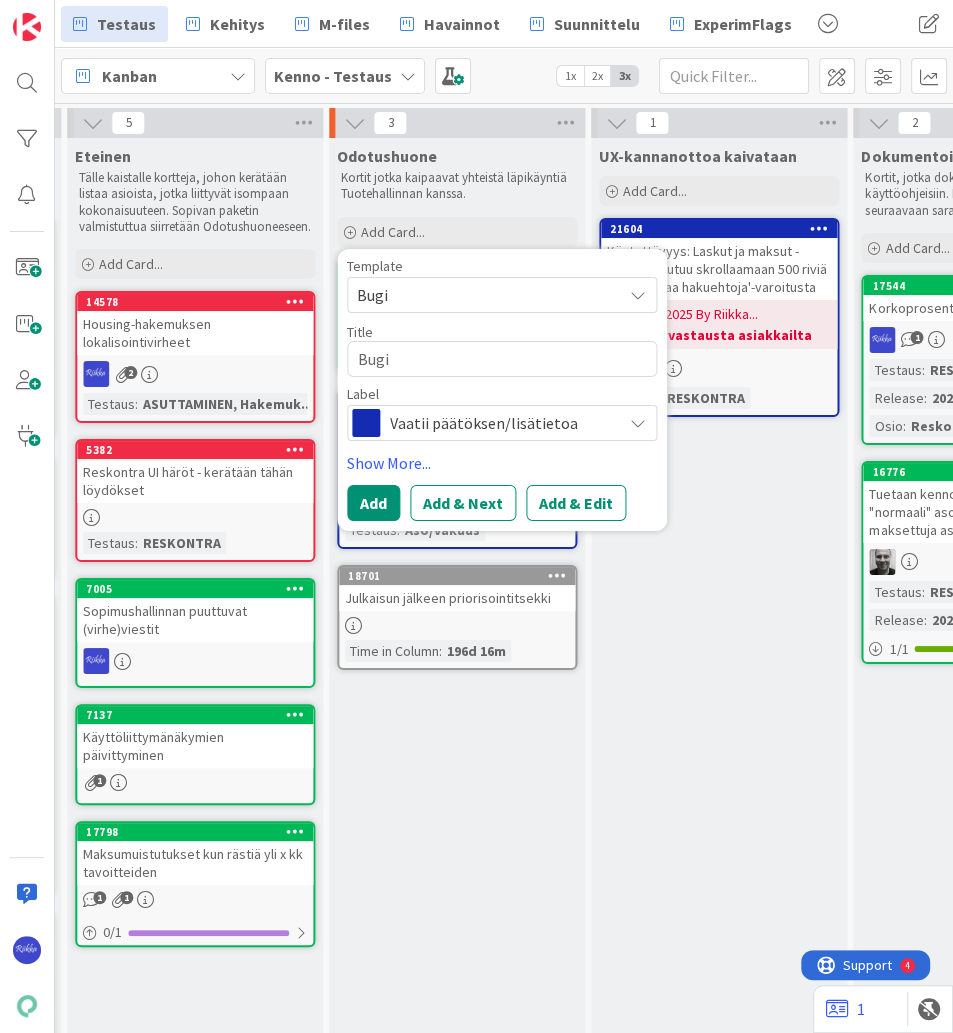 click on "Add & Edit" at bounding box center (576, 503) 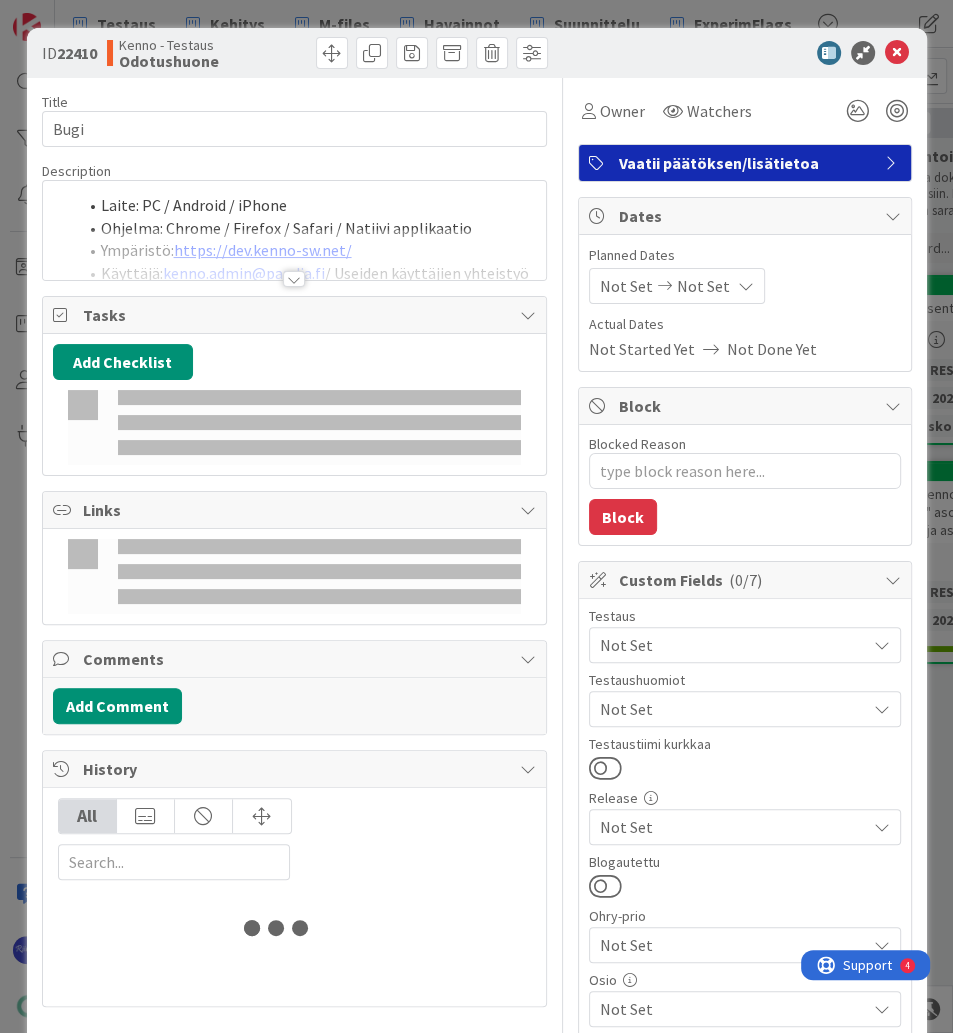 scroll, scrollTop: 0, scrollLeft: 0, axis: both 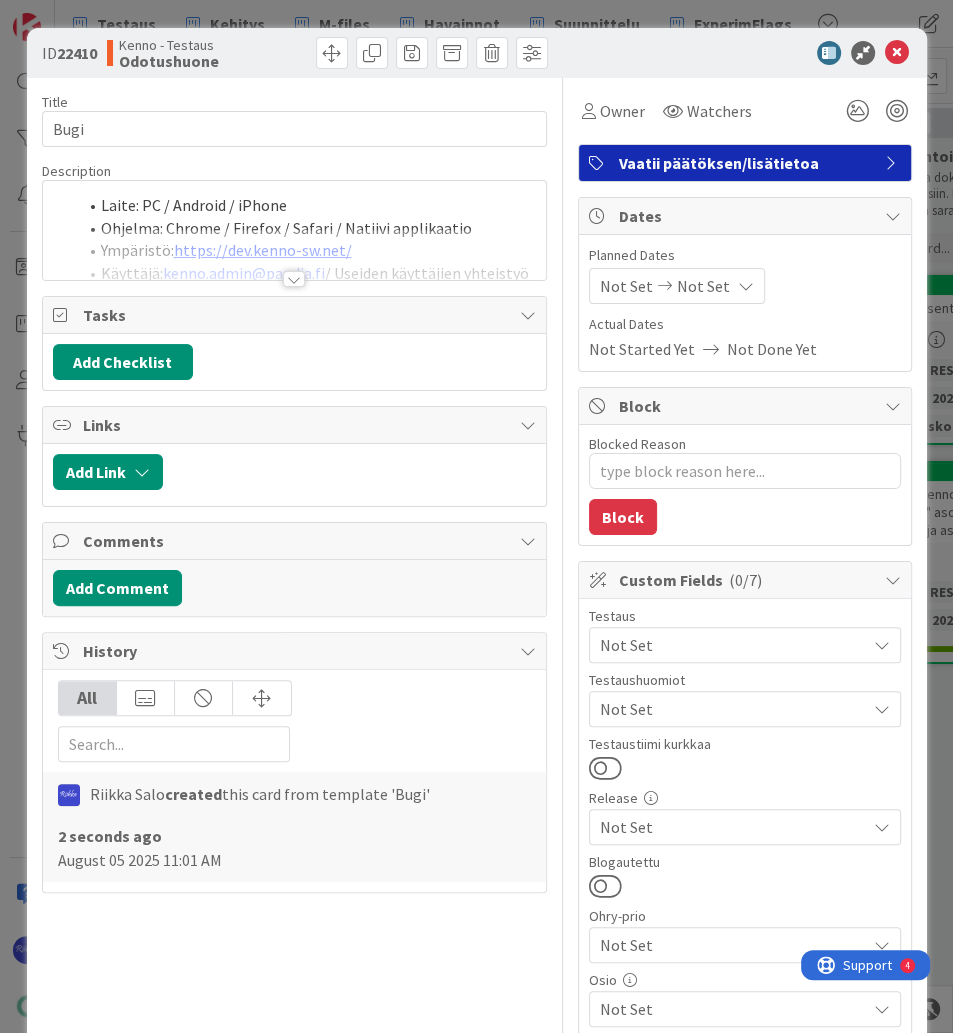 type on "x" 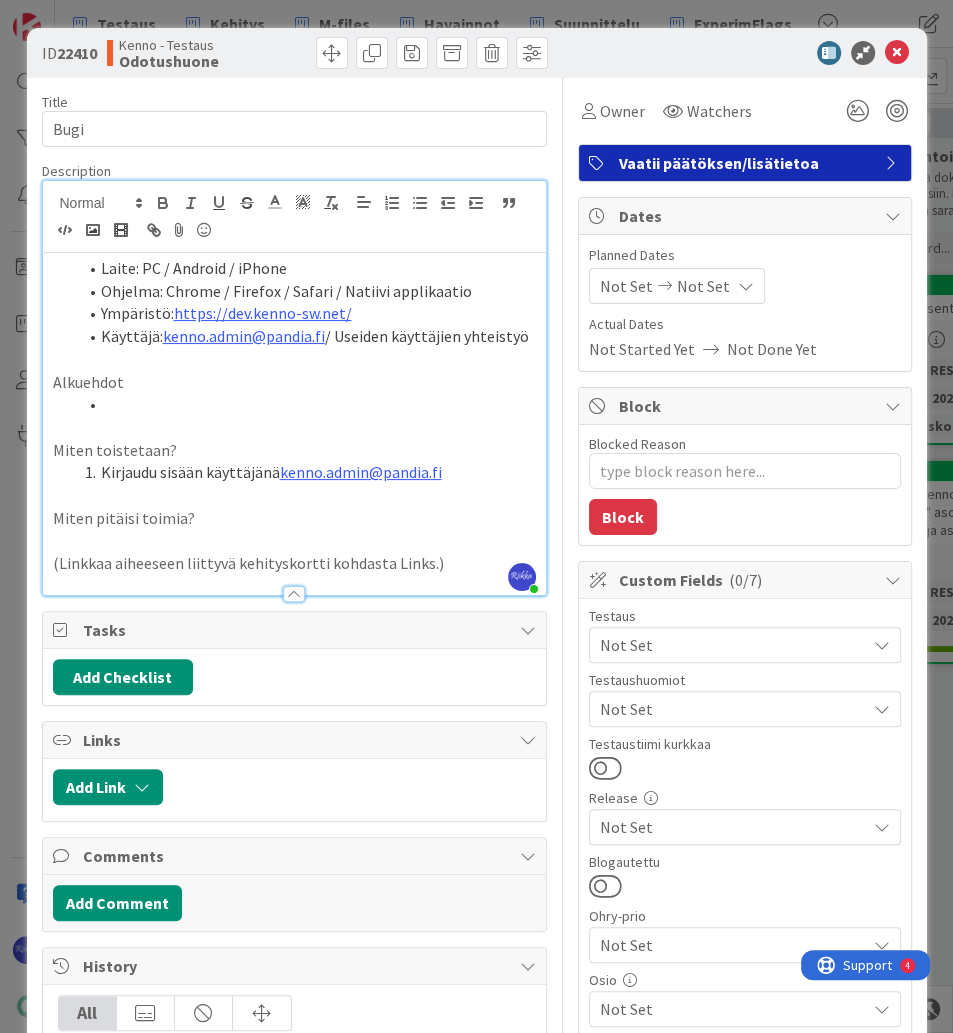 click at bounding box center (294, 427) 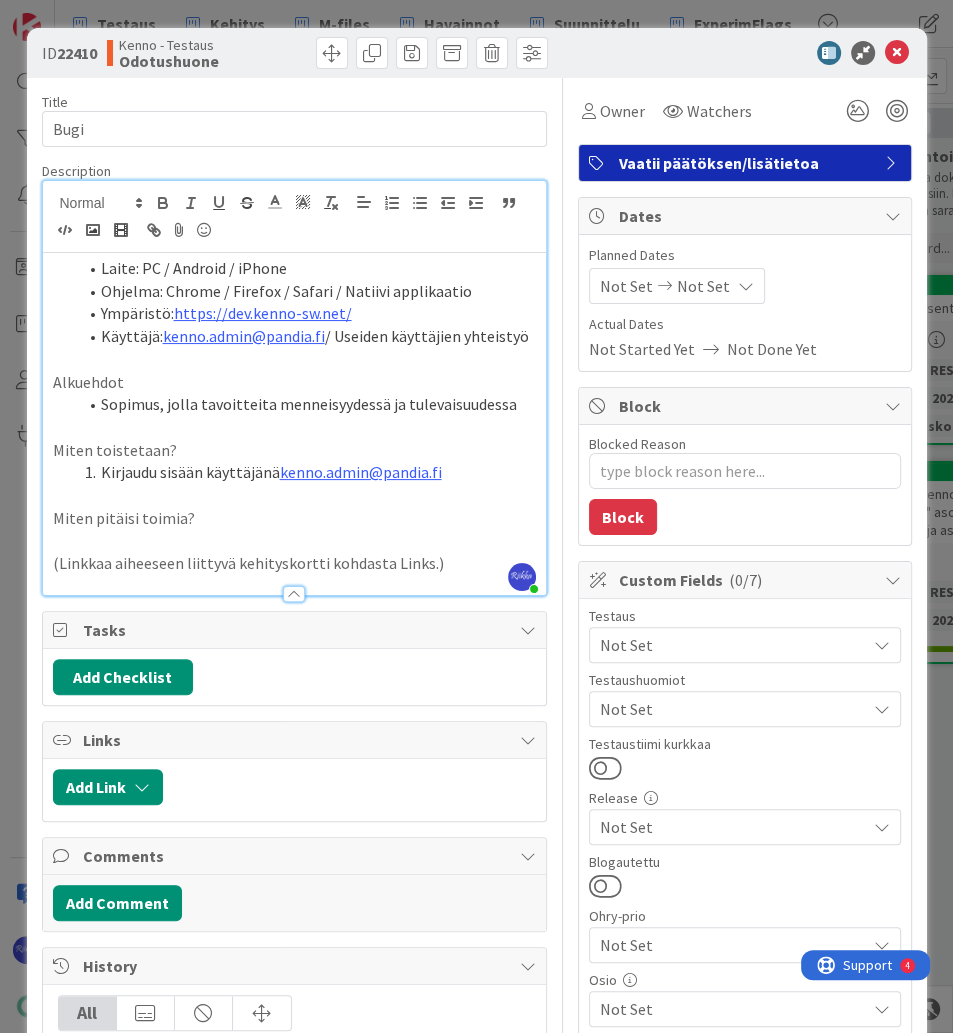 click on "Kirjaudu sisään käyttäjänä [EMAIL]" at bounding box center (306, 472) 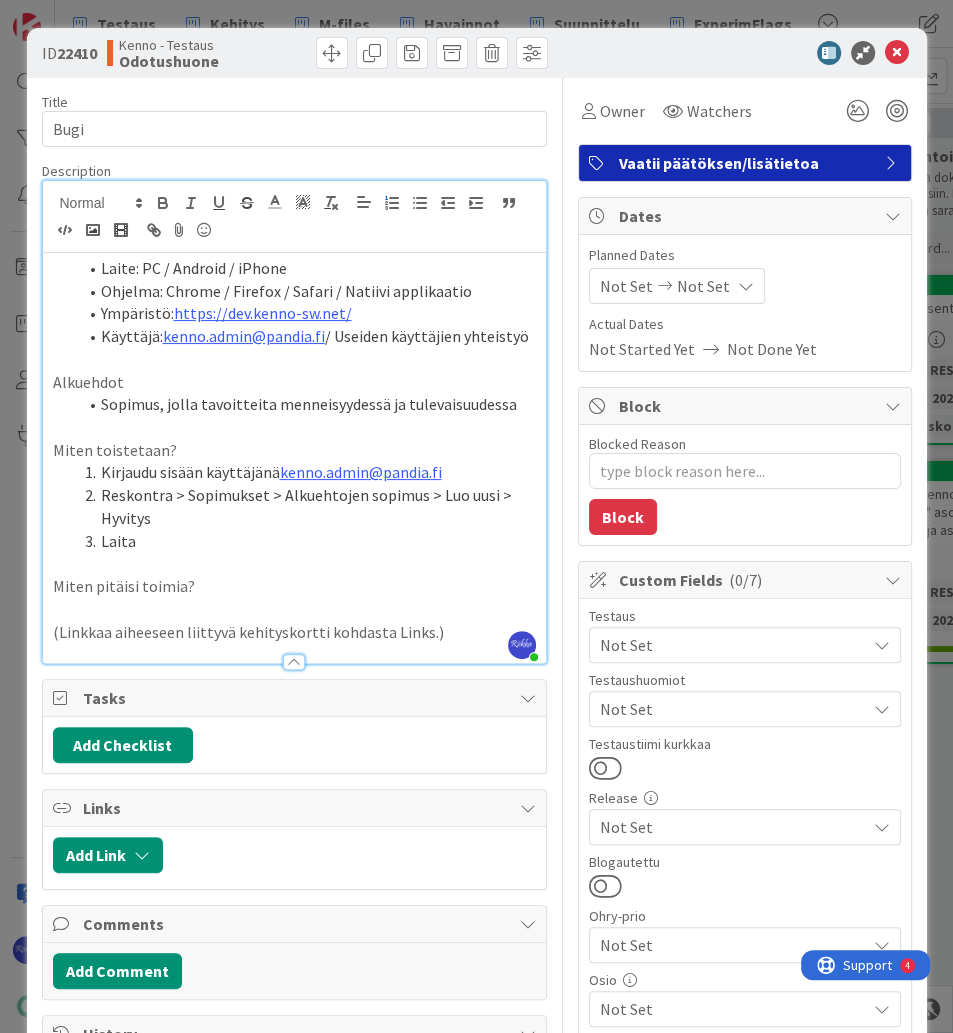 click on "Laita" at bounding box center [306, 541] 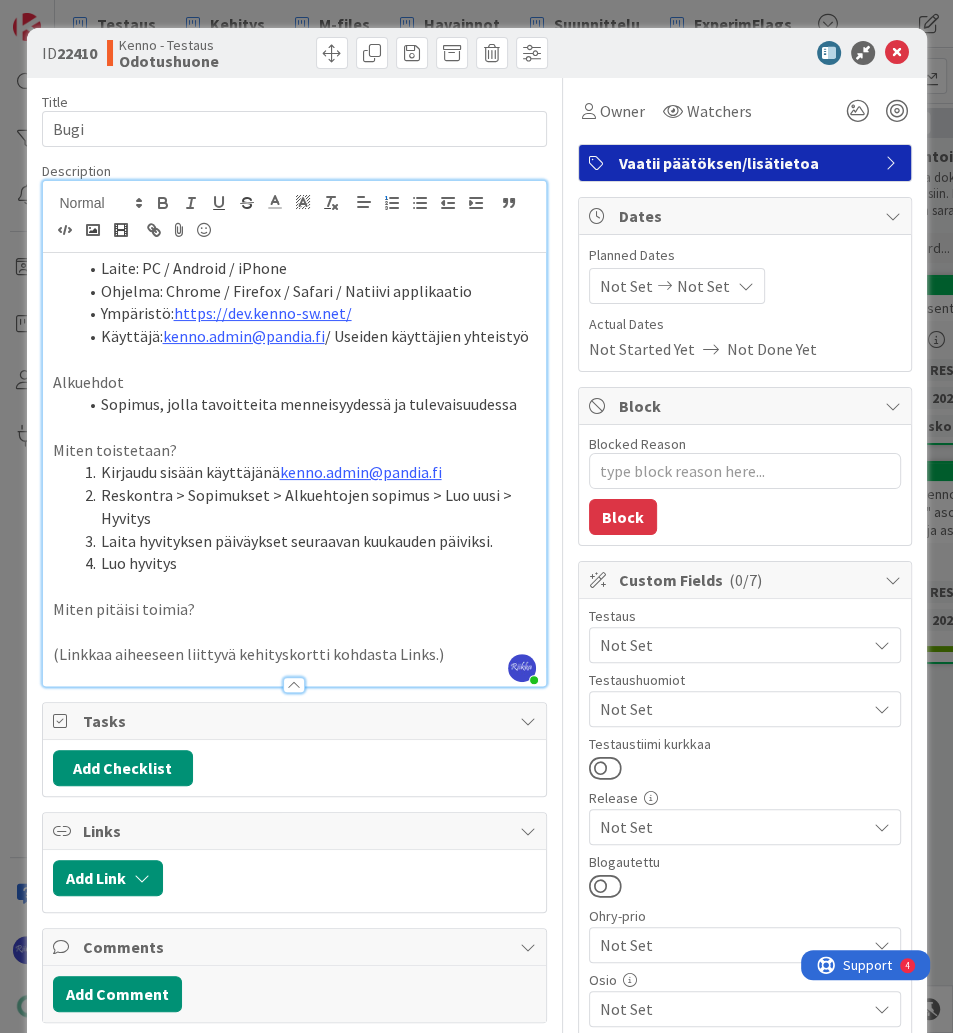 click on "Laita hyvityksen päiväykset seuraavan kuukauden päiviksi." at bounding box center (306, 541) 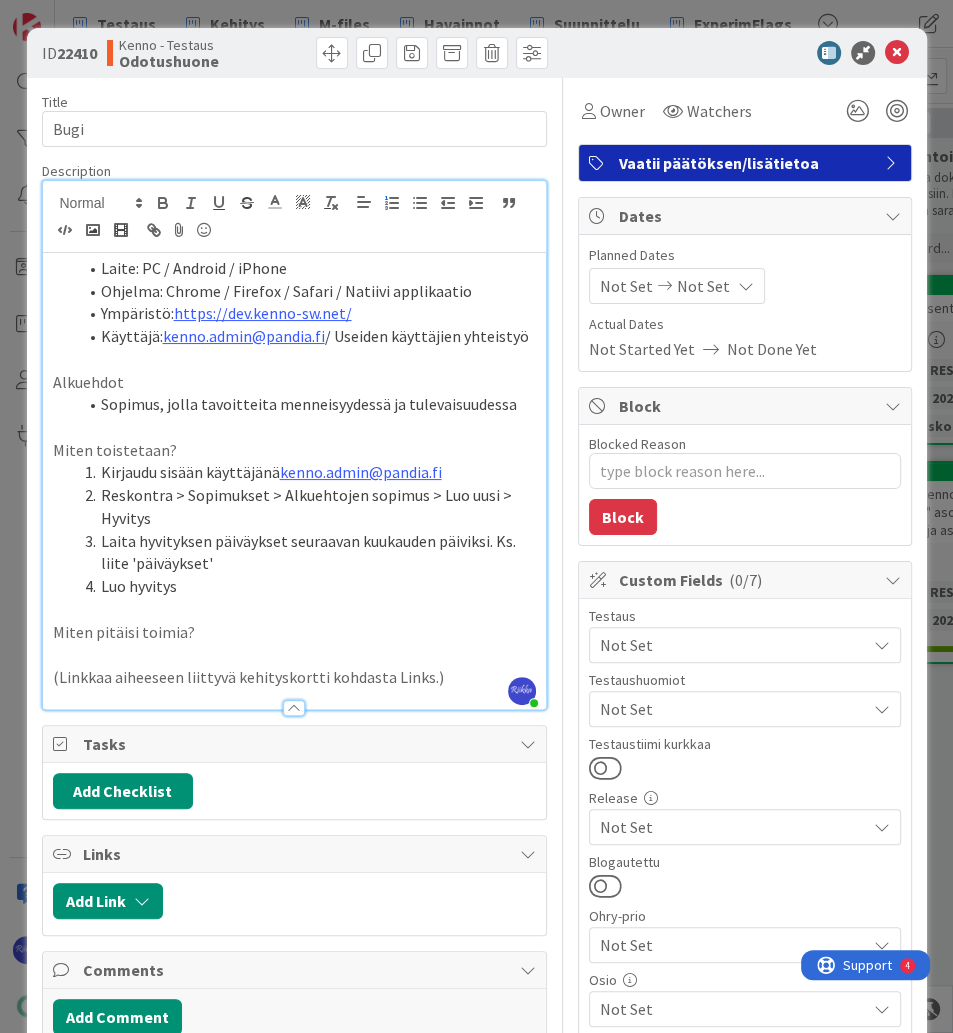 scroll, scrollTop: 403, scrollLeft: 0, axis: vertical 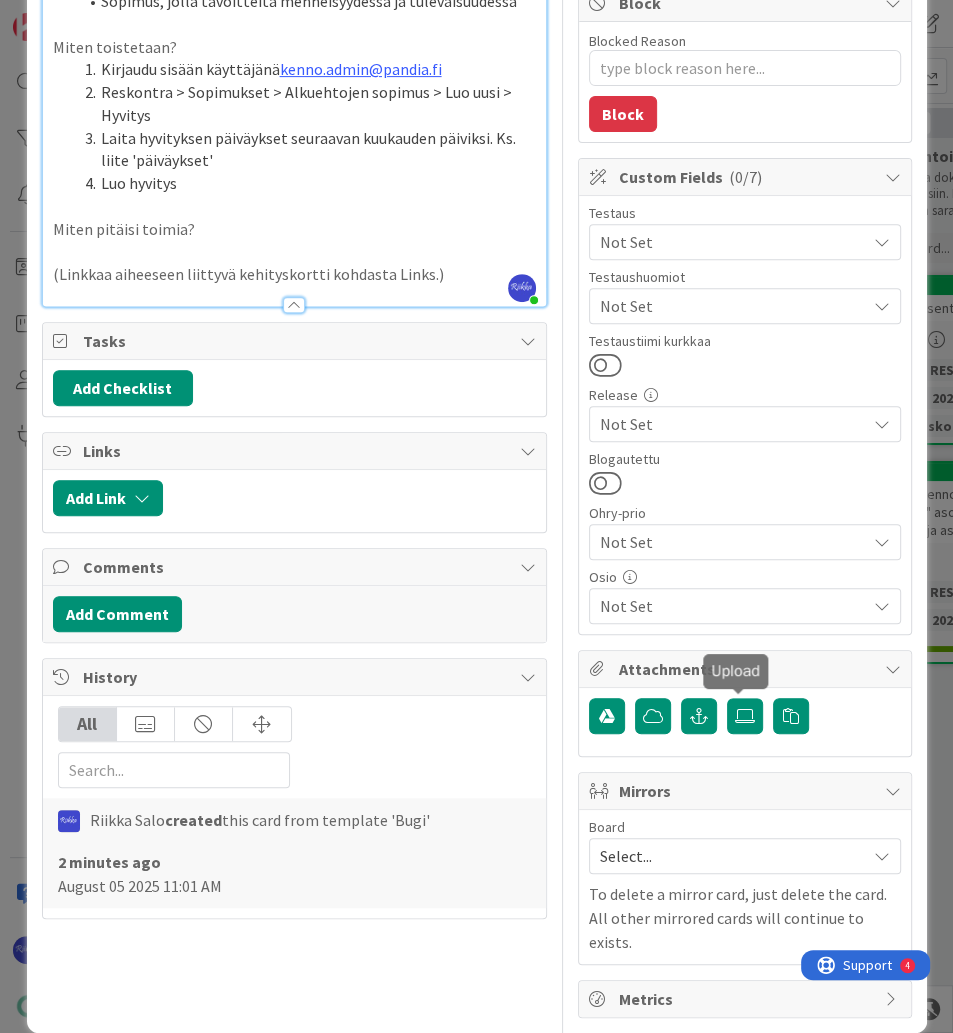 click at bounding box center [745, 716] 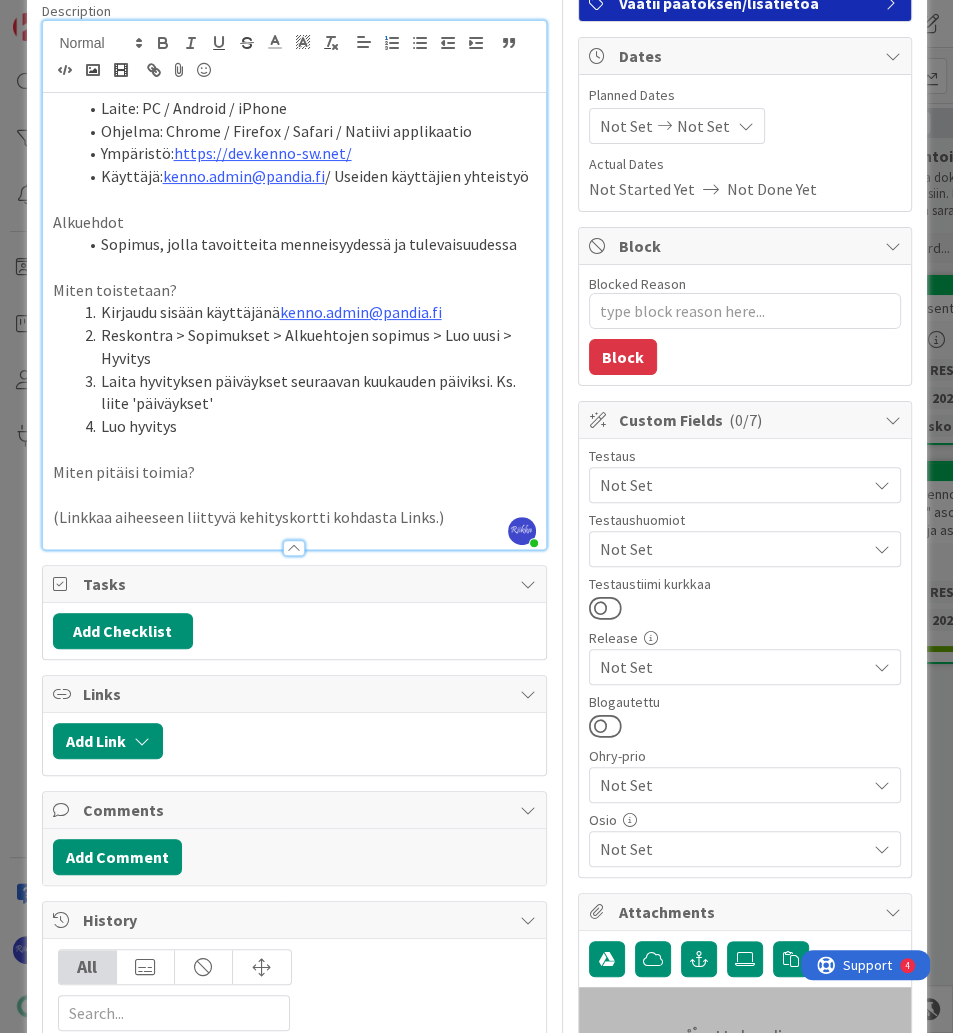 scroll, scrollTop: 3, scrollLeft: 0, axis: vertical 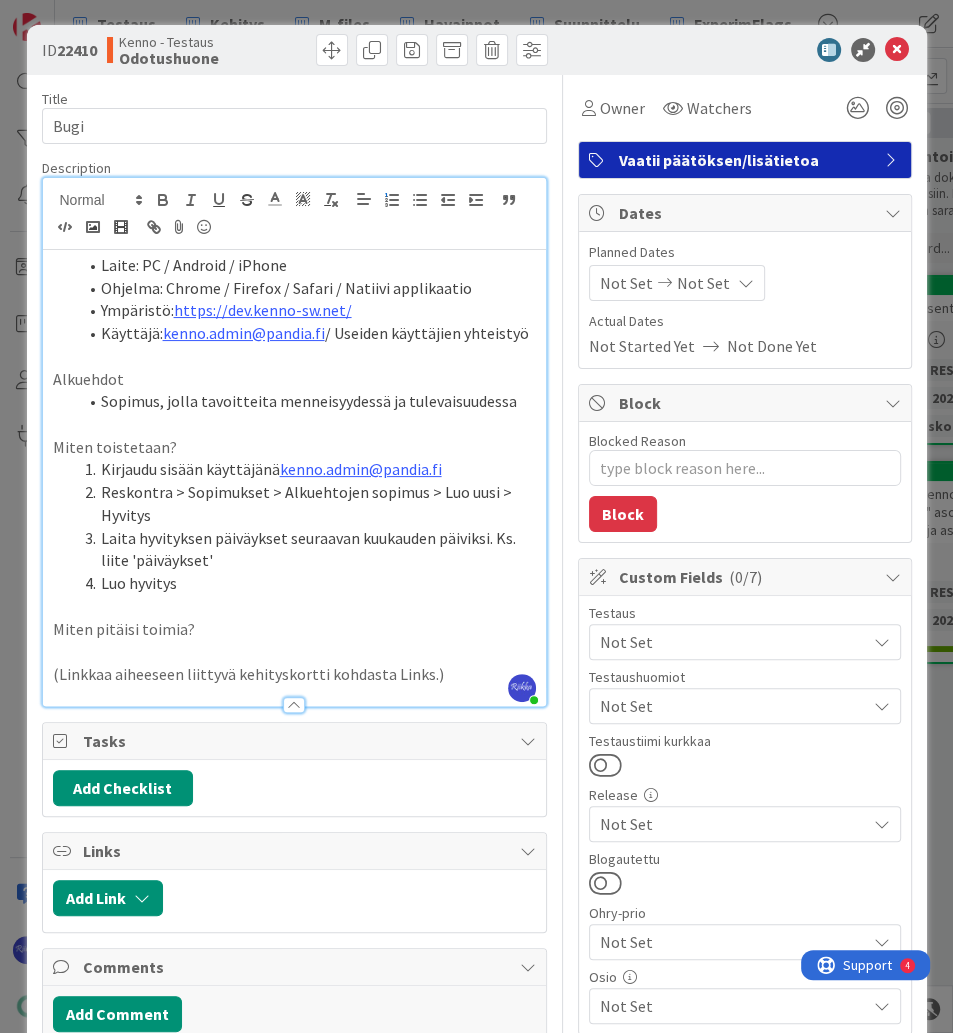 click on "Not Set" at bounding box center (733, 706) 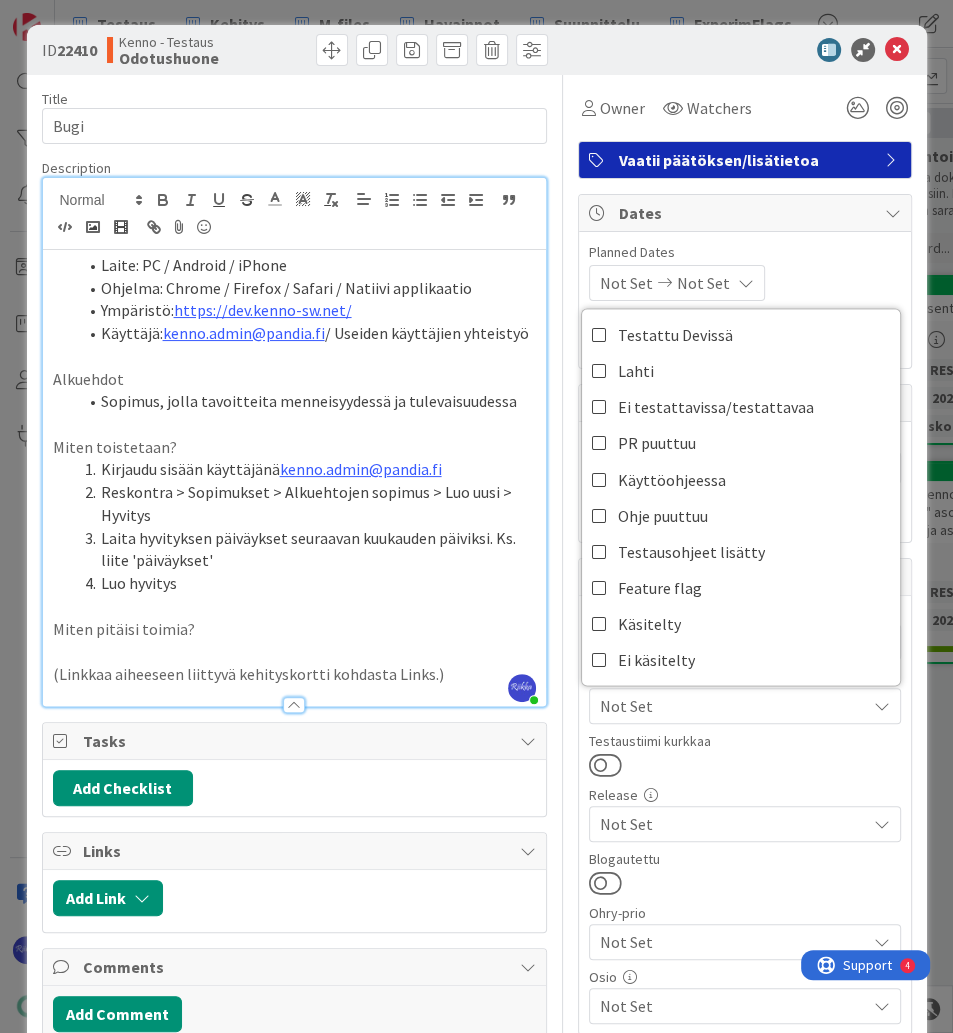 drag, startPoint x: 766, startPoint y: 756, endPoint x: 770, endPoint y: 649, distance: 107.07474 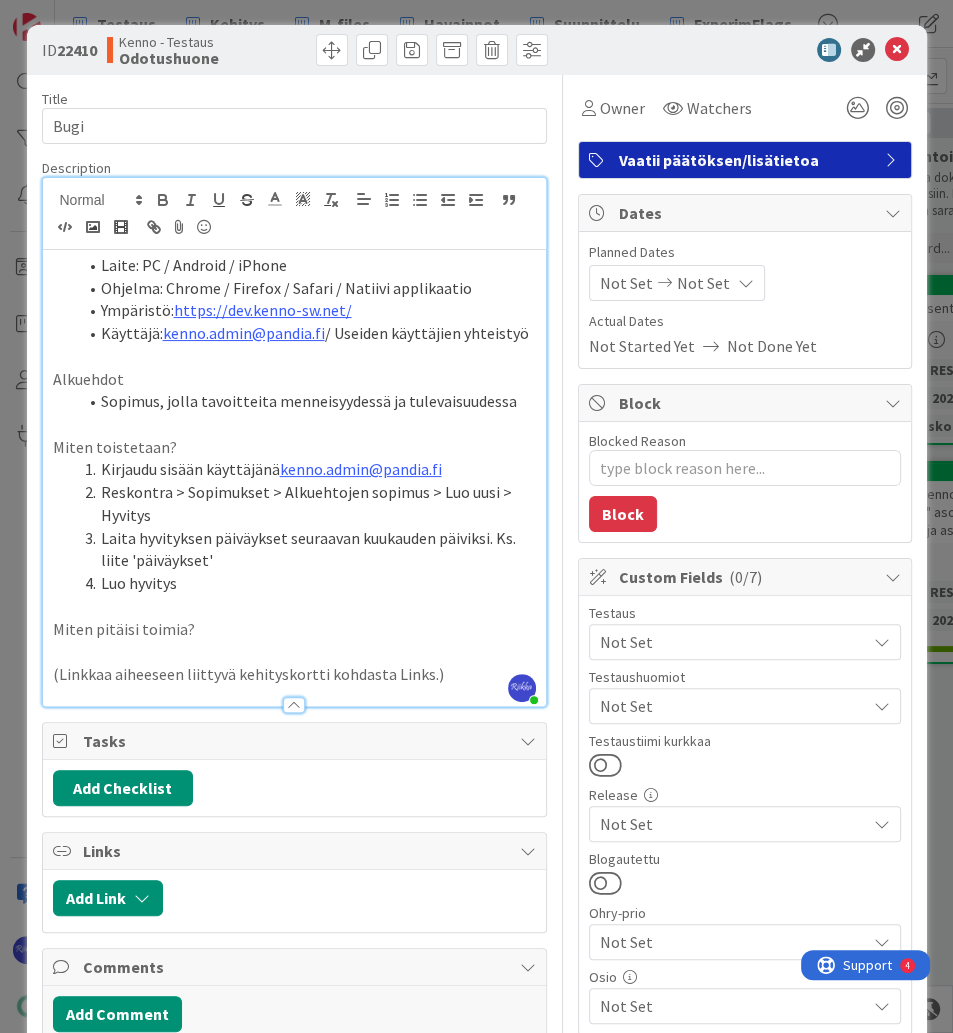 click on "Not Set" at bounding box center [733, 642] 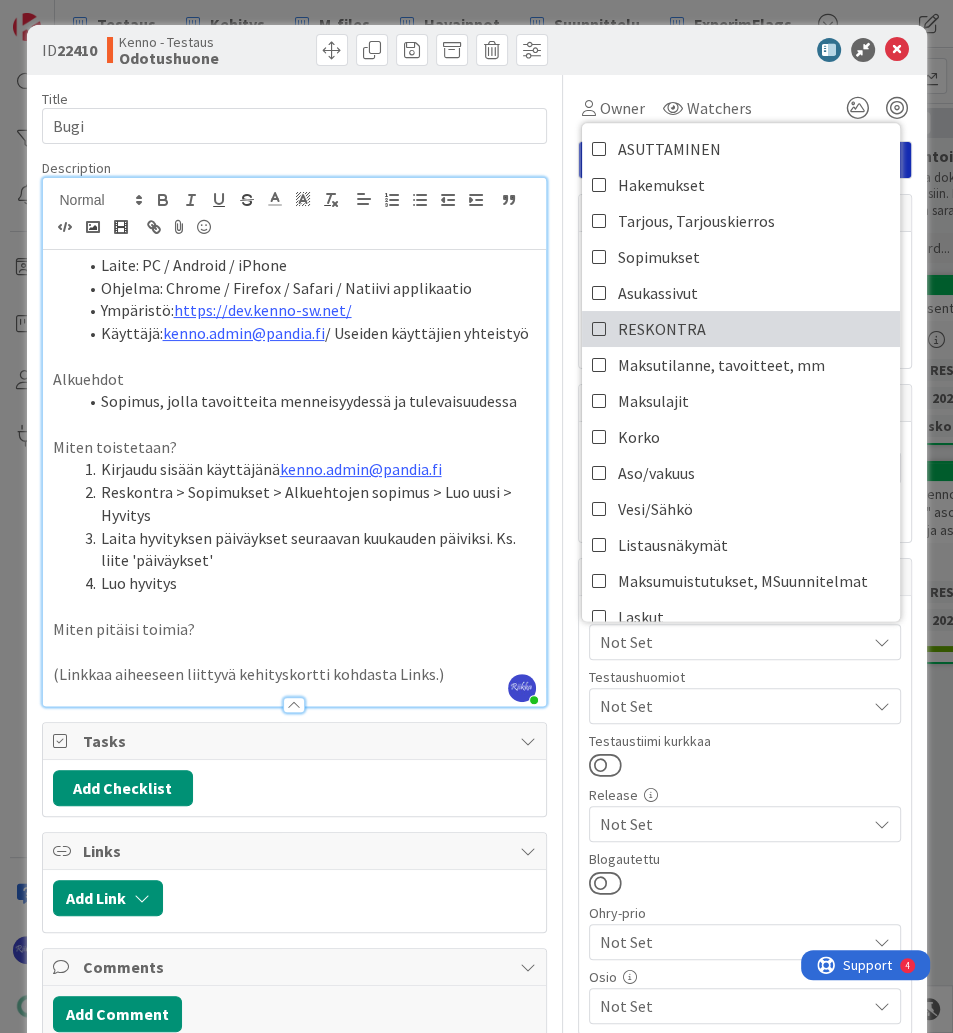 click on "RESKONTRA" at bounding box center [741, 329] 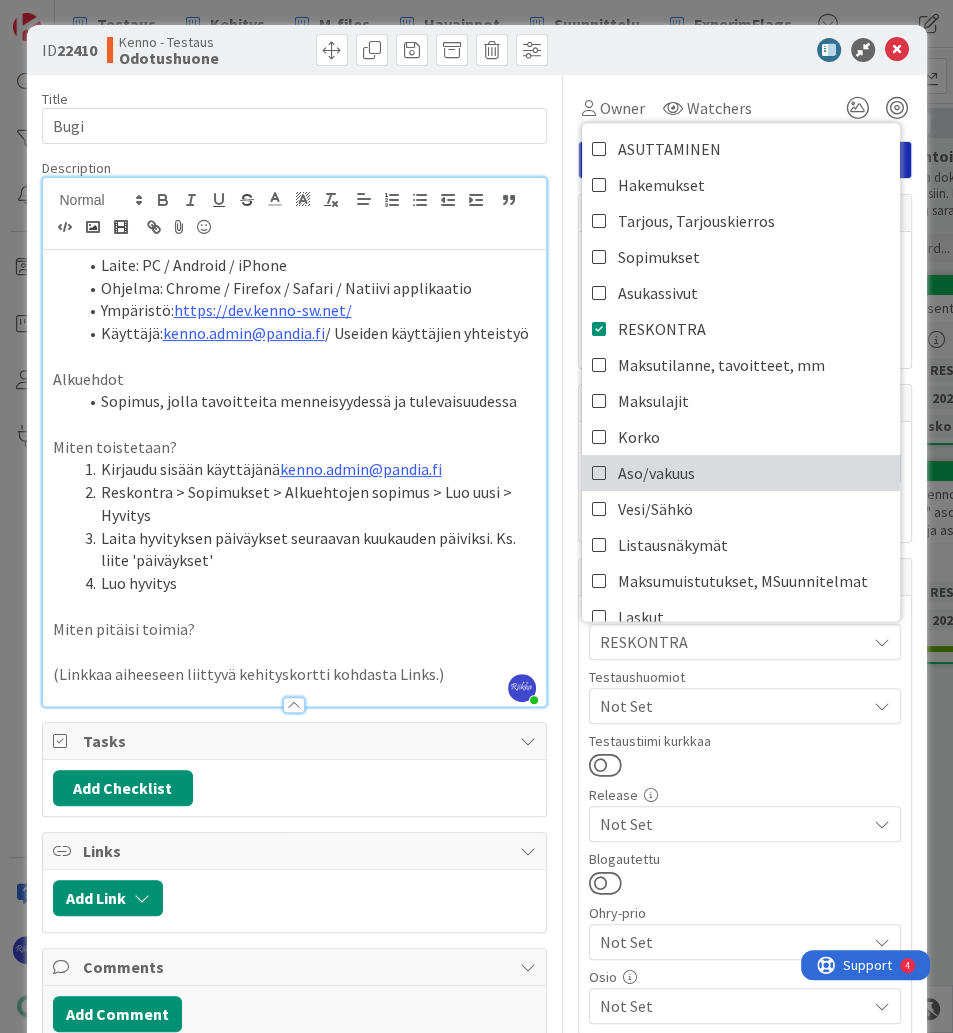 click on "Aso/vakuus" at bounding box center [741, 473] 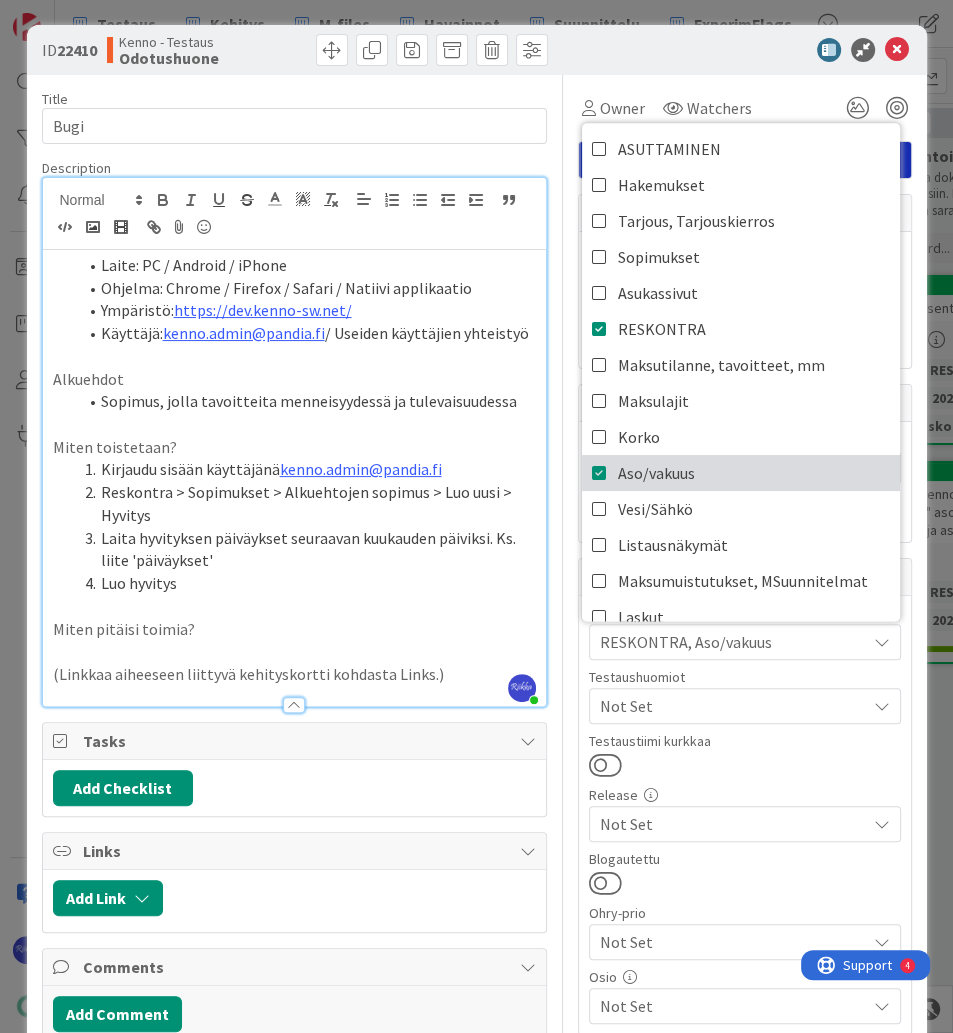 click on "Aso/vakuus" at bounding box center [741, 473] 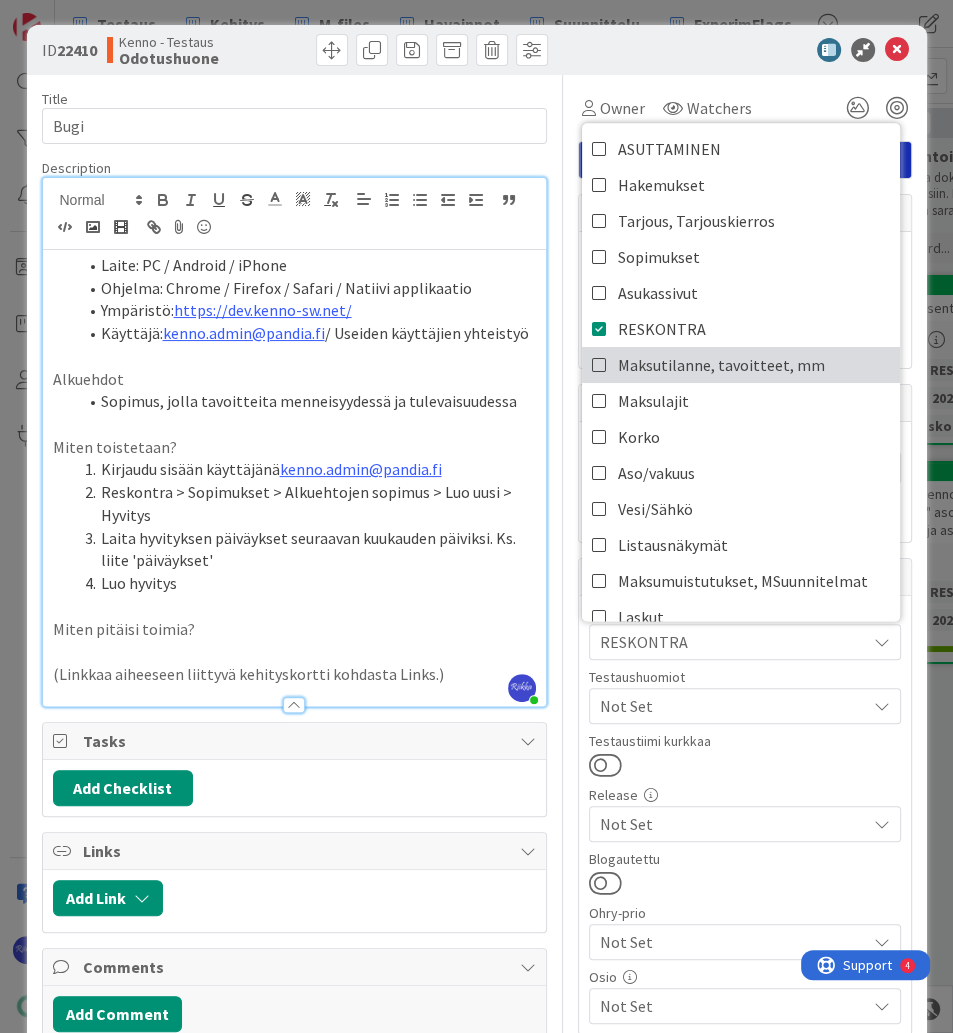 click on "Maksutilanne, tavoitteet, mm" at bounding box center [721, 365] 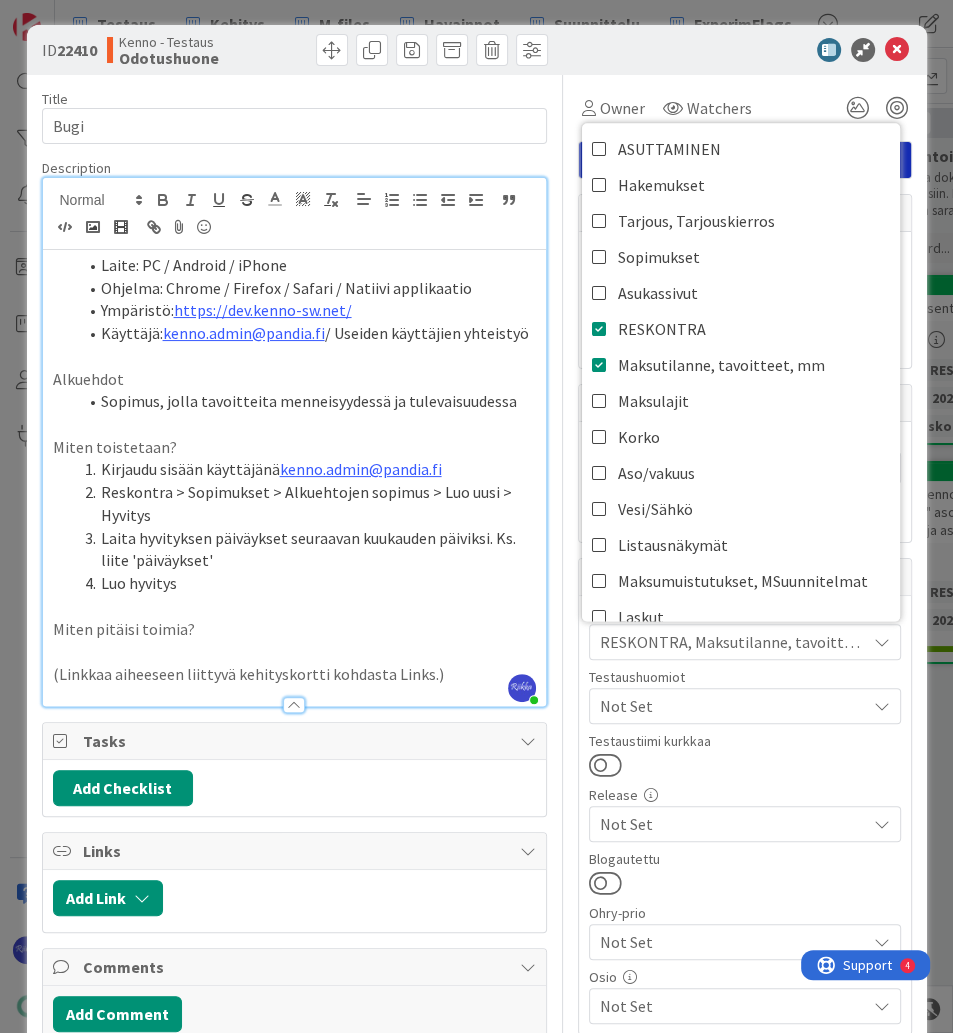 click at bounding box center [745, 765] 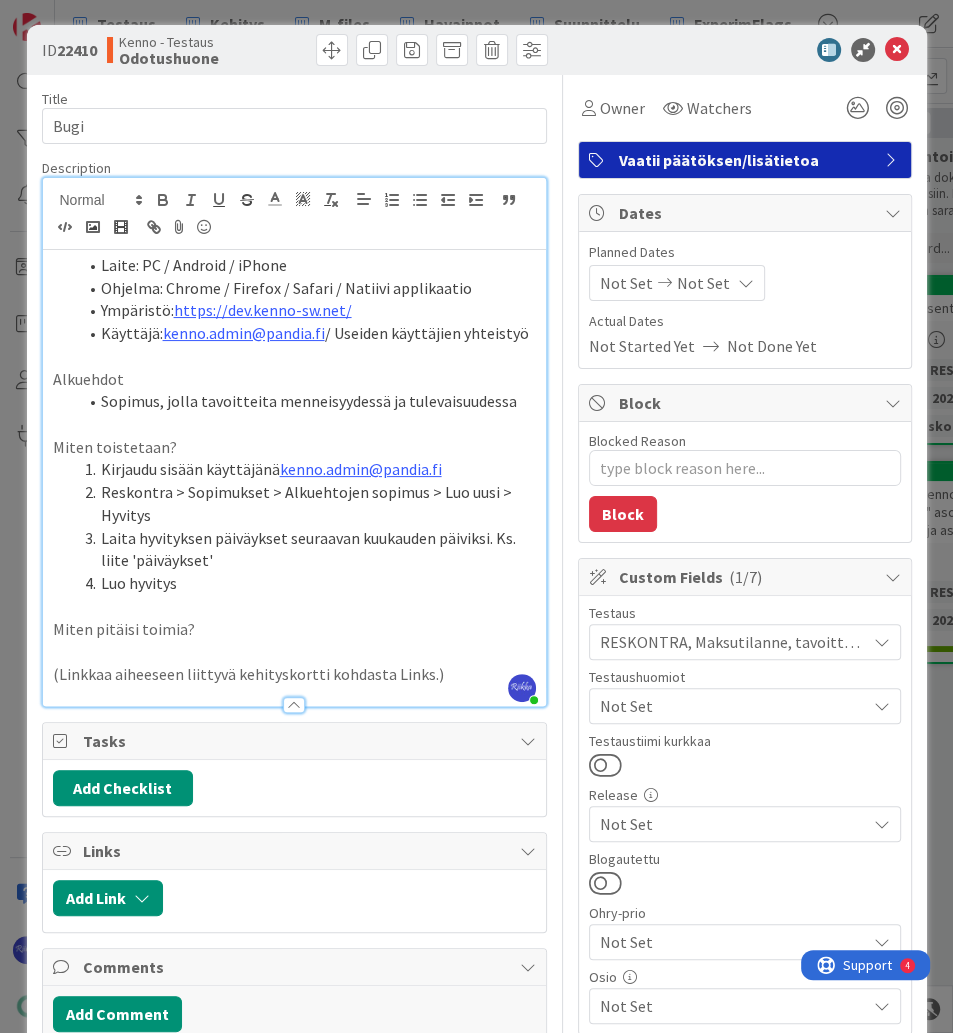 click on "Miten pitäisi toimia?" at bounding box center (294, 629) 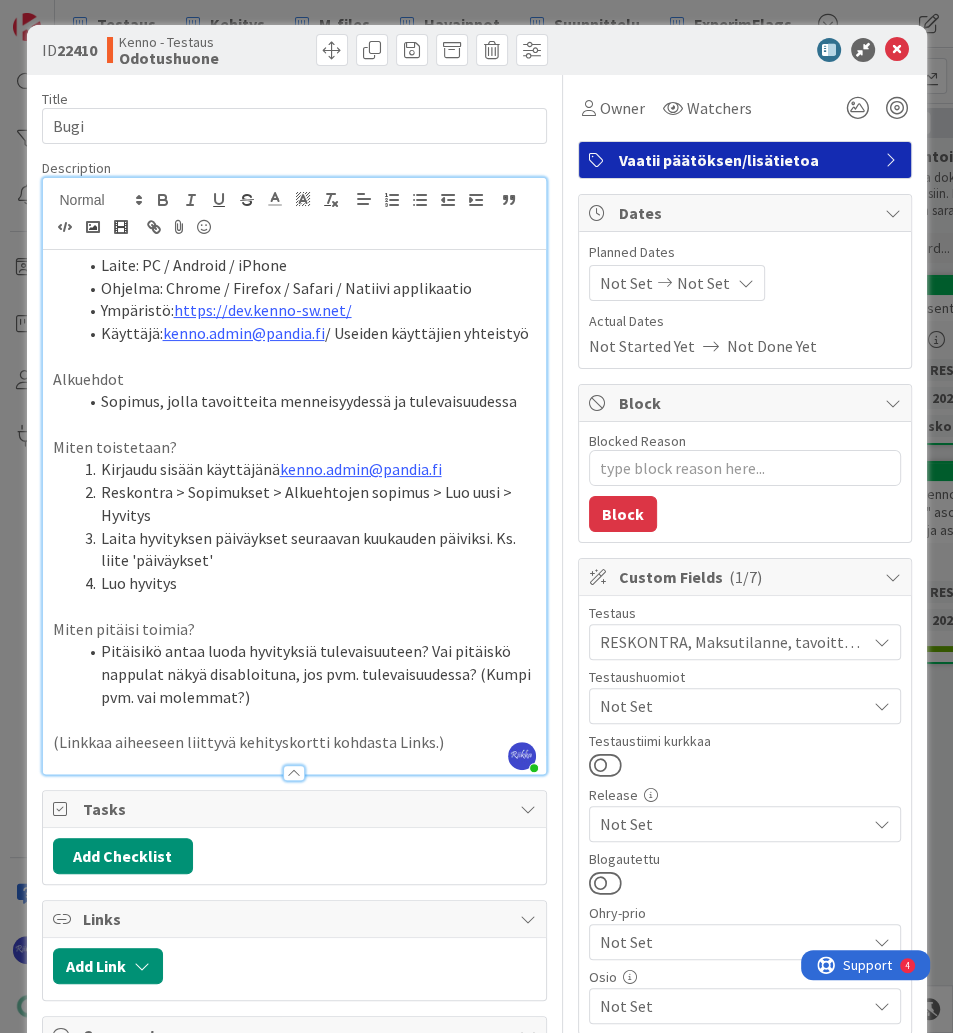 click on "Luo hyvitys" at bounding box center (306, 583) 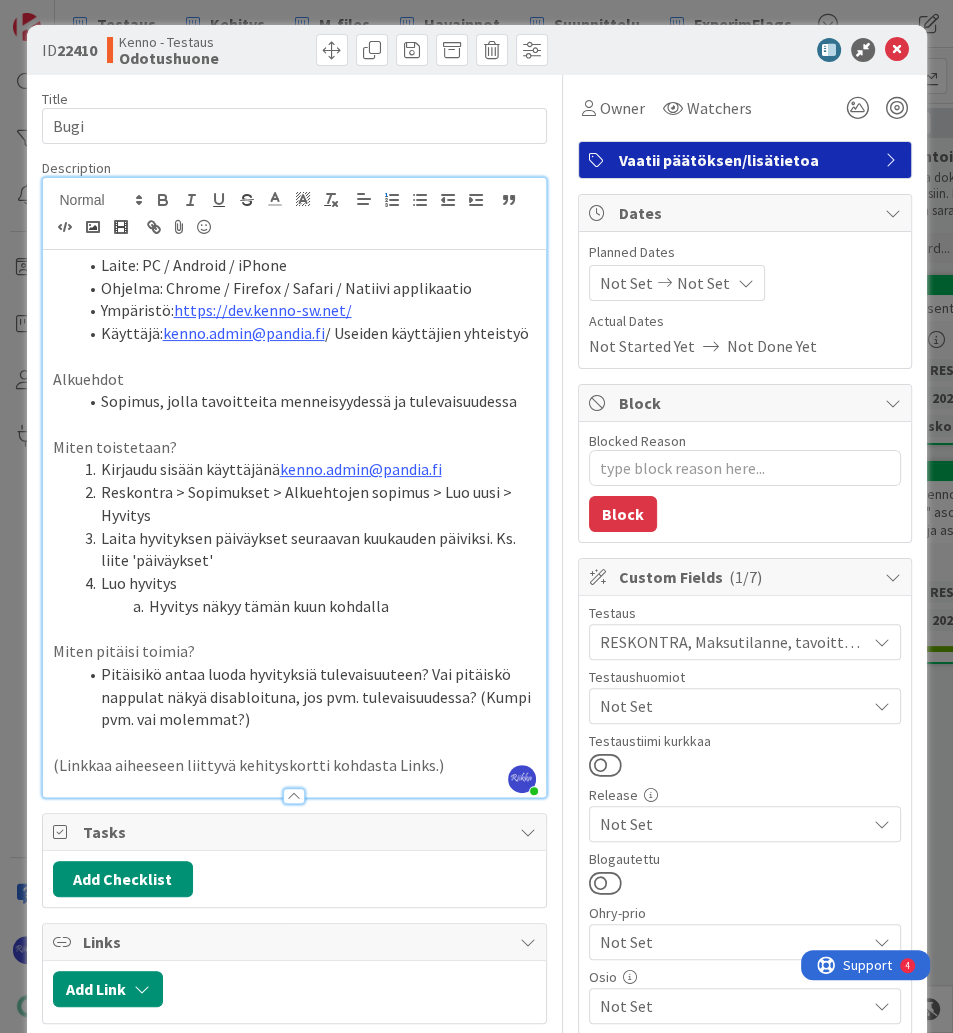 click on "Hyvitys näkyy tämän kuun kohdalla" at bounding box center (306, 606) 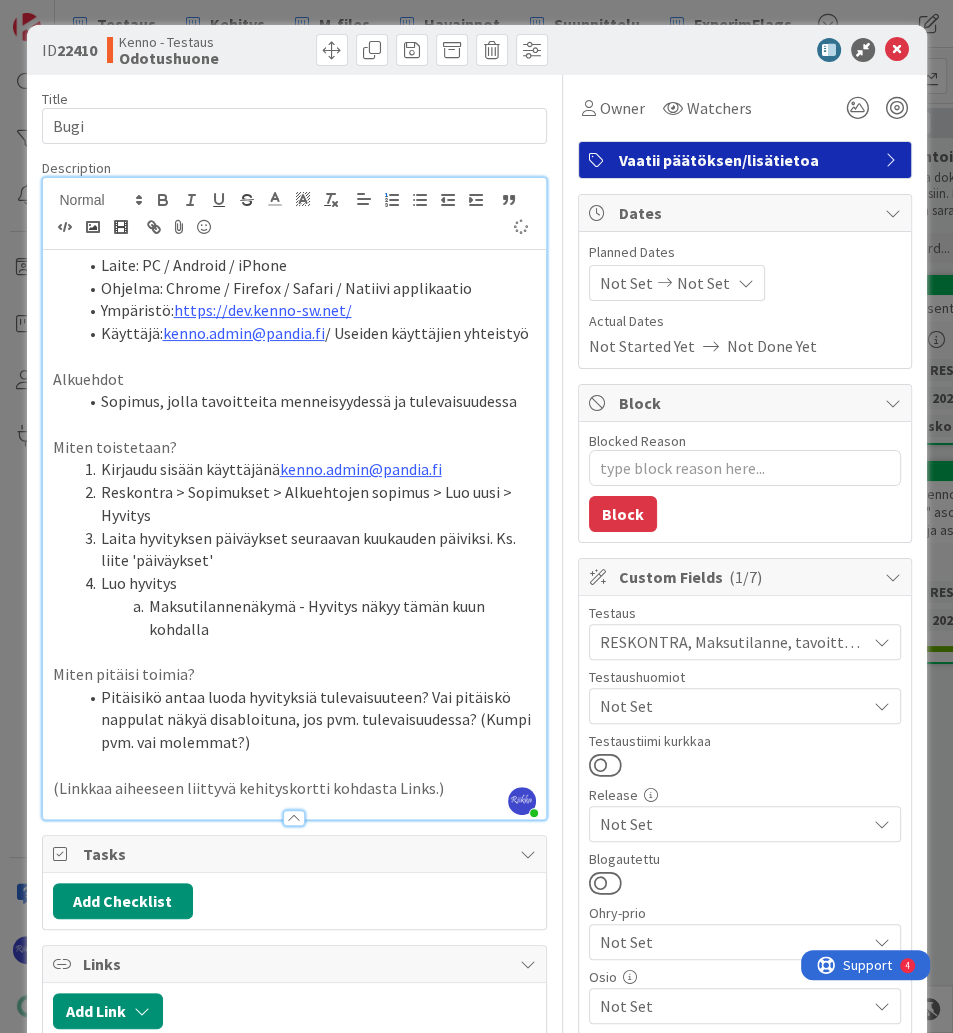 click on "Maksutilannenäkymä - Hyvitys näkyy tämän kuun kohdalla" at bounding box center (306, 617) 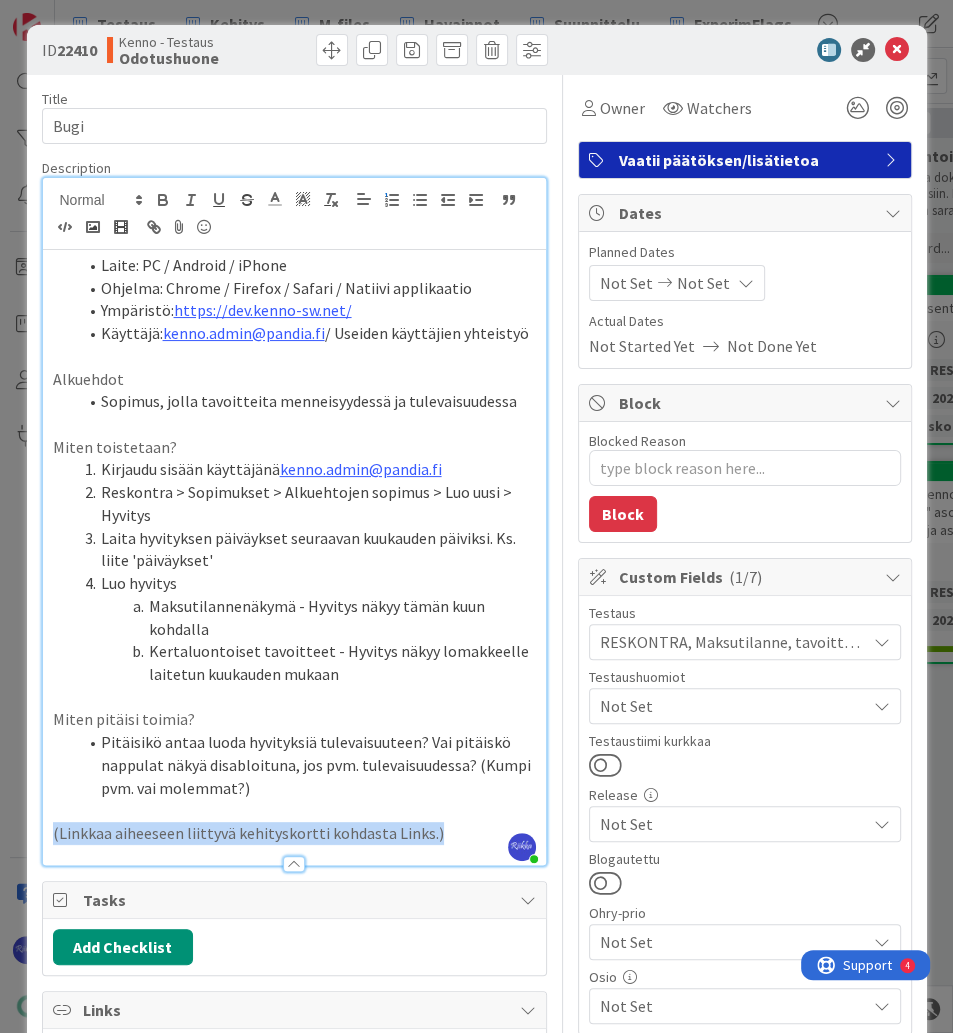 drag, startPoint x: 442, startPoint y: 836, endPoint x: 38, endPoint y: 836, distance: 404 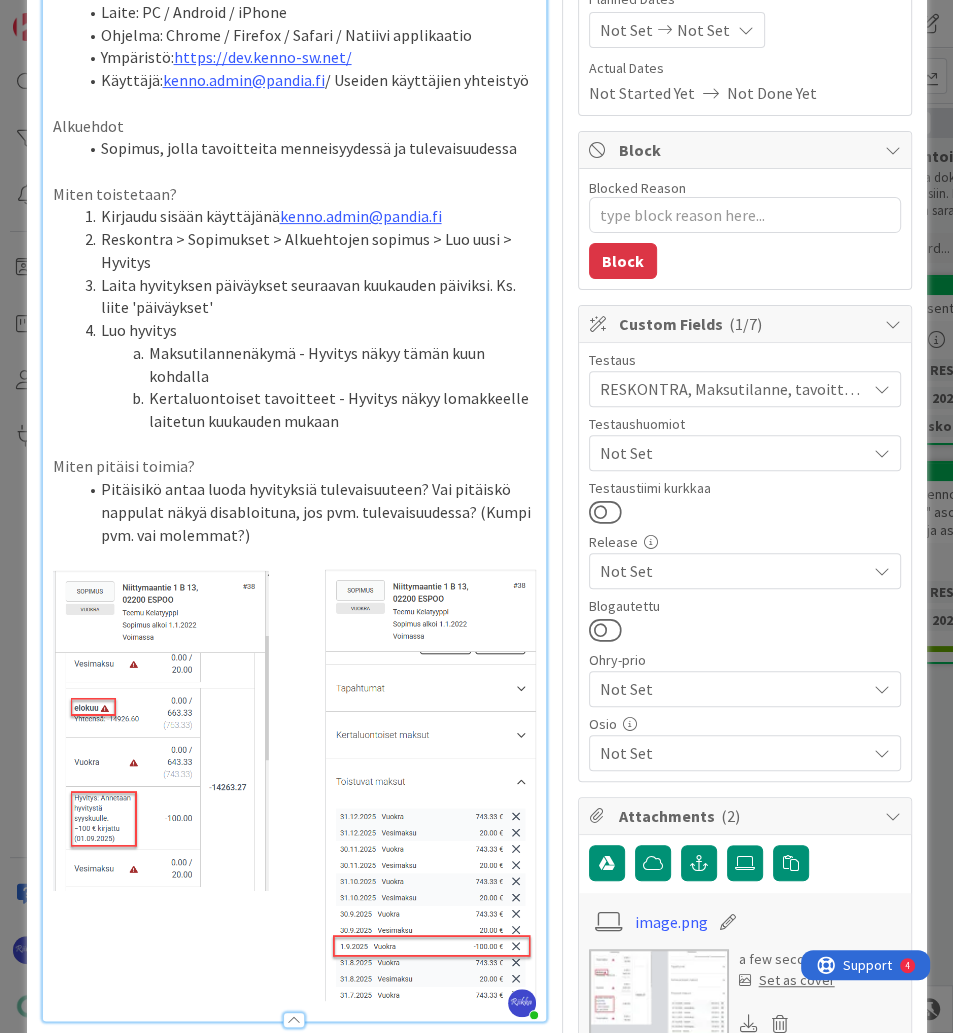 scroll, scrollTop: 243, scrollLeft: 0, axis: vertical 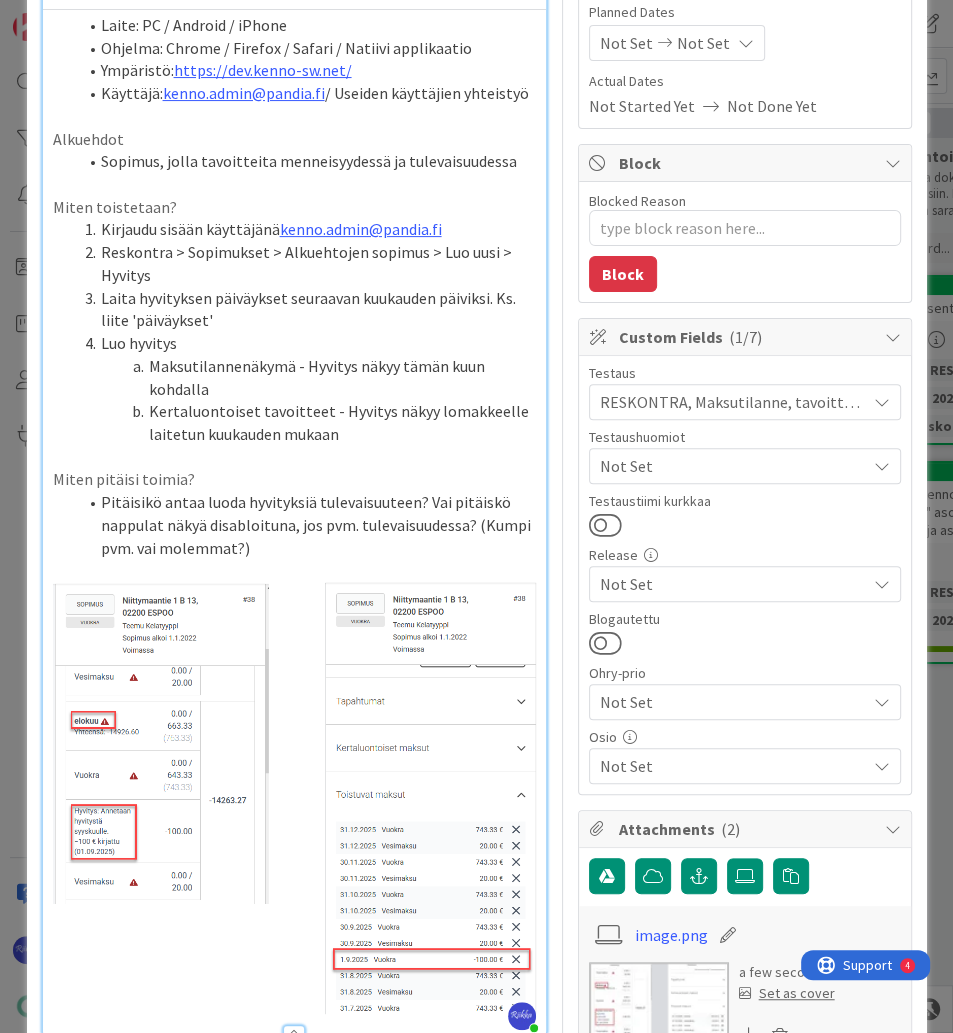 click on "Laita hyvityksen päiväykset seuraavan kuukauden päiviksi. Ks. liite 'päiväykset'" at bounding box center [306, 309] 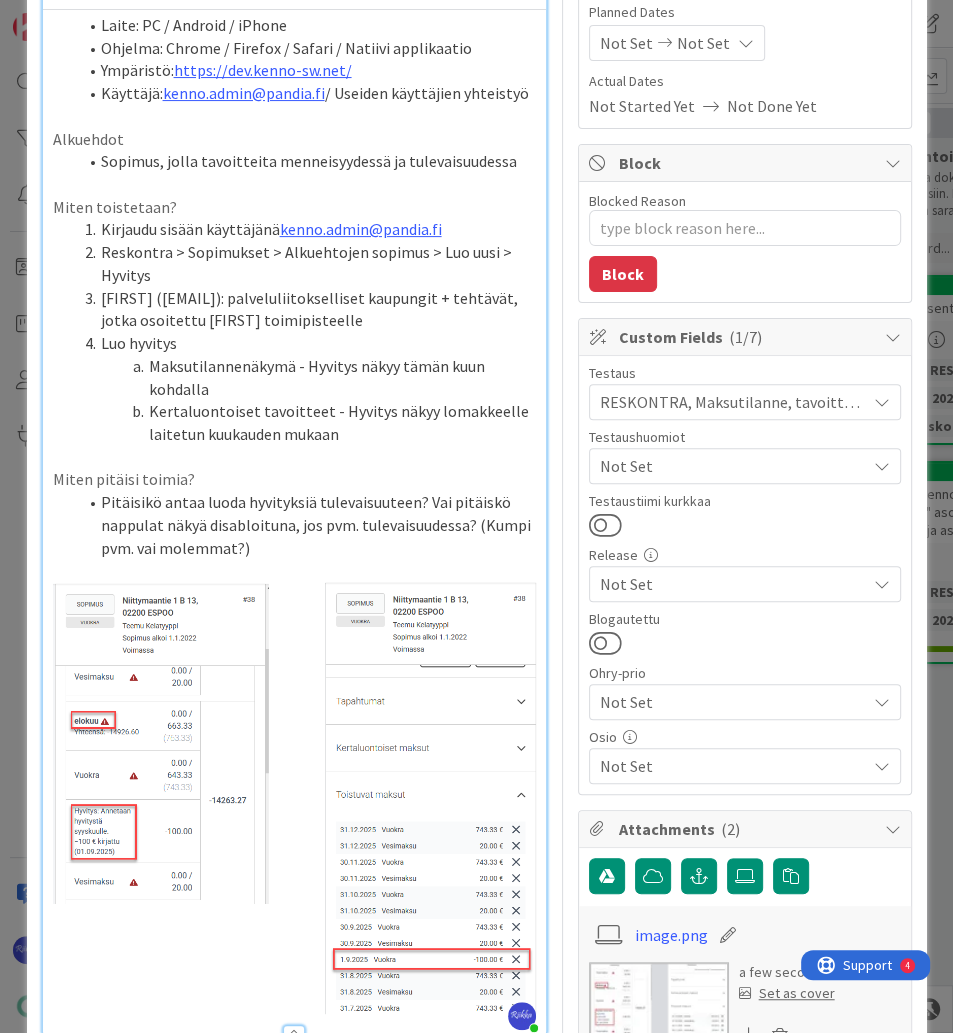 click on "[FIRST] ([EMAIL]): palveluliitokselliset kaupungit + tehtävät, jotka osoitettu [FIRST] toimipisteelle" at bounding box center [306, 309] 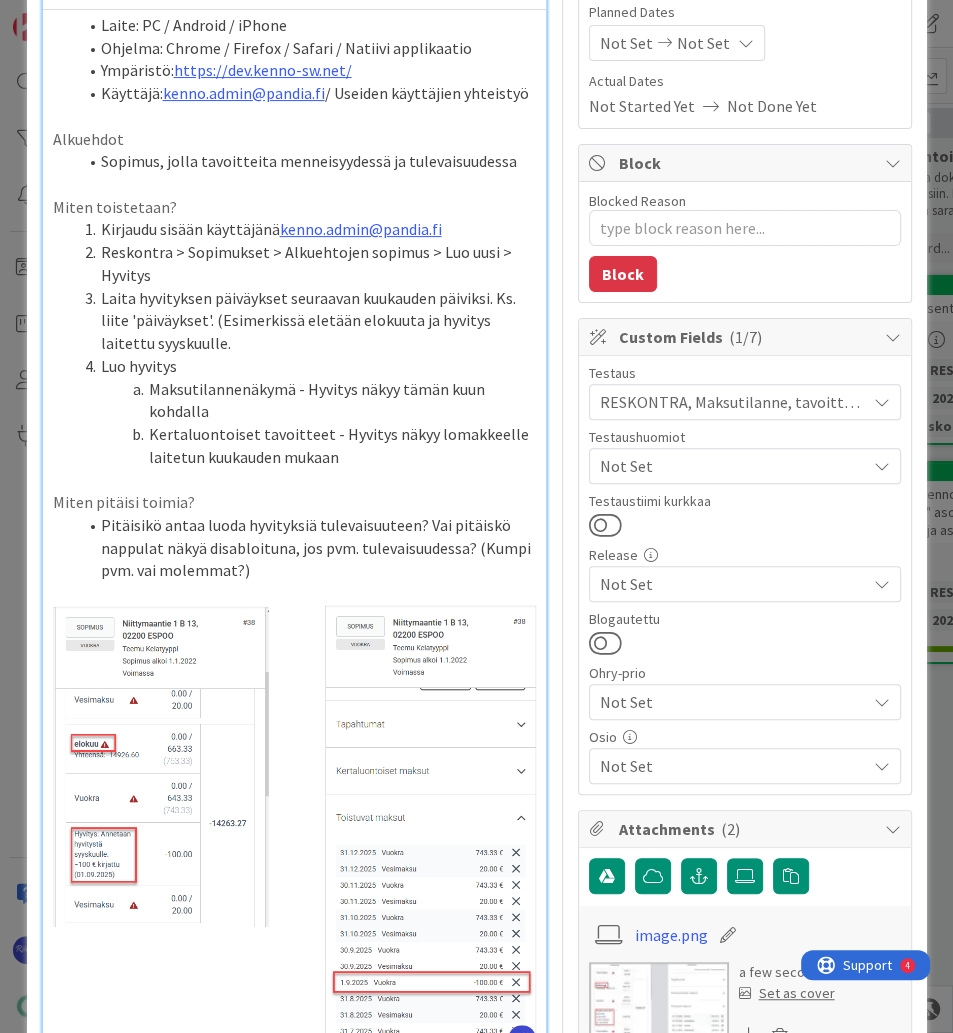 click on "Laita hyvityksen päiväykset seuraavan kuukauden päiviksi. Ks. liite 'päiväykset'. (Esimerkissä eletään elokuuta ja hyvitys laitettu syyskuulle." at bounding box center (306, 321) 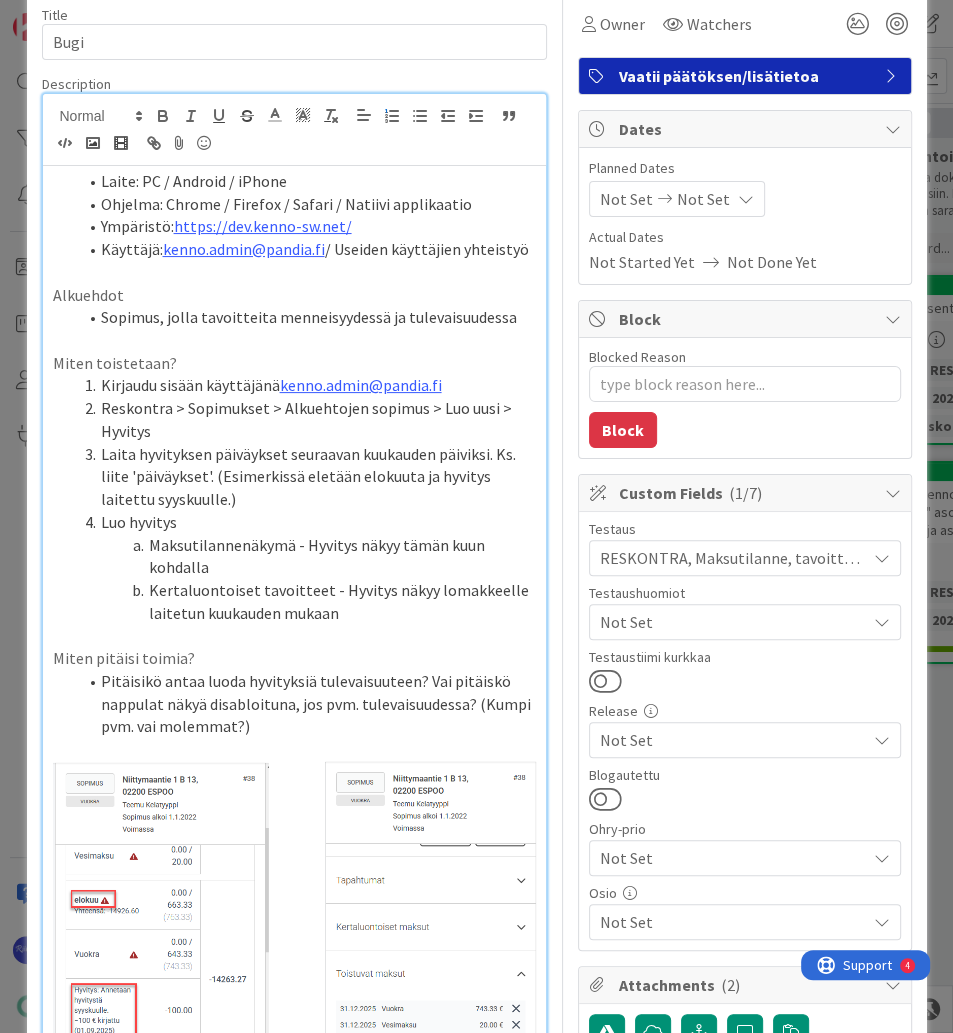 scroll, scrollTop: 0, scrollLeft: 0, axis: both 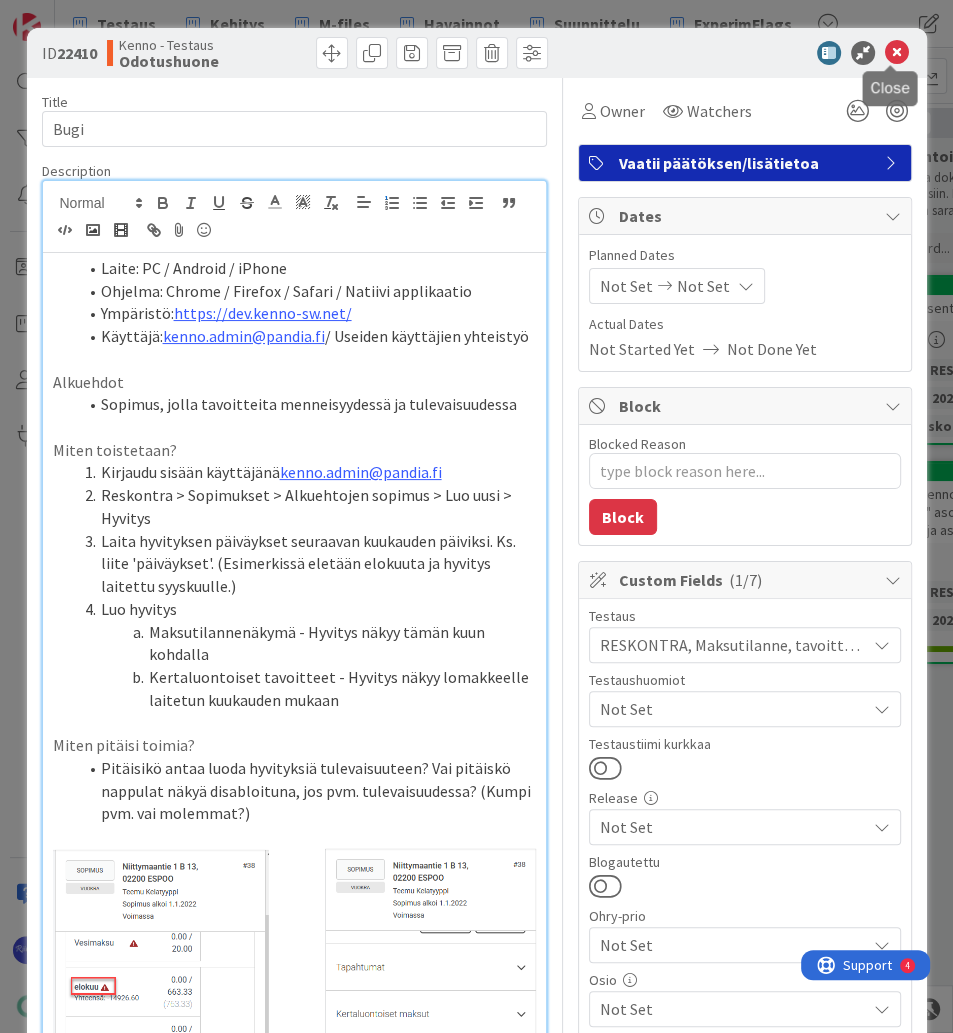 click at bounding box center (897, 53) 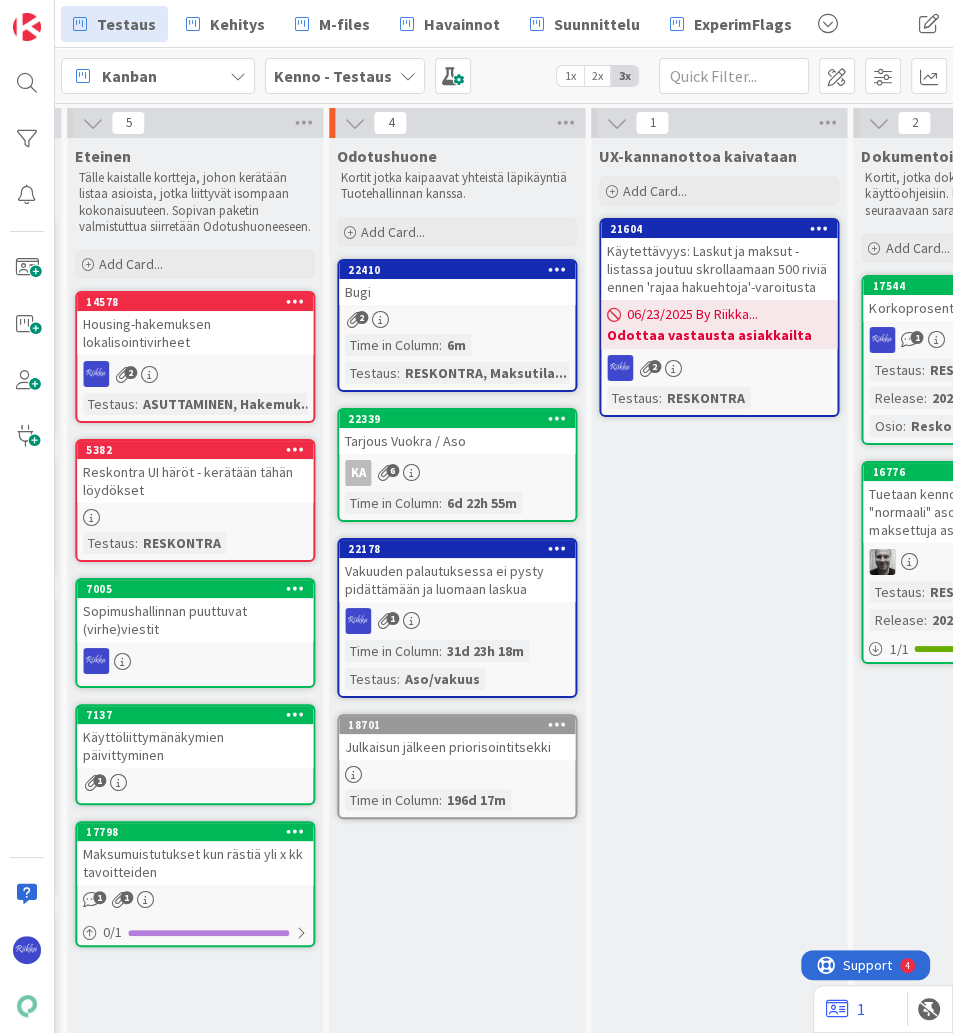 scroll, scrollTop: 0, scrollLeft: 0, axis: both 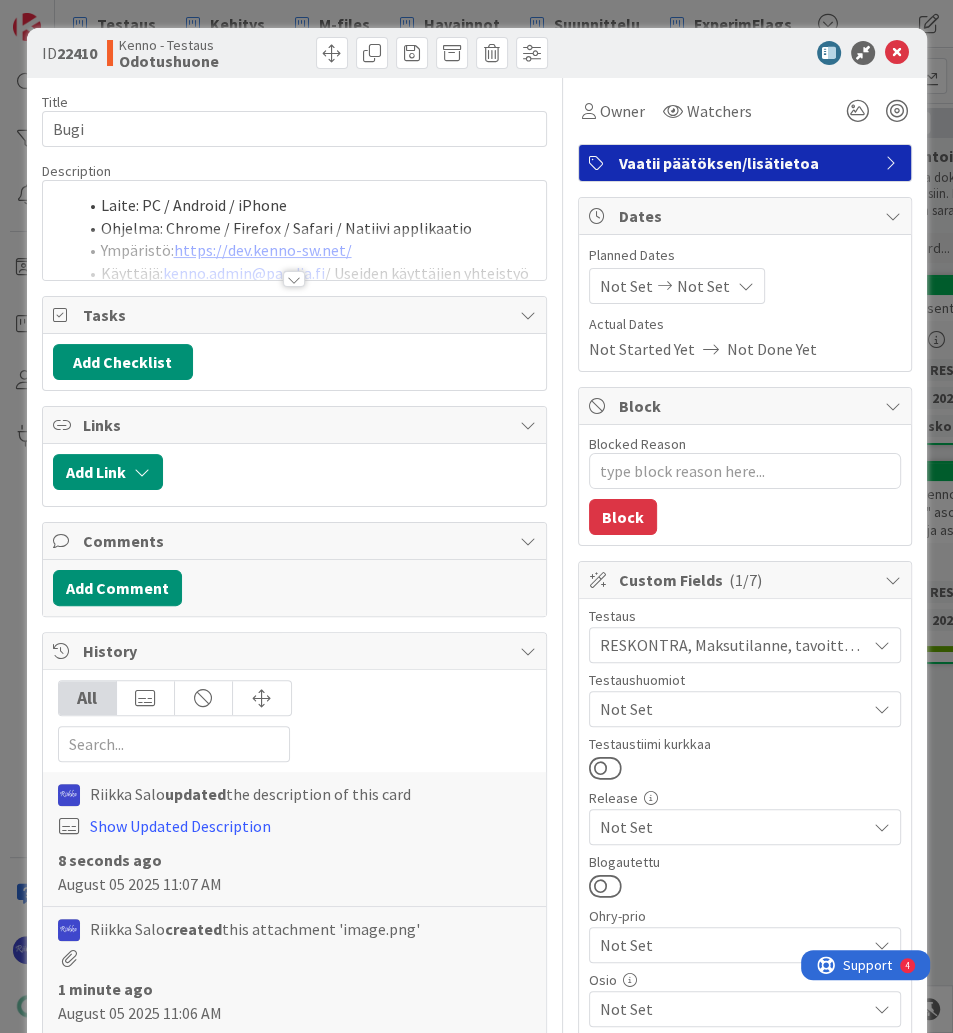 type on "x" 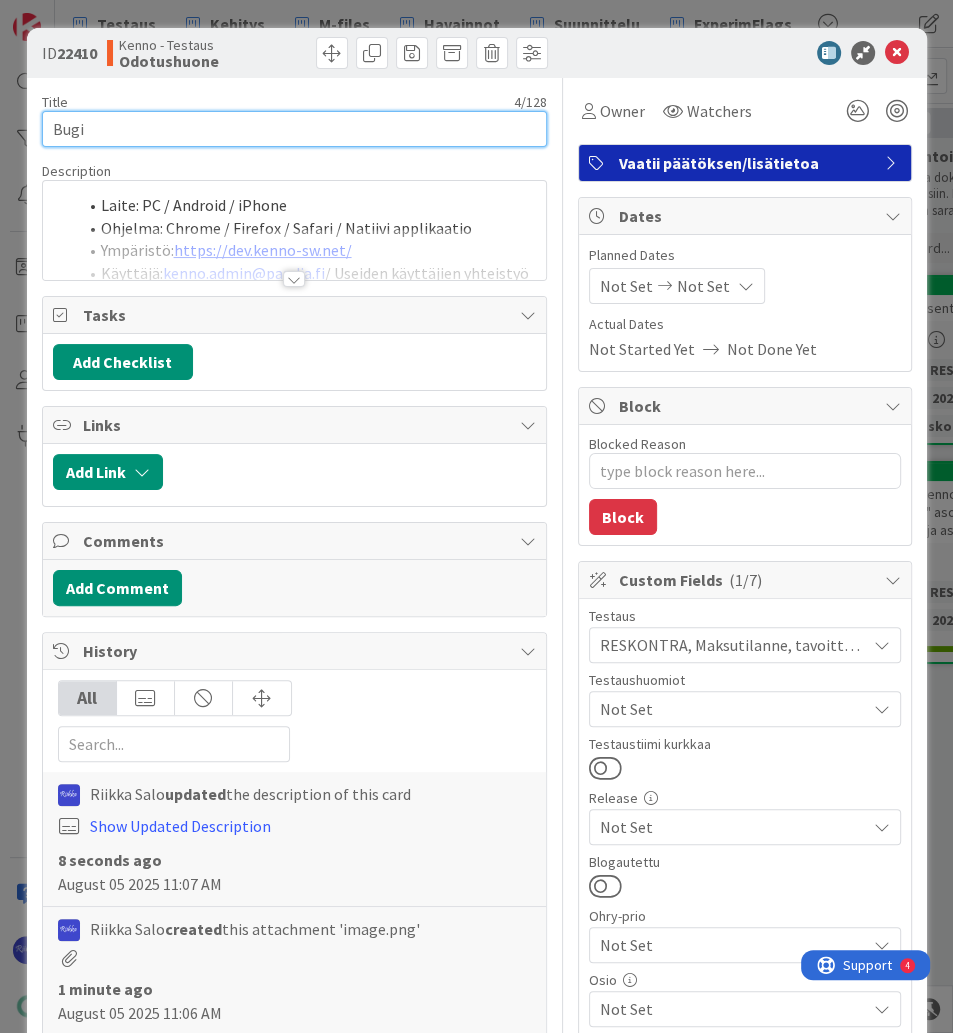 drag, startPoint x: 106, startPoint y: 125, endPoint x: 44, endPoint y: 128, distance: 62.072536 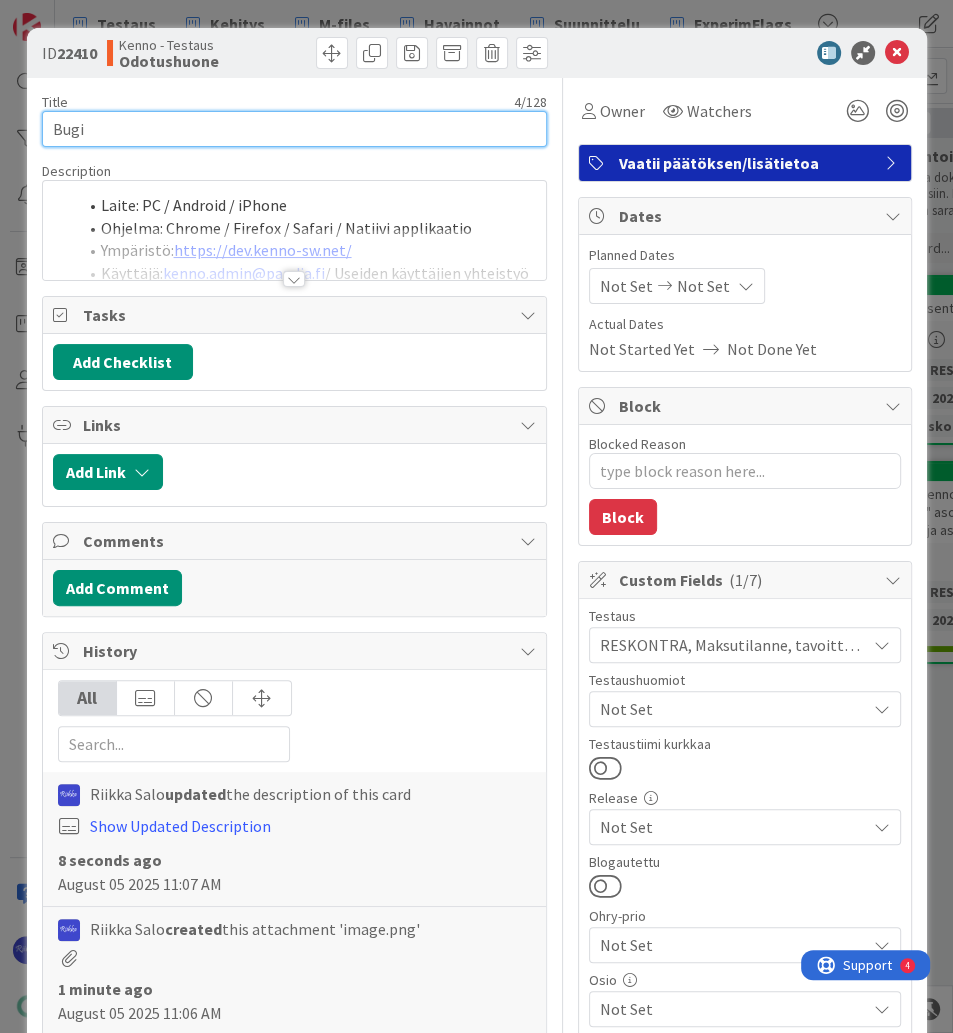 click on "Bugi" at bounding box center (294, 129) 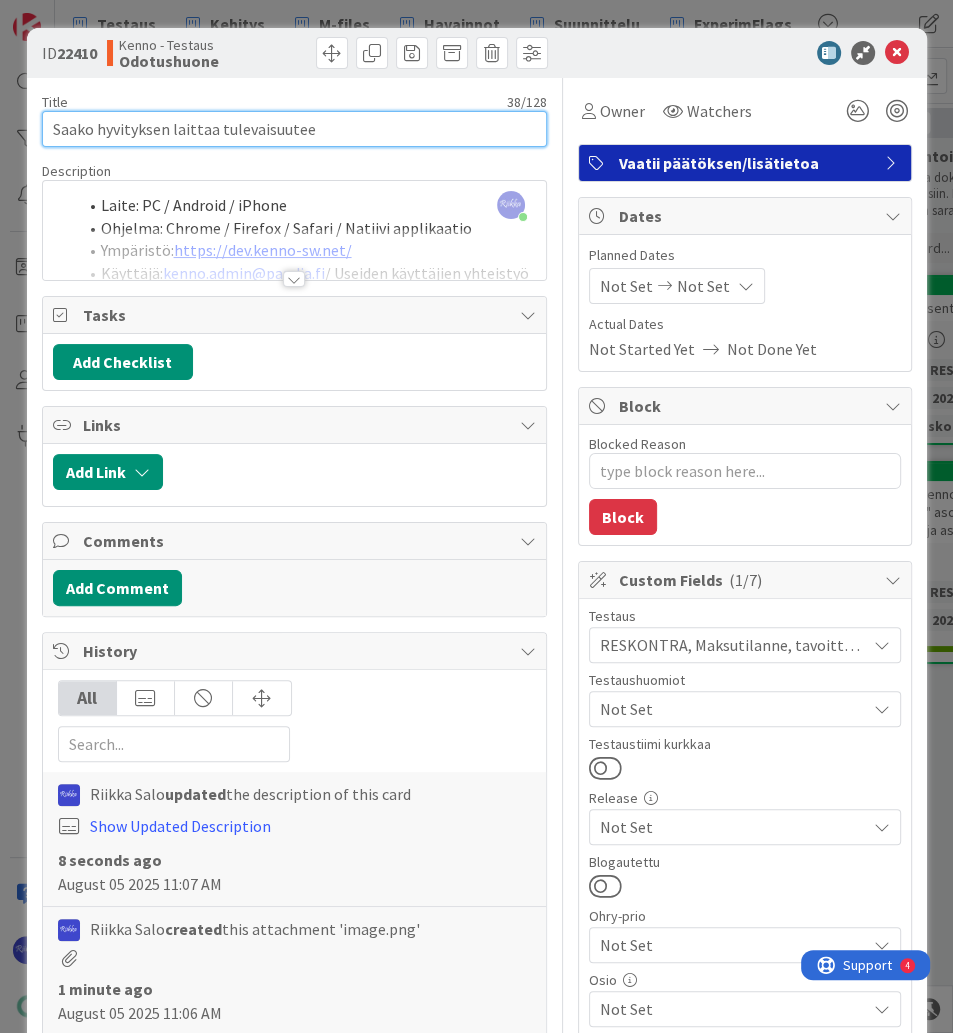 type on "Saako hyvityksen laittaa tulevaisuuteen" 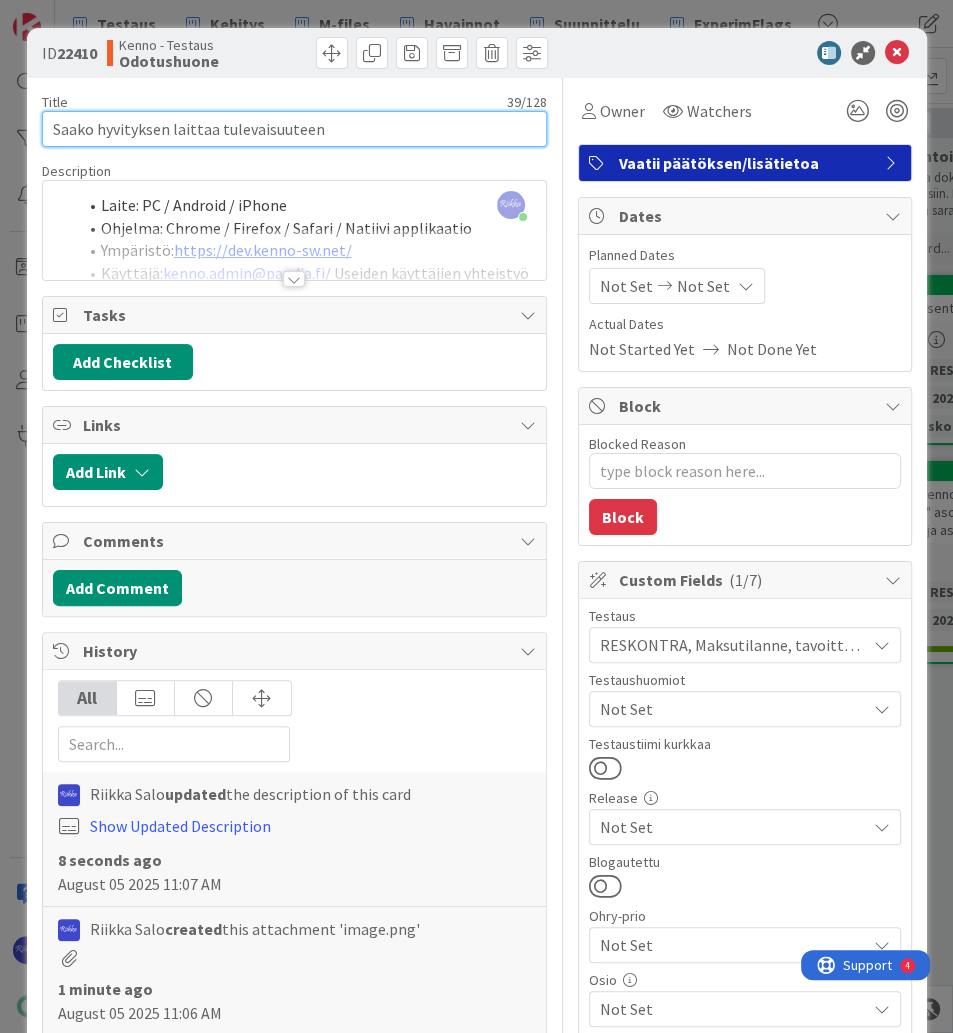 type on "x" 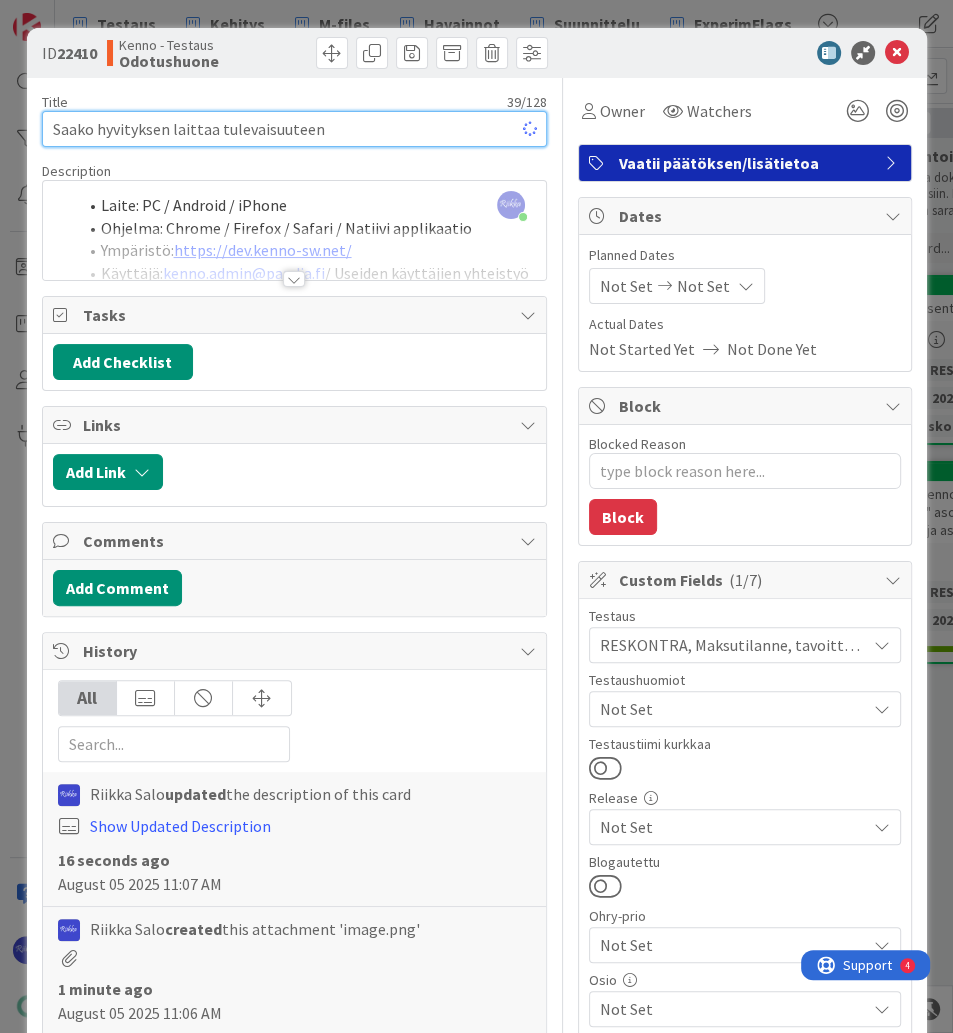 type on "Saako hyvityksen laittaa tulevaisuuteen?" 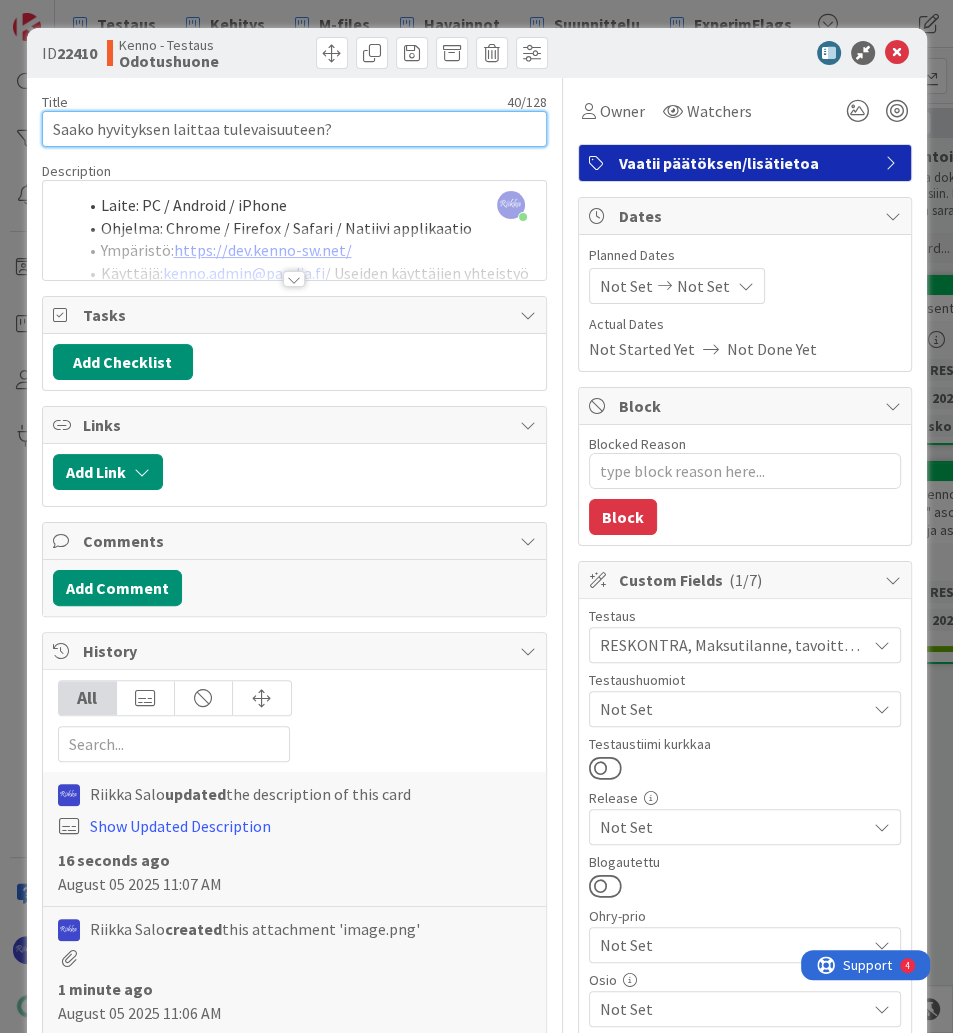 type on "x" 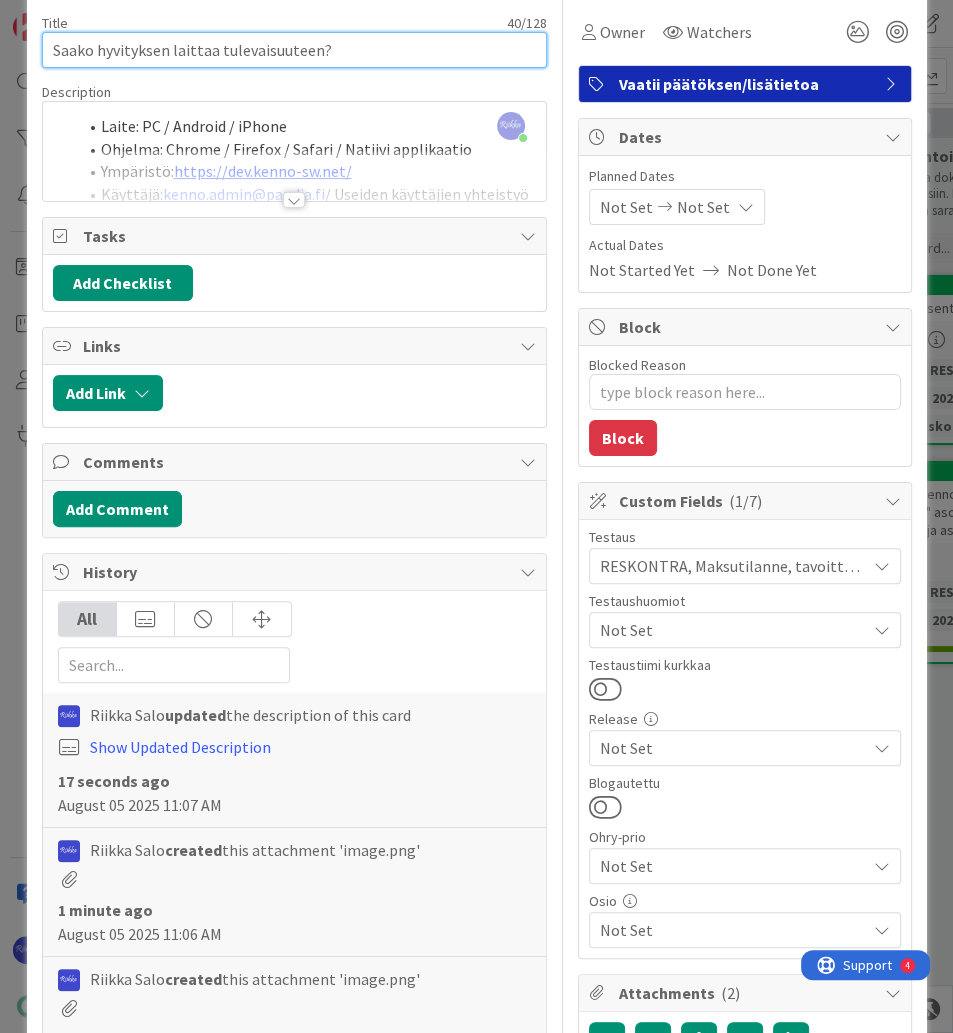 scroll, scrollTop: 0, scrollLeft: 0, axis: both 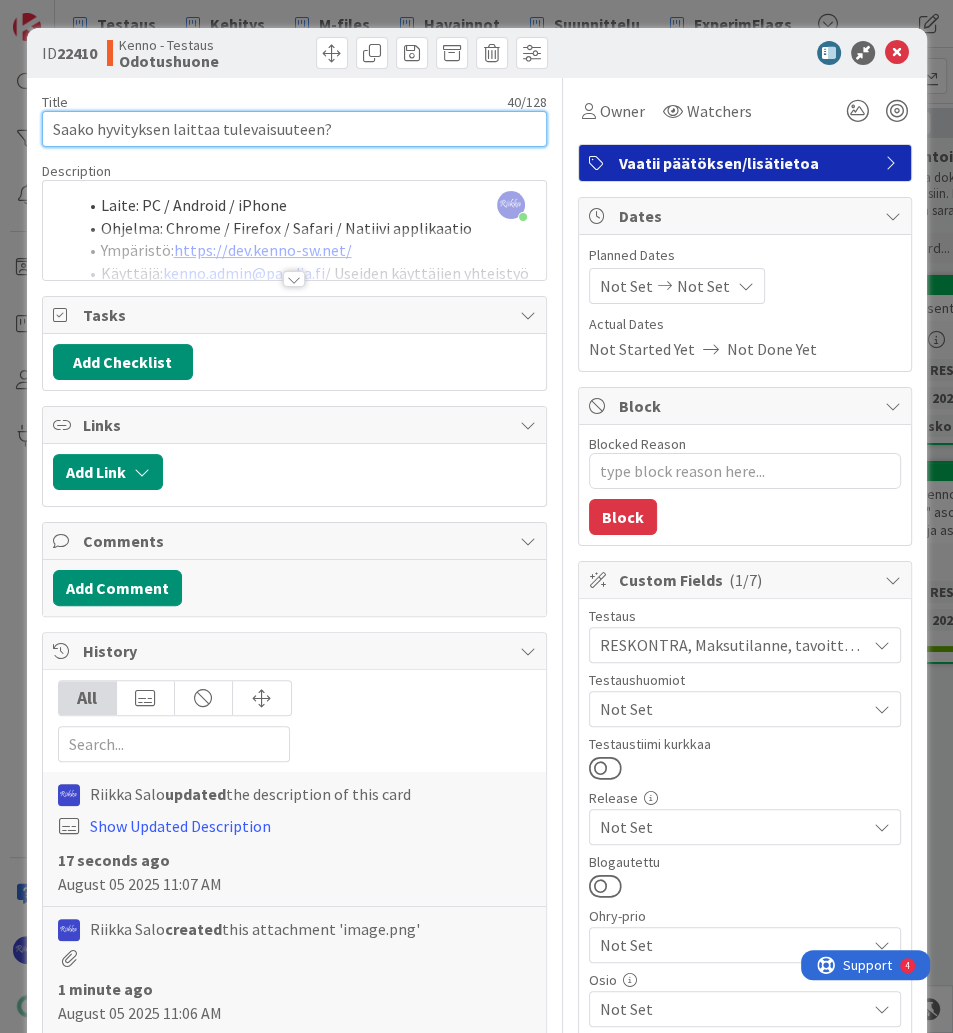 type on "Saako hyvityksen laittaa tulevaisuuteen?" 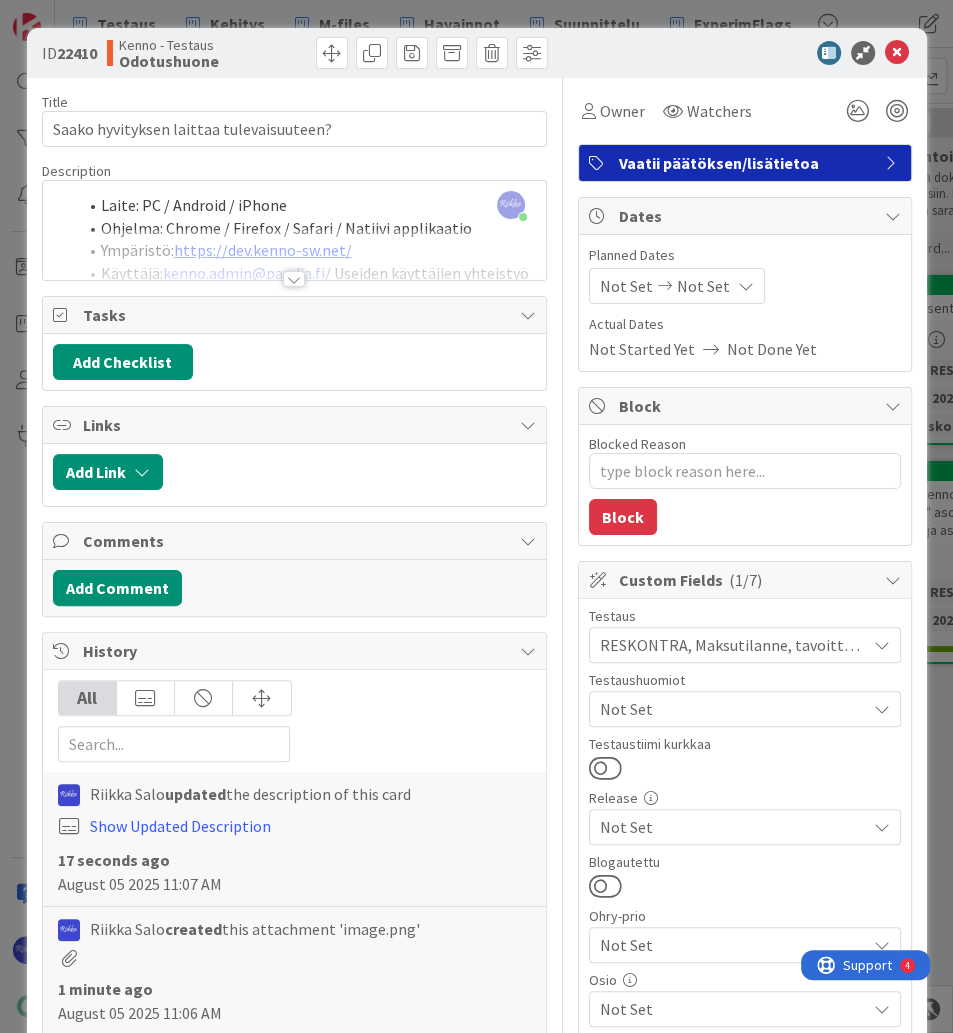 click on "Kenno - Testaus Odotushuone" at bounding box center (198, 53) 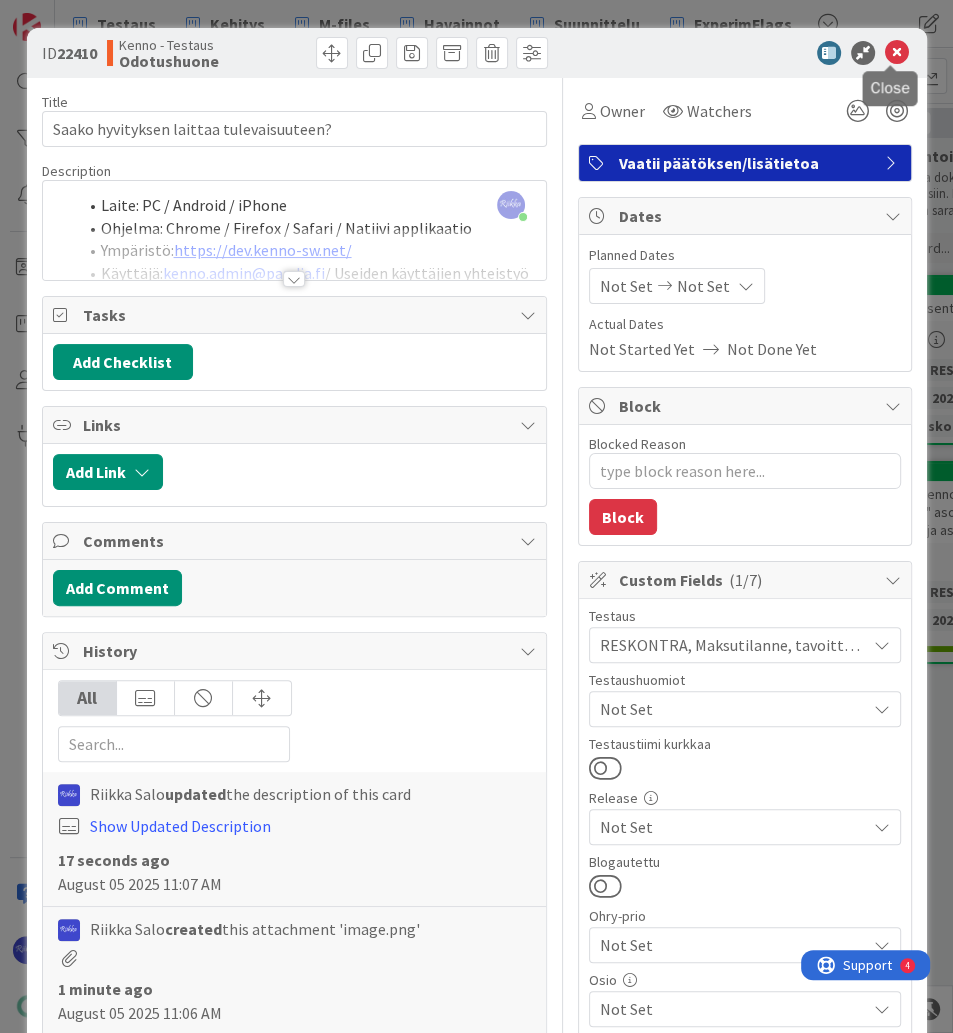 click at bounding box center [897, 53] 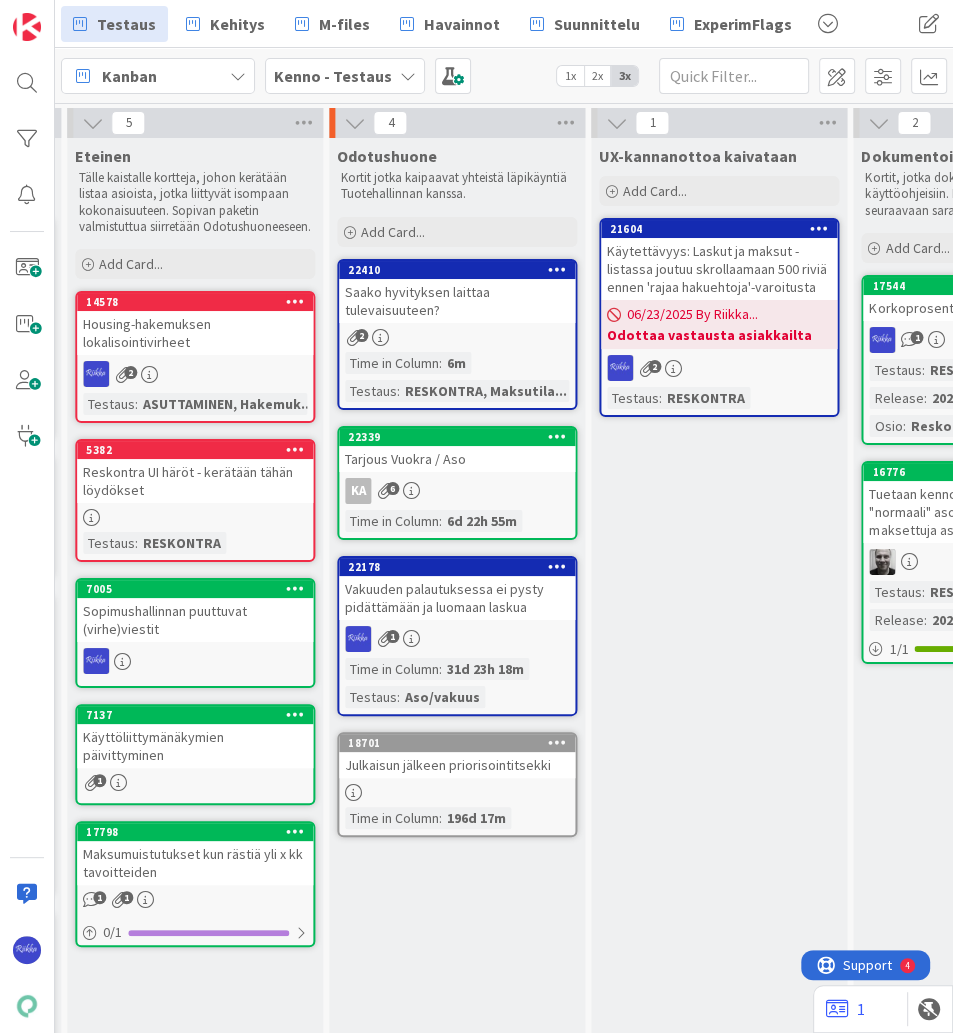 scroll, scrollTop: 0, scrollLeft: 0, axis: both 